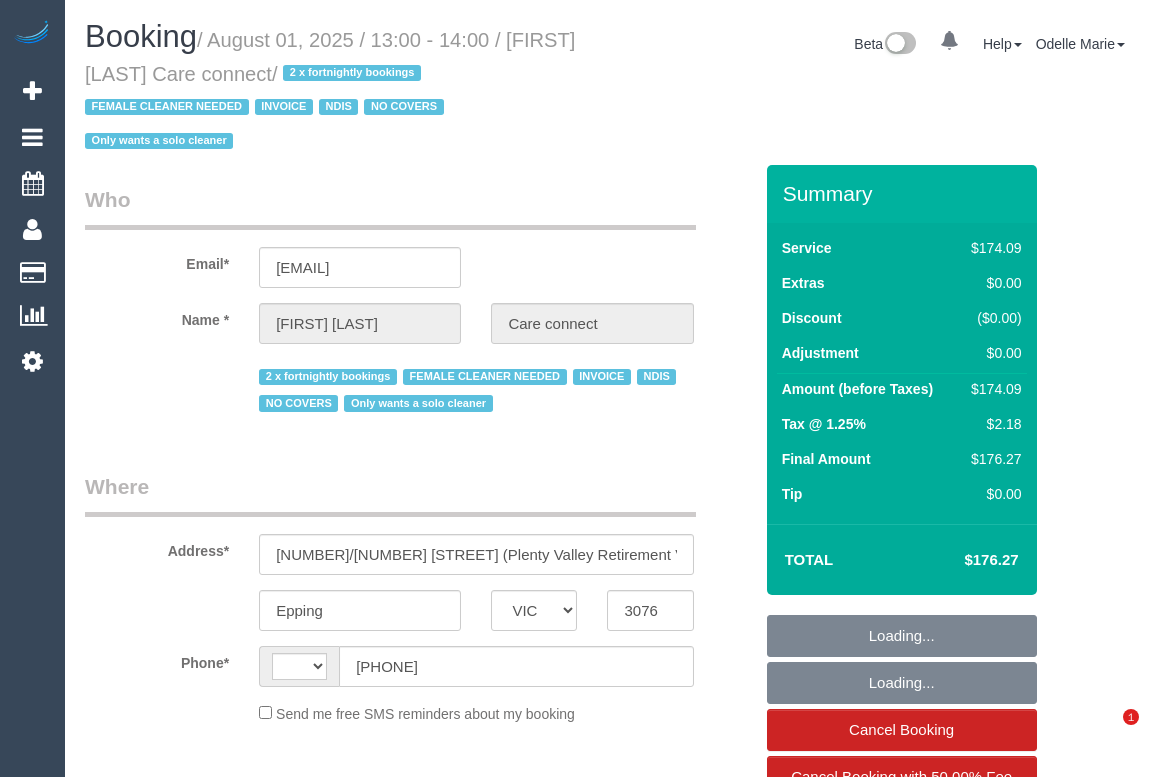 select on "VIC" 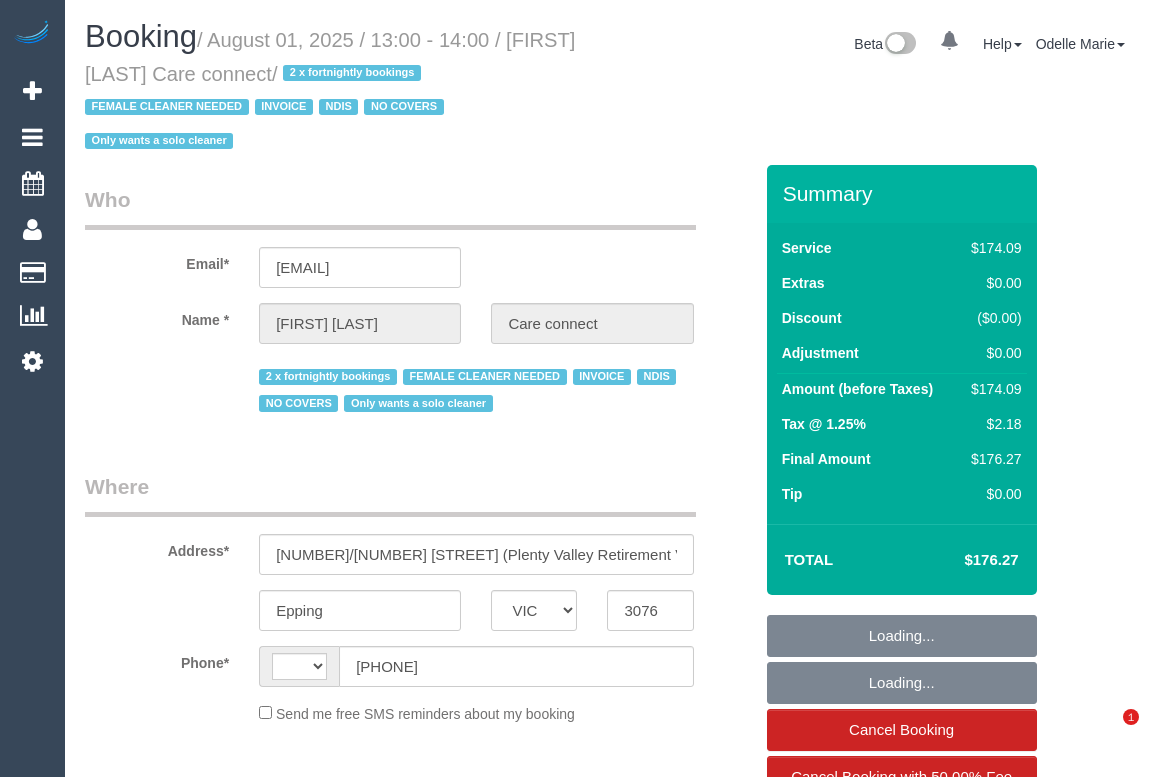 scroll, scrollTop: 0, scrollLeft: 0, axis: both 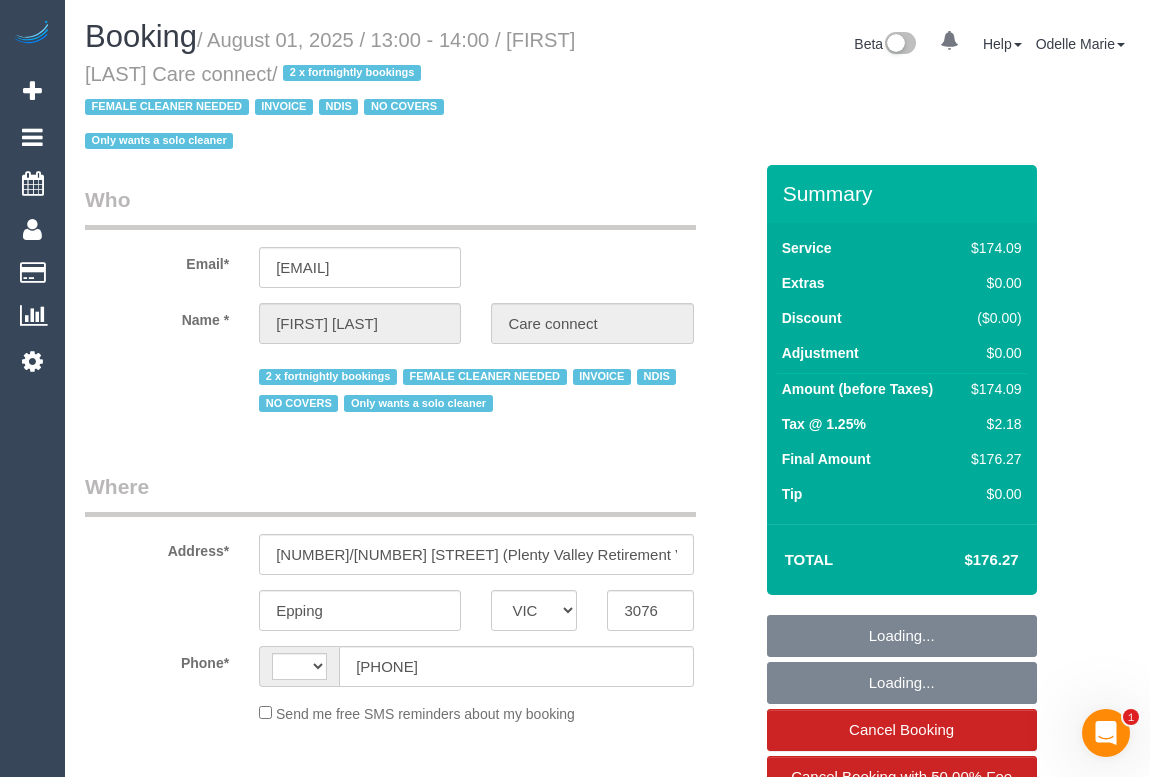select on "string:AU" 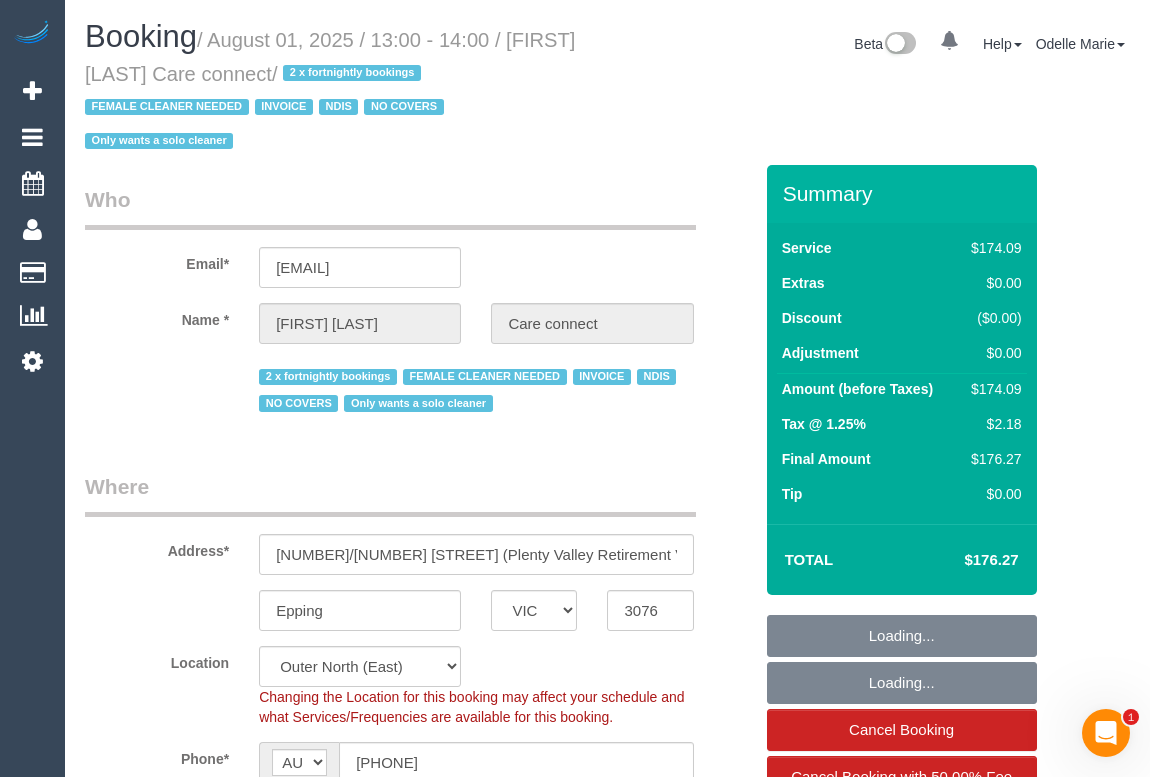 select on "180" 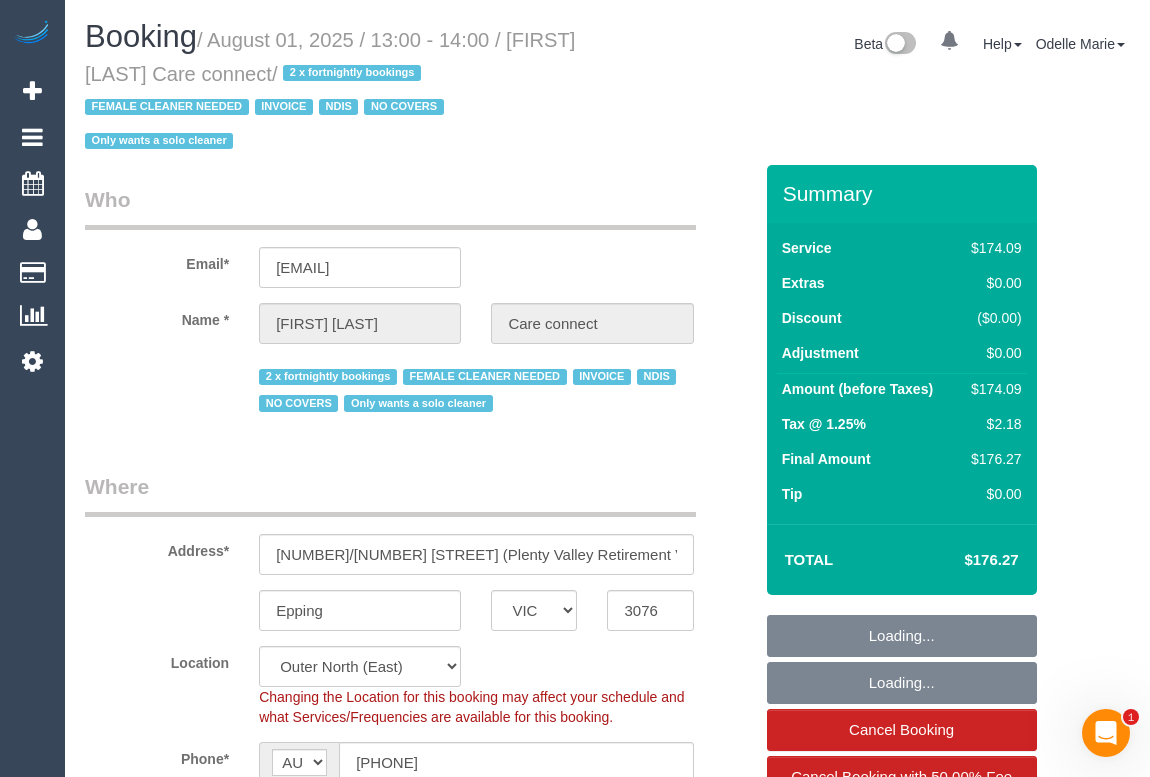 click on "Who
Email*
marcelle.careconnect@fake.com
Name *
Marcelle Orfali
Care connect
2 x fortnightly bookings
FEMALE CLEANER NEEDED
INVOICE
NDIS
NO COVERS
Only wants a solo cleaner
Where
Address*
26/208 McDonalds Road (Plenty Valley Retirement Village)
Epping
ACT
NSW
NT
QLD
SA
TAS
VIC
WA
3076
Location
Office City East (North) East (South) Inner East Inner North (East) Inner North (West) Inner South East ZG - East" at bounding box center (418, 2314) 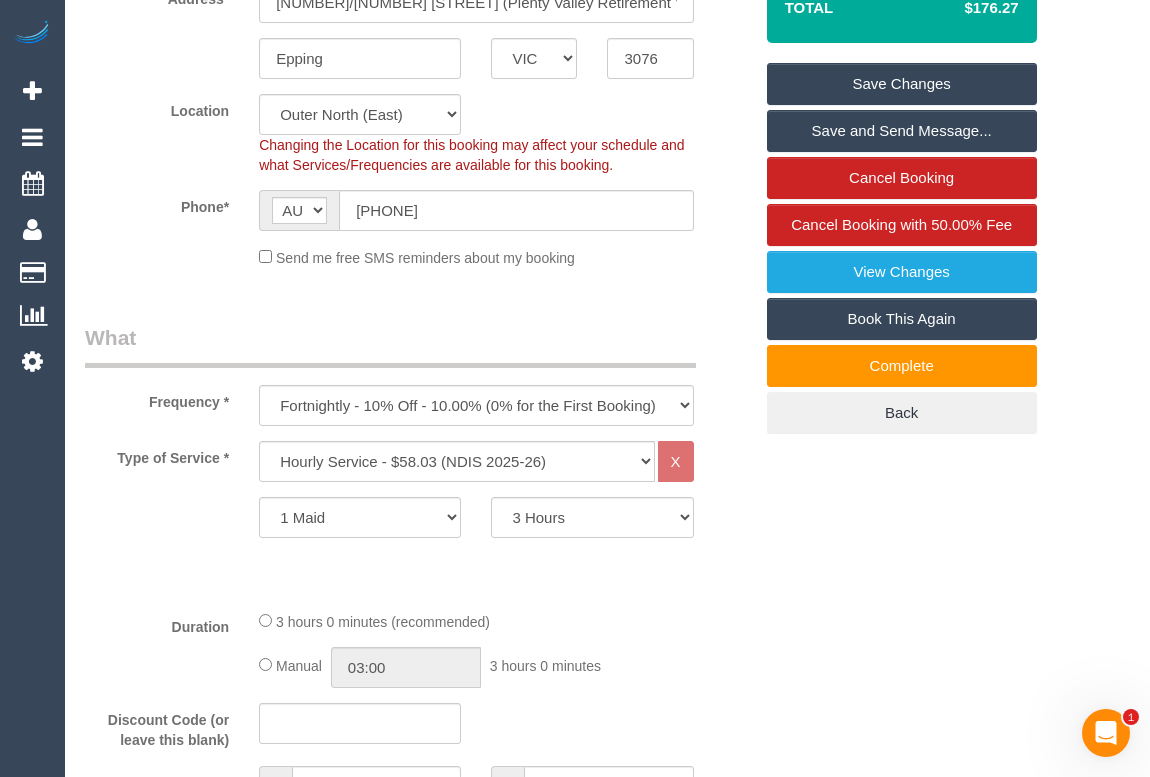scroll, scrollTop: 545, scrollLeft: 0, axis: vertical 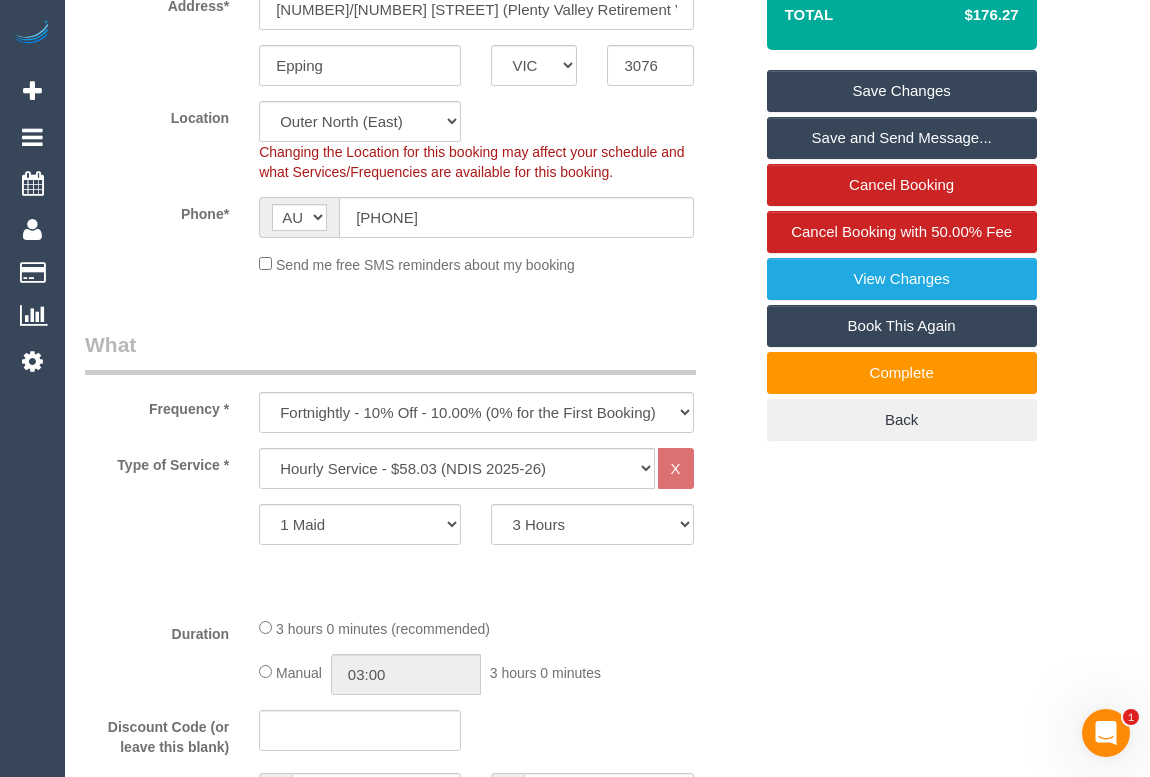 click on "Who
Email*
marcelle.careconnect@fake.com
Name *
Marcelle Orfali
Care connect
2 x fortnightly bookings
FEMALE CLEANER NEEDED
INVOICE
NDIS
NO COVERS
Only wants a solo cleaner
Where
Address*
26/208 McDonalds Road (Plenty Valley Retirement Village)
Epping
ACT
NSW
NT
QLD
SA
TAS
VIC
WA
3076
Location
Office City East (North) East (South) Inner East Inner North (East) Inner North (West) Inner South East" at bounding box center (607, 1873) 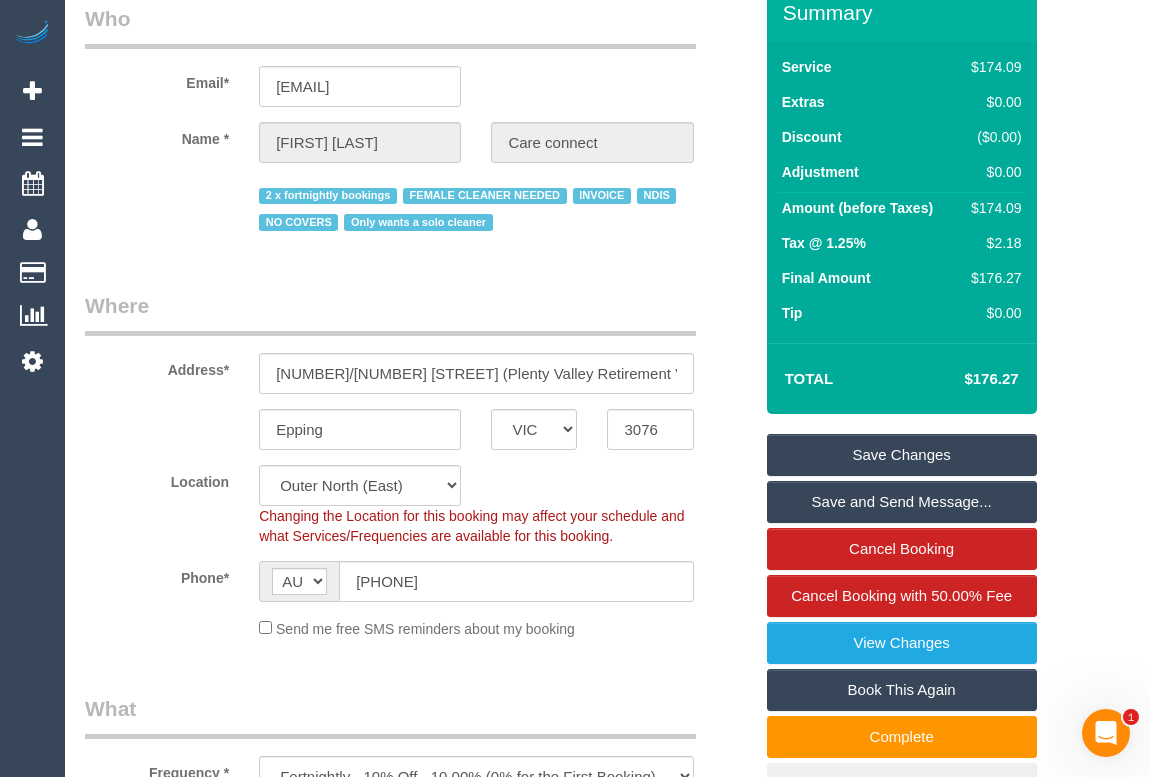 click on "Where" at bounding box center (390, 313) 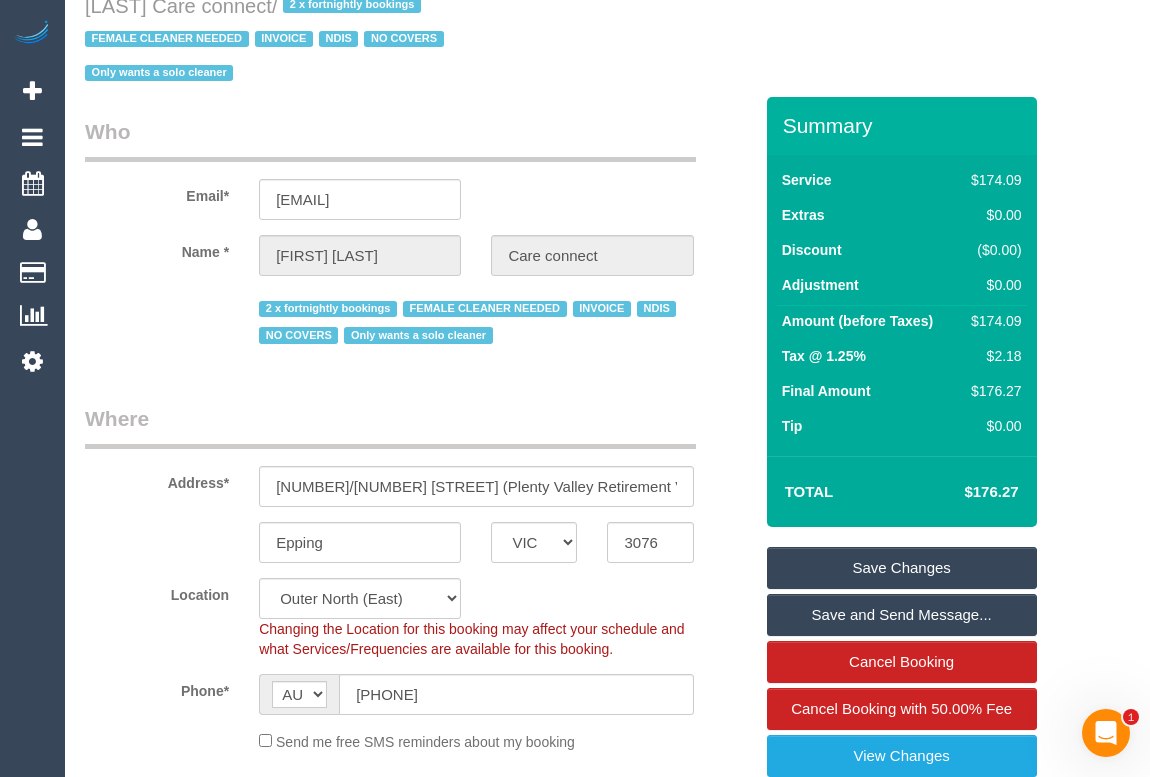 scroll, scrollTop: 0, scrollLeft: 0, axis: both 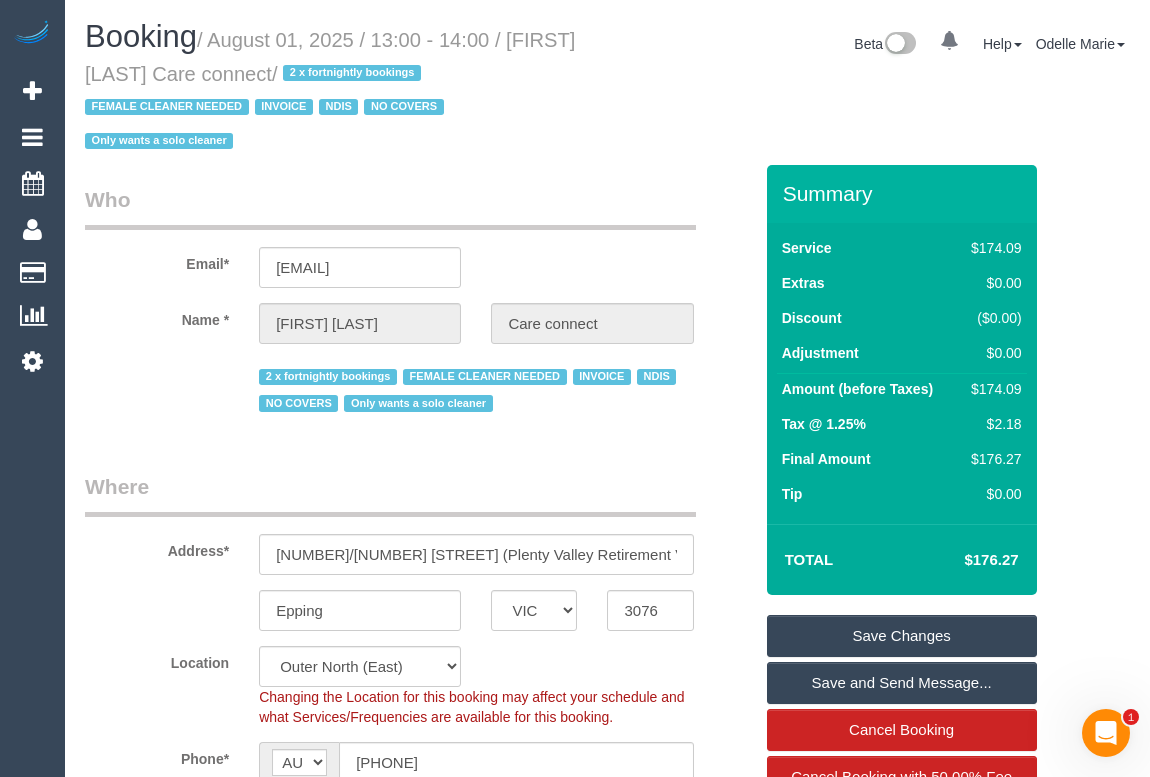click on "Who
Email*
marcelle.careconnect@fake.com
Name *
Marcelle Orfali
Care connect
2 x fortnightly bookings
FEMALE CLEANER NEEDED
INVOICE
NDIS
NO COVERS
Only wants a solo cleaner
Where
Address*
26/208 McDonalds Road (Plenty Valley Retirement Village)
Epping
ACT
NSW
NT
QLD
SA
TAS
VIC
WA
3076
Location
Office City East (North) East (South) Inner East Inner North (East) Inner North (West) Inner South East ZG - East" at bounding box center [418, 2418] 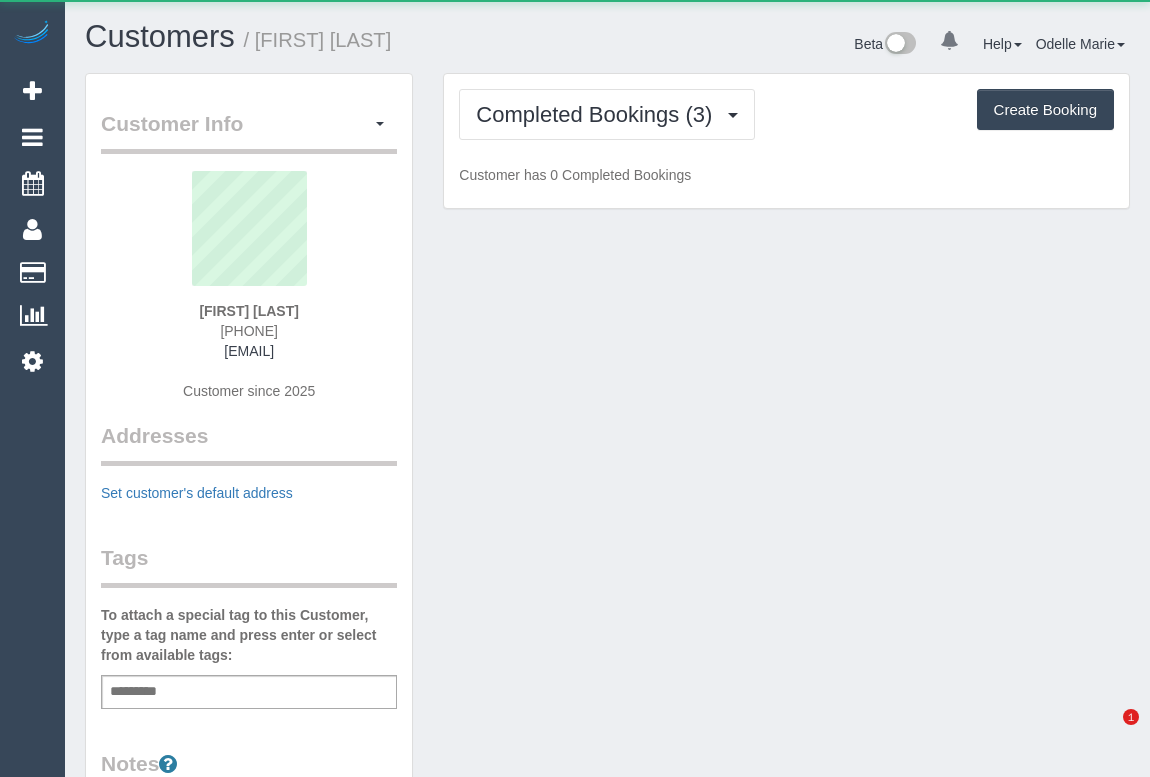 scroll, scrollTop: 0, scrollLeft: 0, axis: both 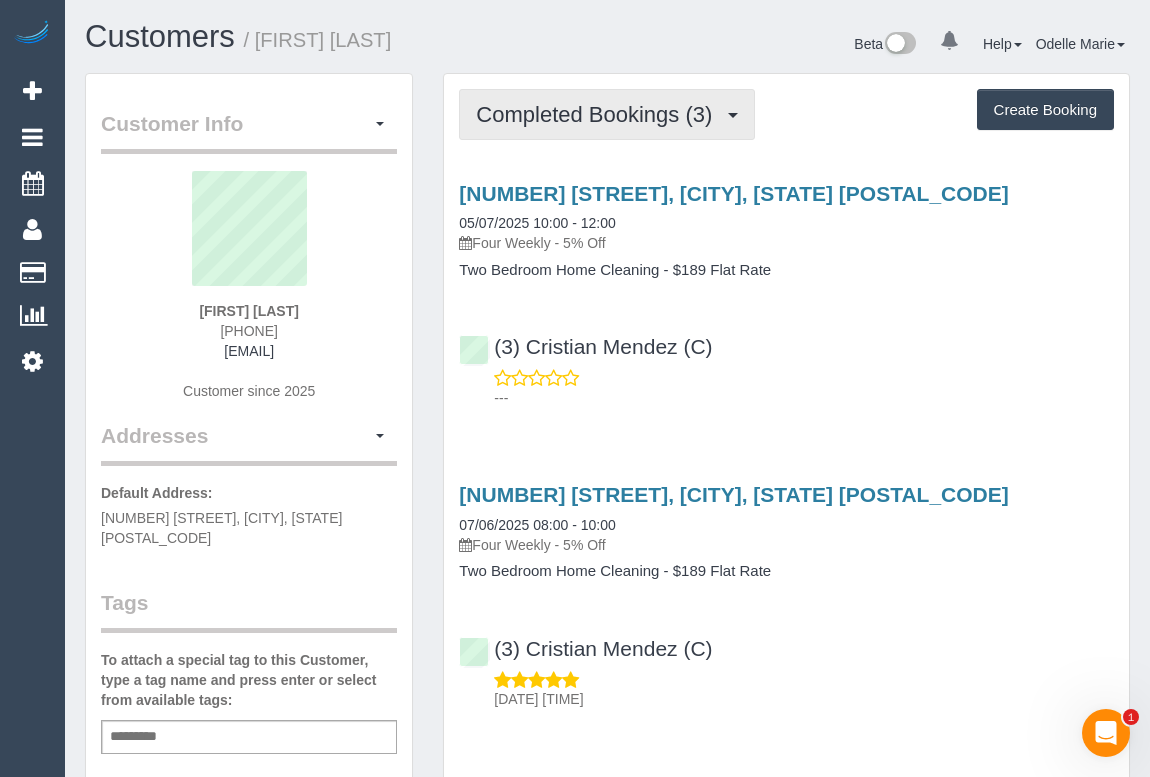 click on "Completed Bookings (3)" at bounding box center (599, 114) 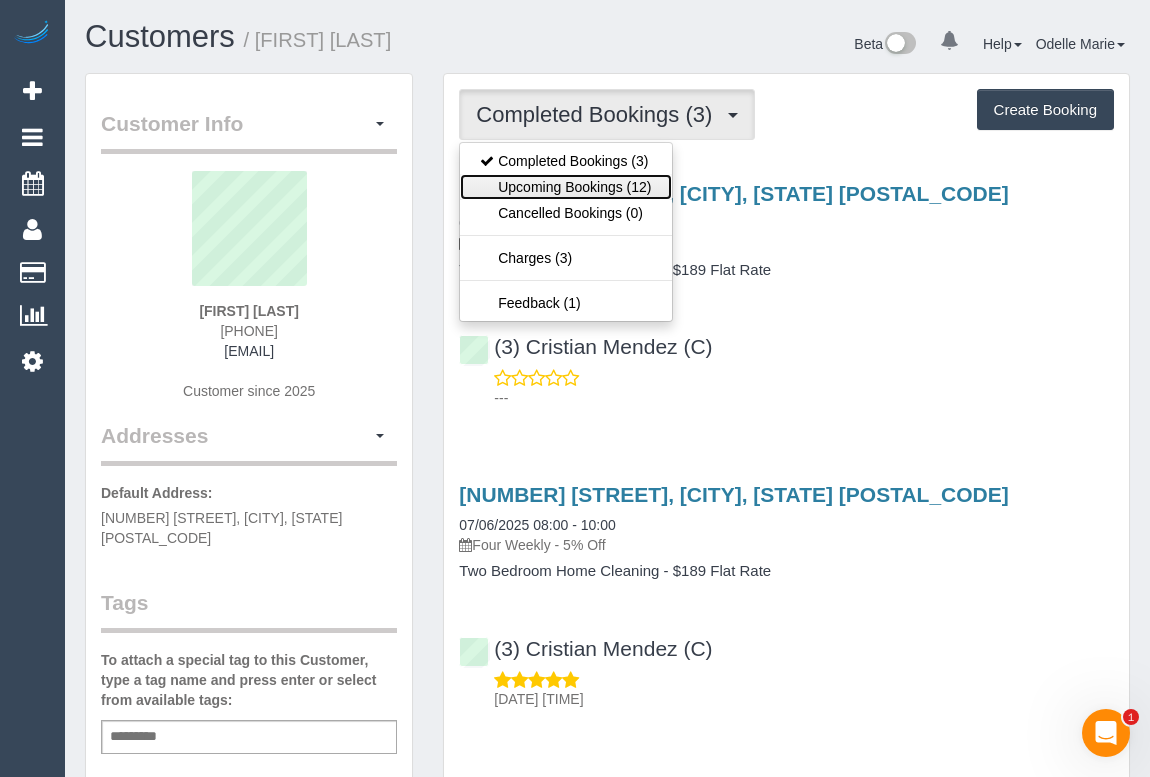 click on "Upcoming Bookings (12)" at bounding box center [565, 187] 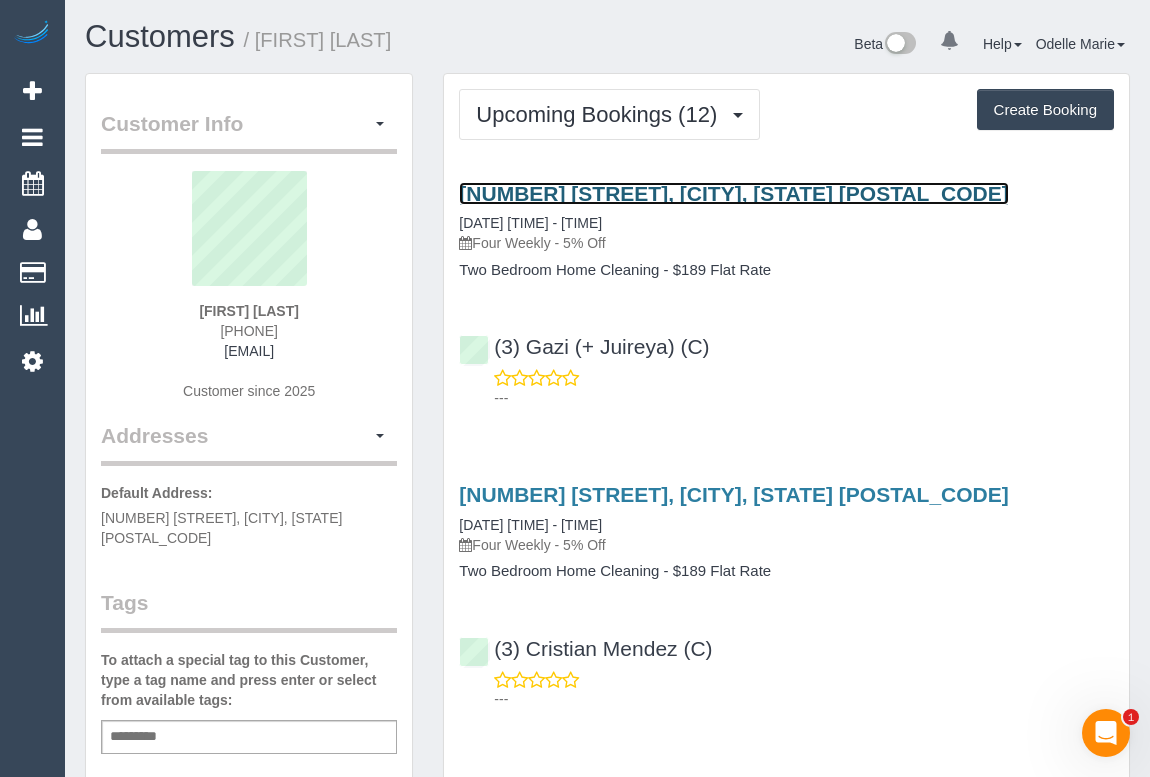 click on "[NUMBER] [STREET], [NUMBER], [CITY], [STATE] [POSTAL_CODE]" at bounding box center (733, 193) 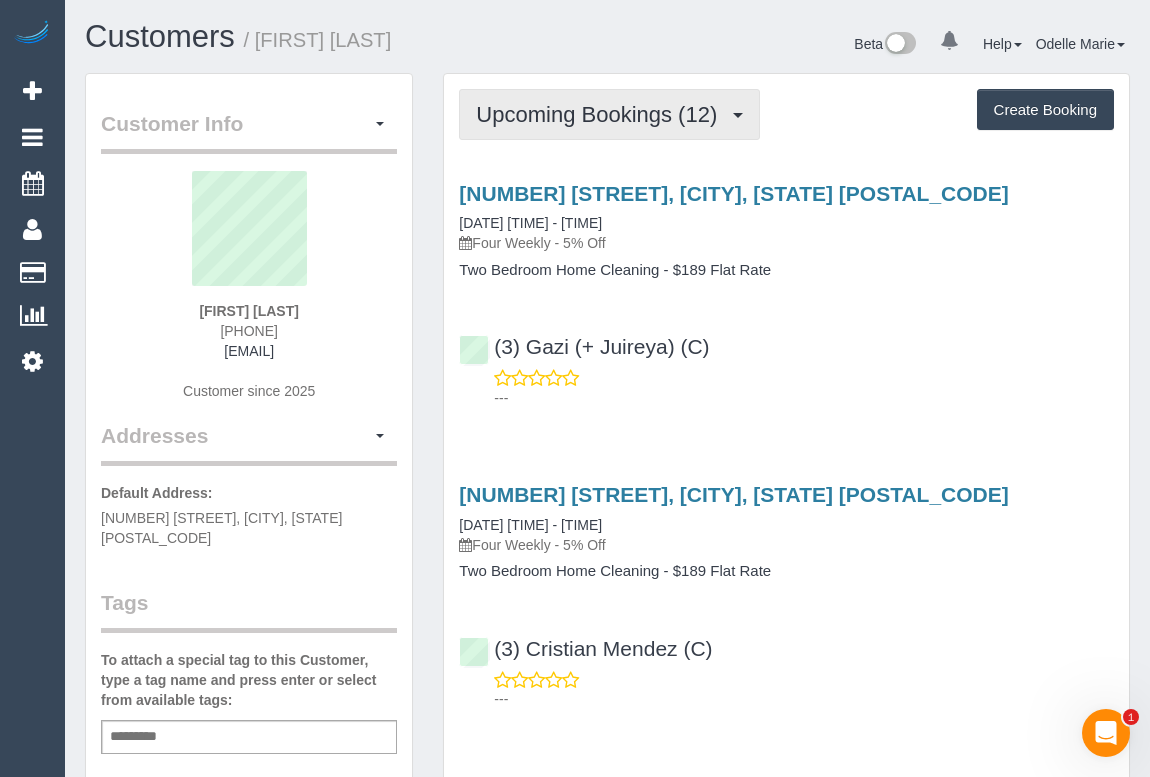 click on "Upcoming Bookings (12)" at bounding box center (601, 114) 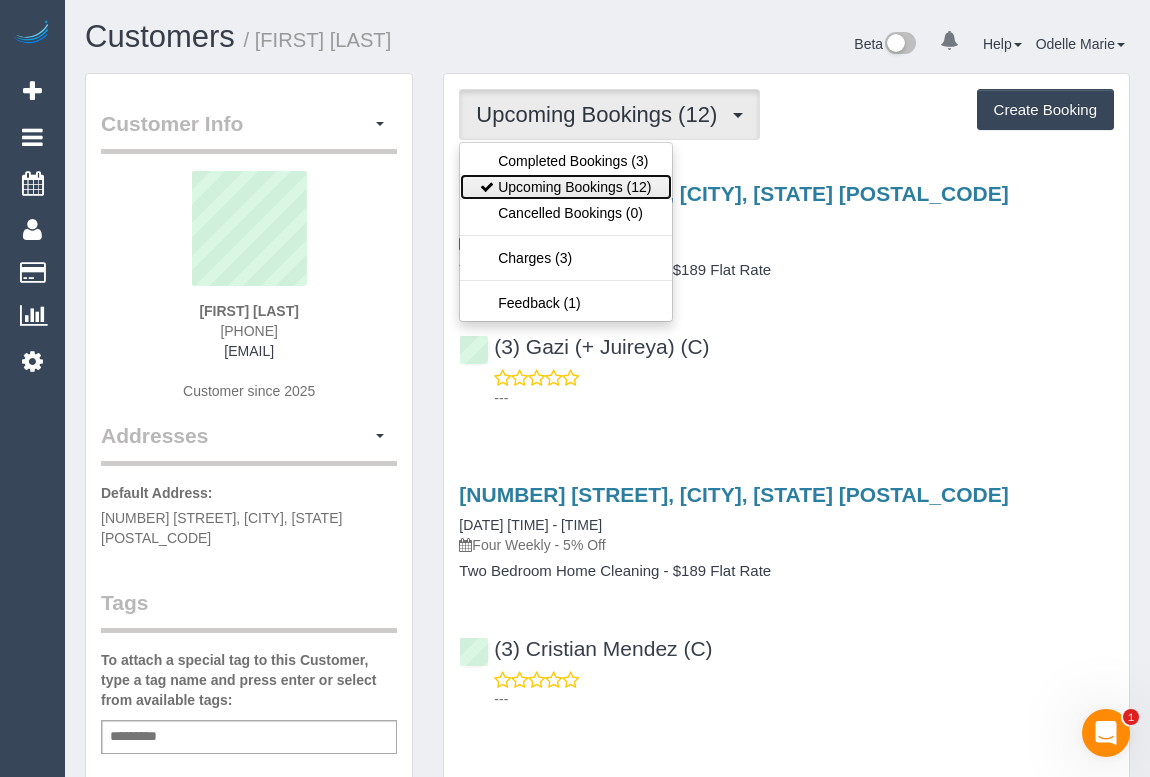 click on "Upcoming Bookings (12)" at bounding box center (565, 187) 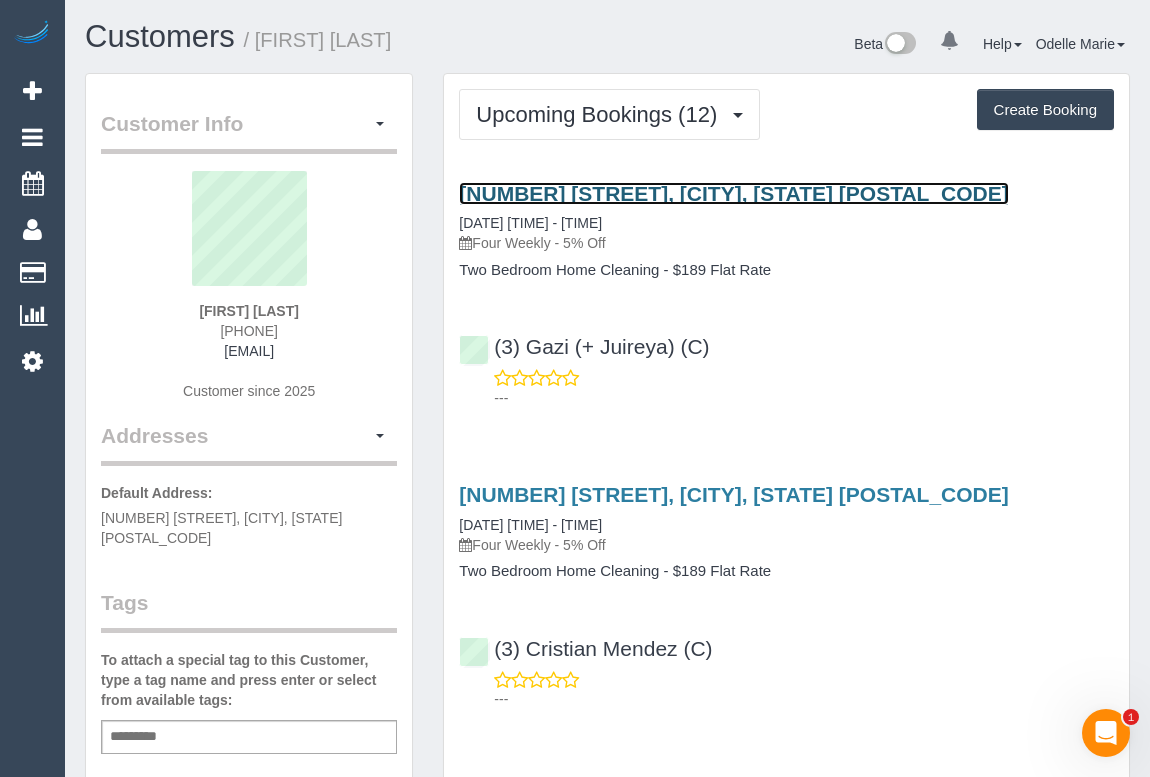 click on "[NUMBER] [STREET], [NUMBER], [CITY], [STATE] [POSTAL_CODE]" at bounding box center [733, 193] 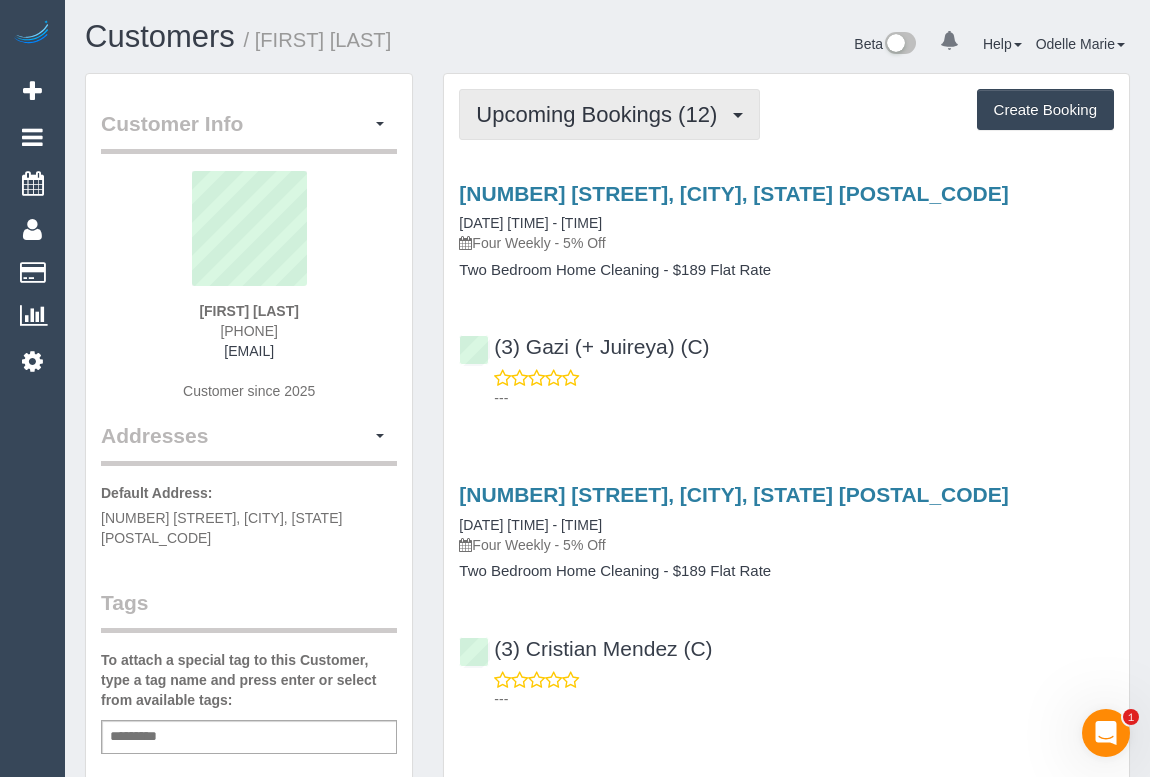 click on "Upcoming Bookings (12)" at bounding box center (609, 114) 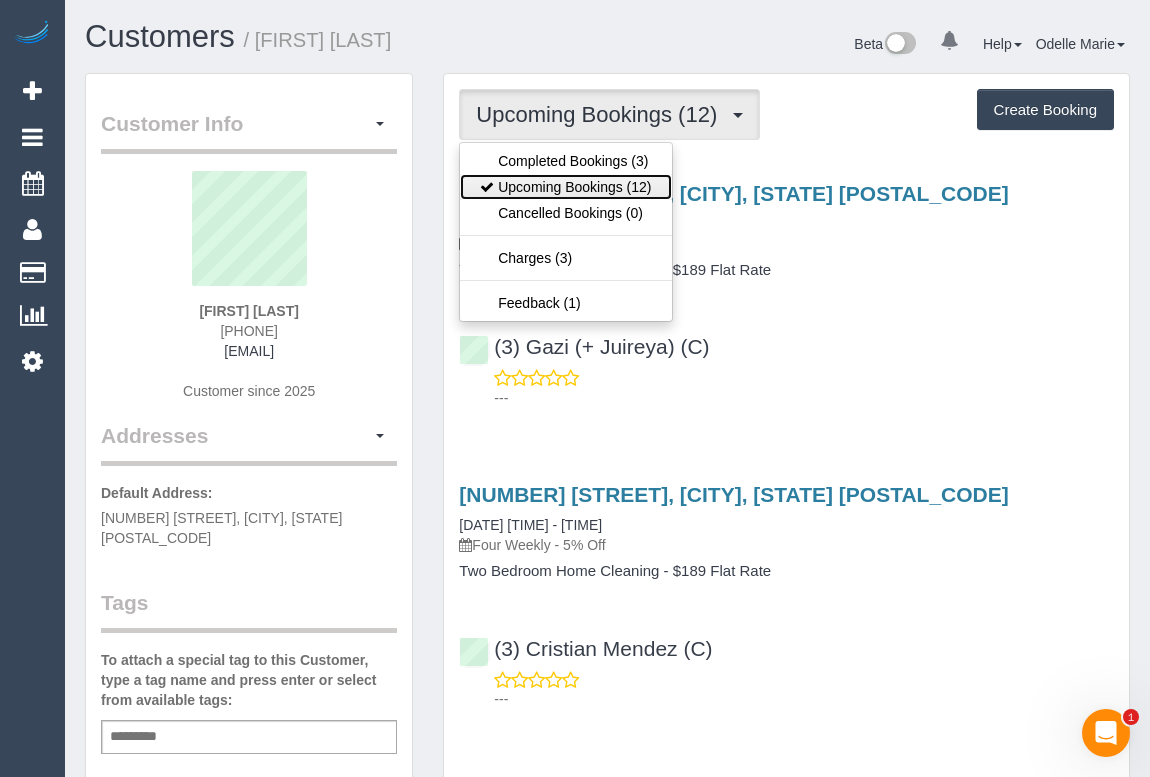click on "Upcoming Bookings (12)" at bounding box center [565, 187] 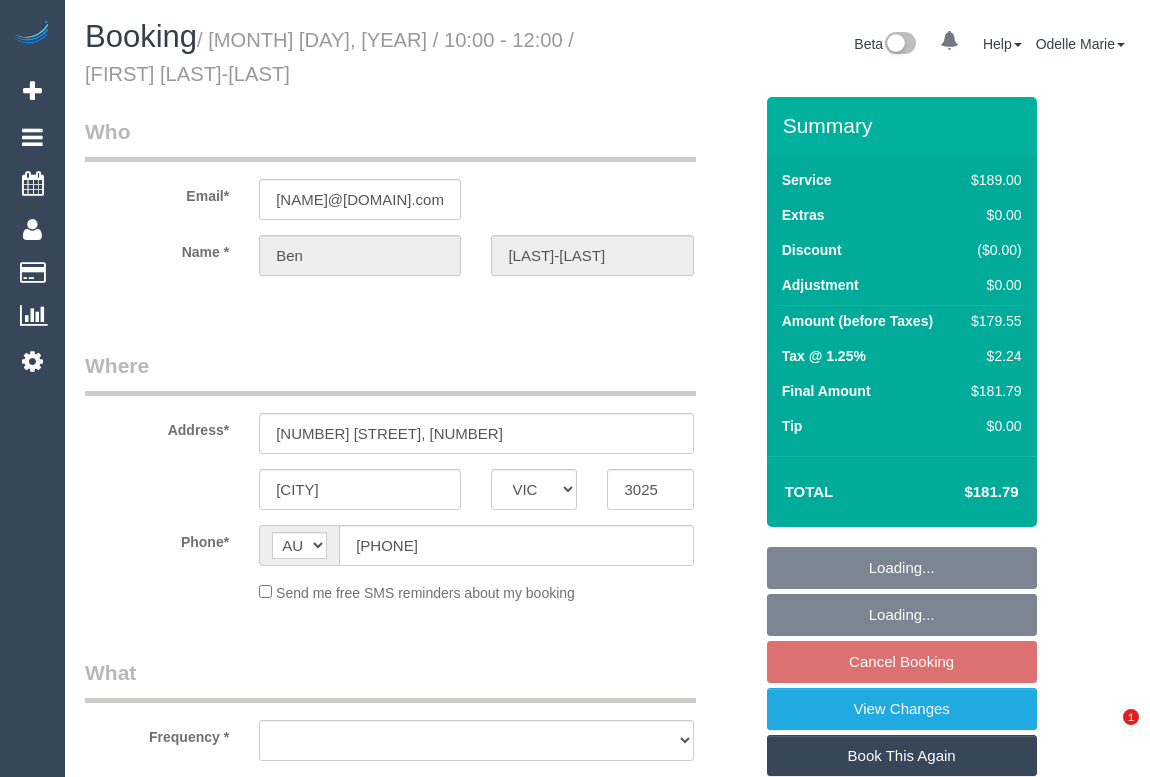 select on "VIC" 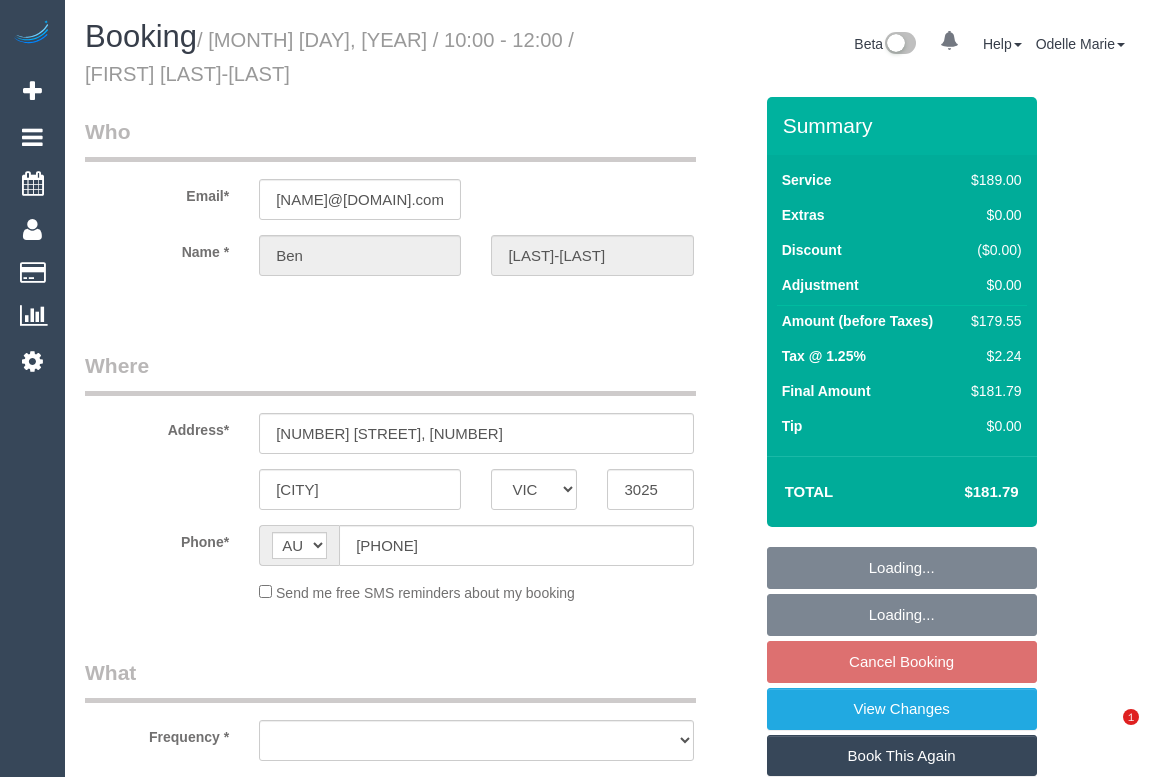 scroll, scrollTop: 0, scrollLeft: 0, axis: both 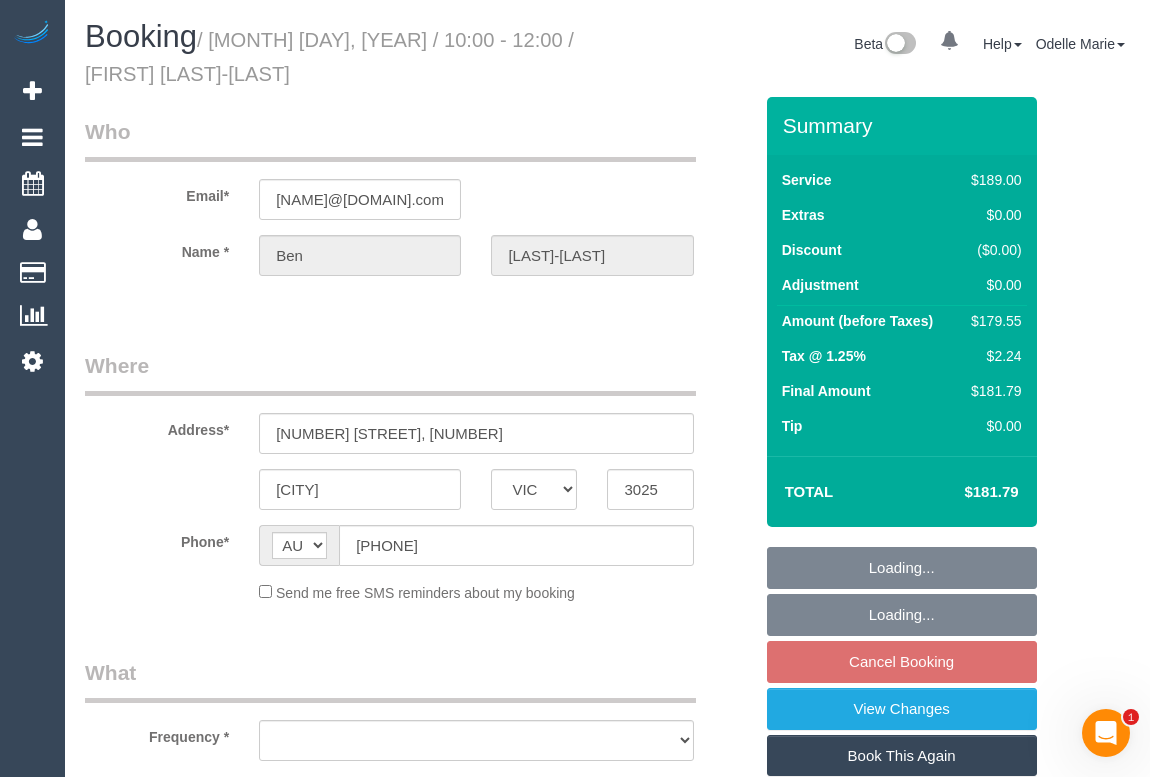 select on "string:stripe-pm_1RJWOg2GScqysDRVt2r8wHRZ" 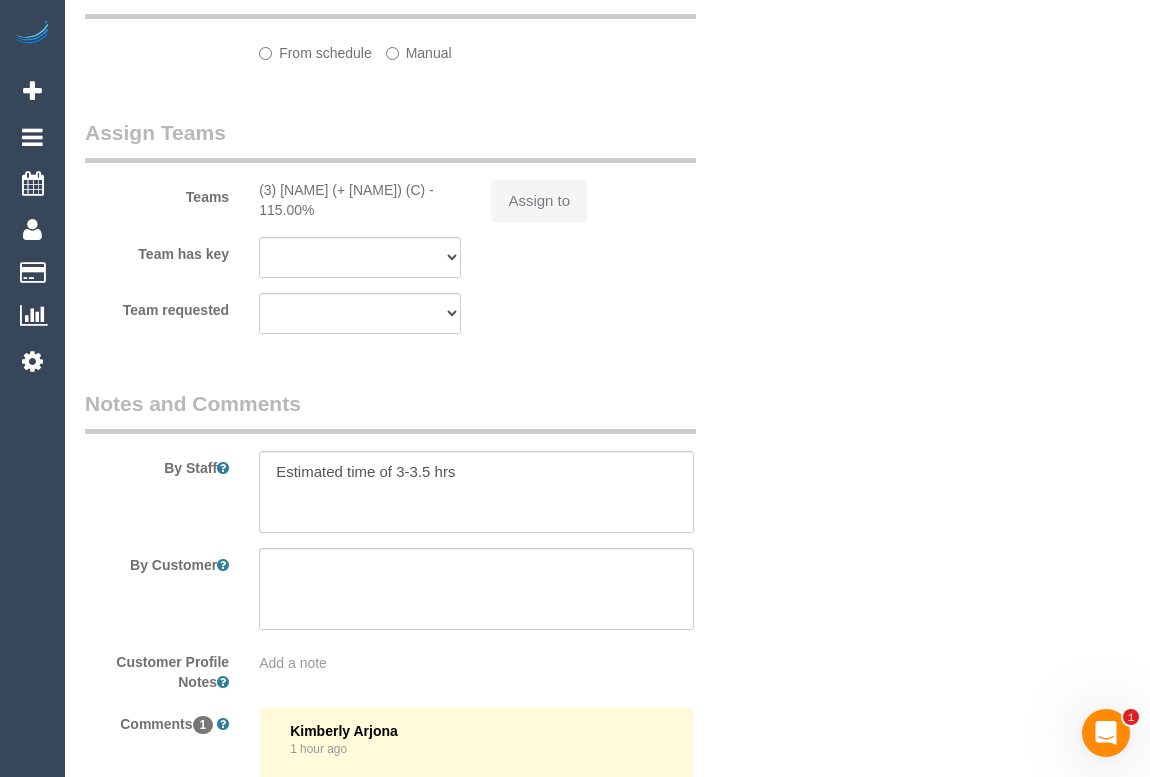 select on "object:798" 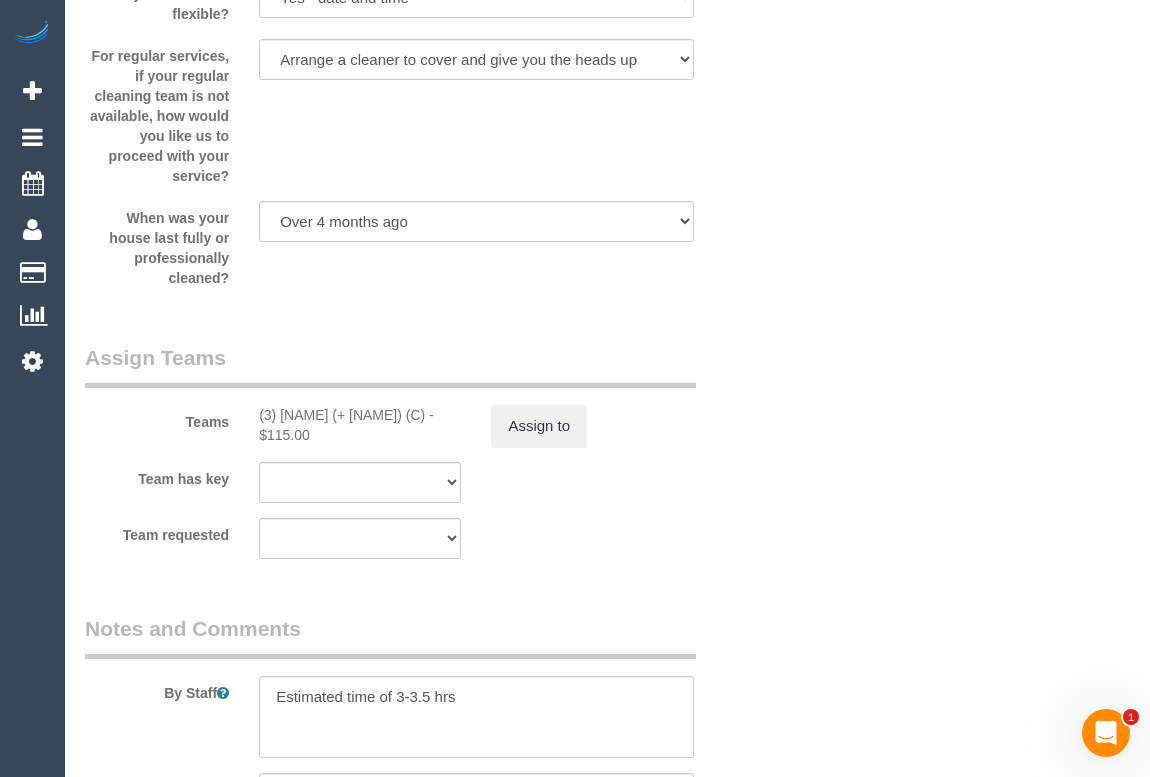 select on "spot1" 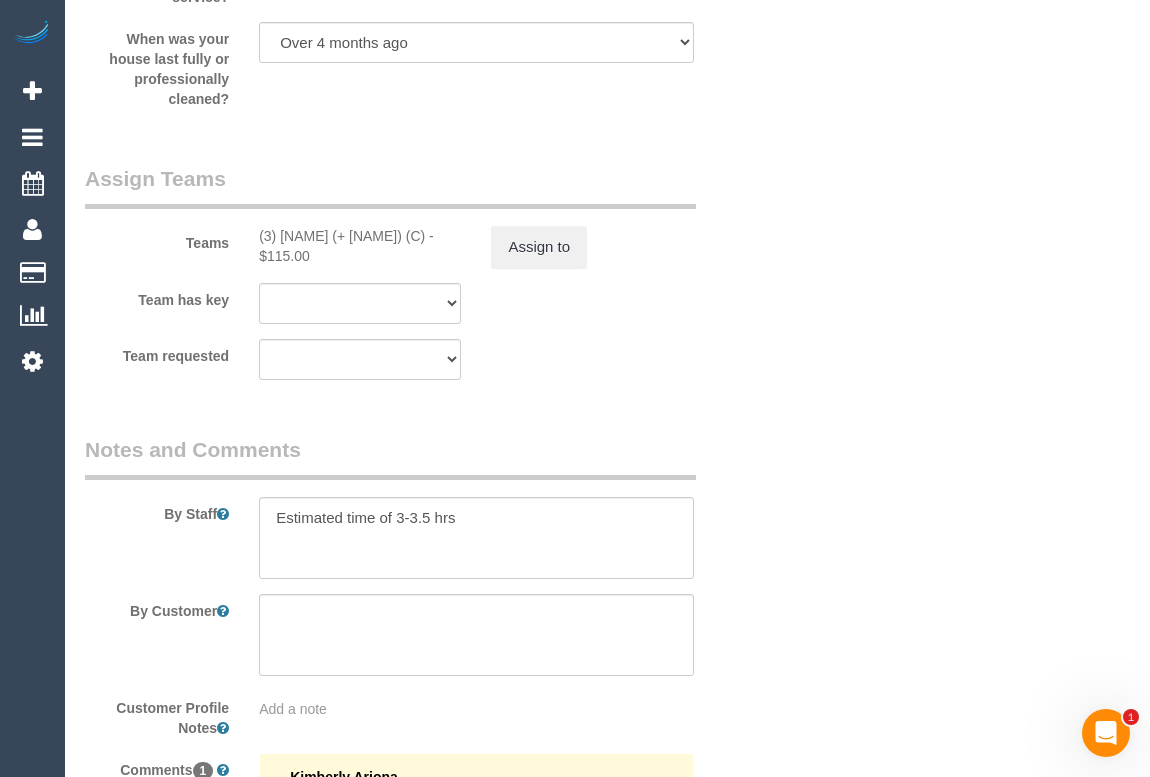 scroll, scrollTop: 2989, scrollLeft: 0, axis: vertical 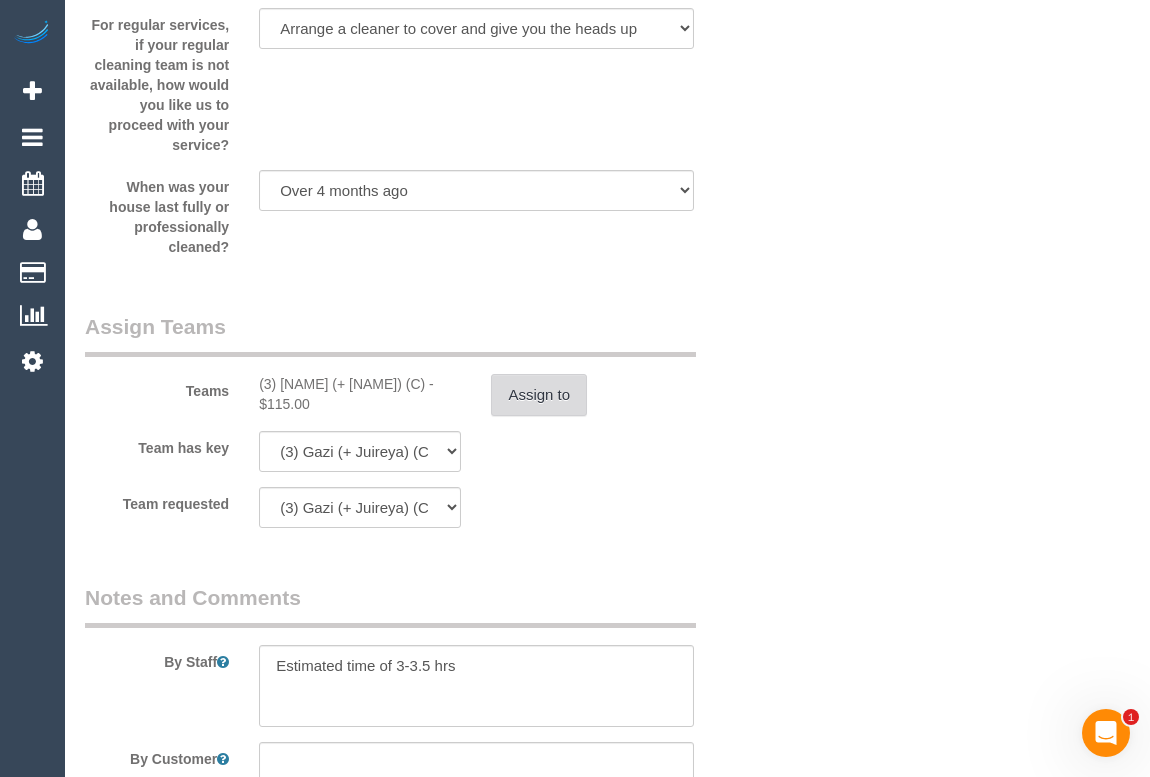 click on "Assign to" at bounding box center [539, 395] 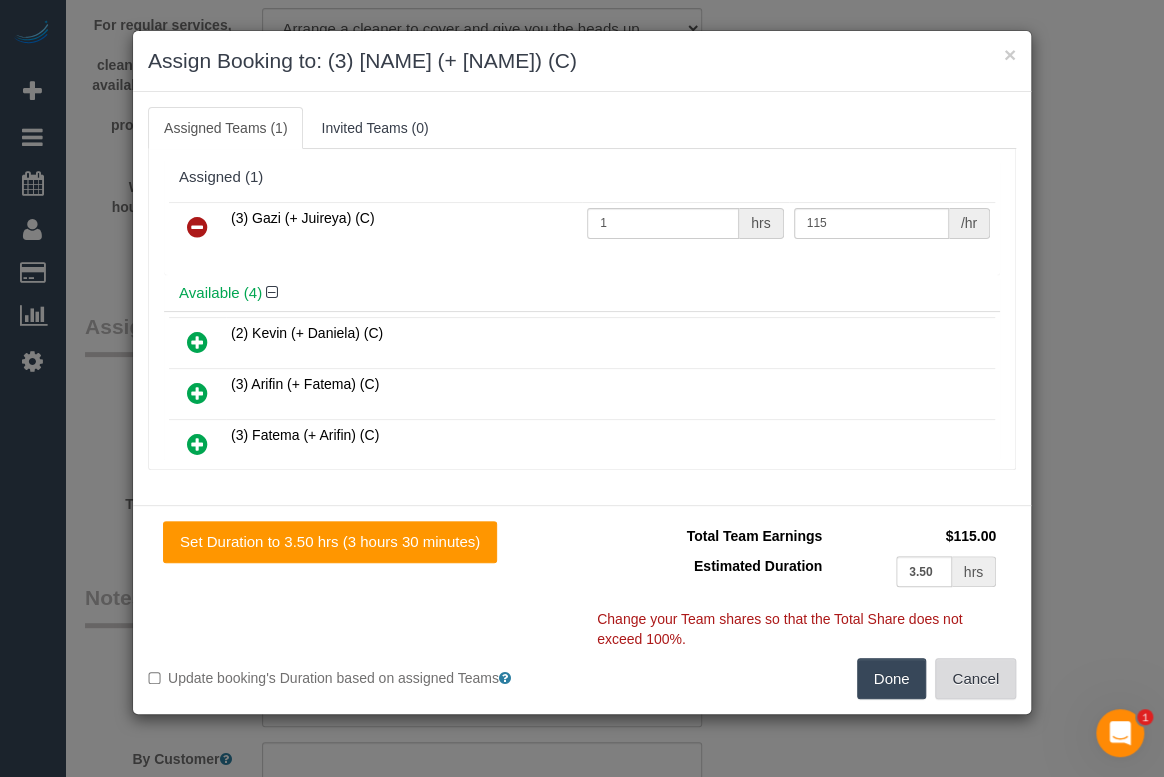 click on "Cancel" at bounding box center (975, 679) 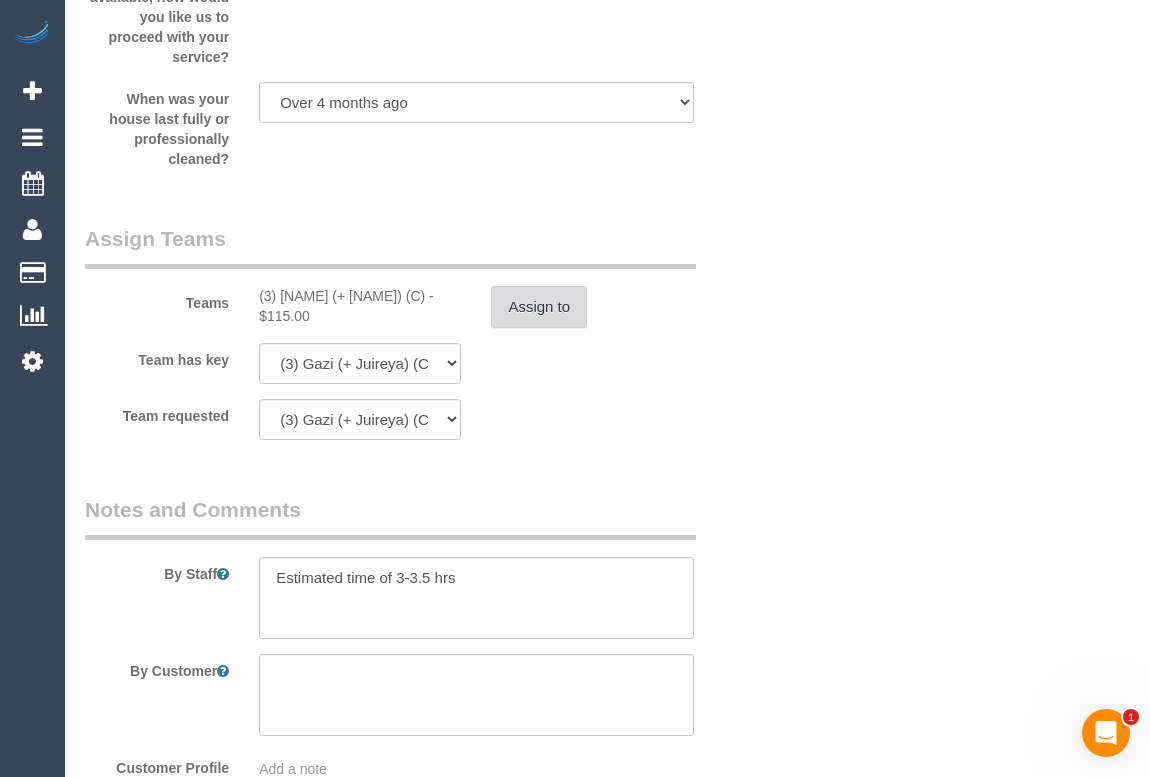 scroll, scrollTop: 3038, scrollLeft: 0, axis: vertical 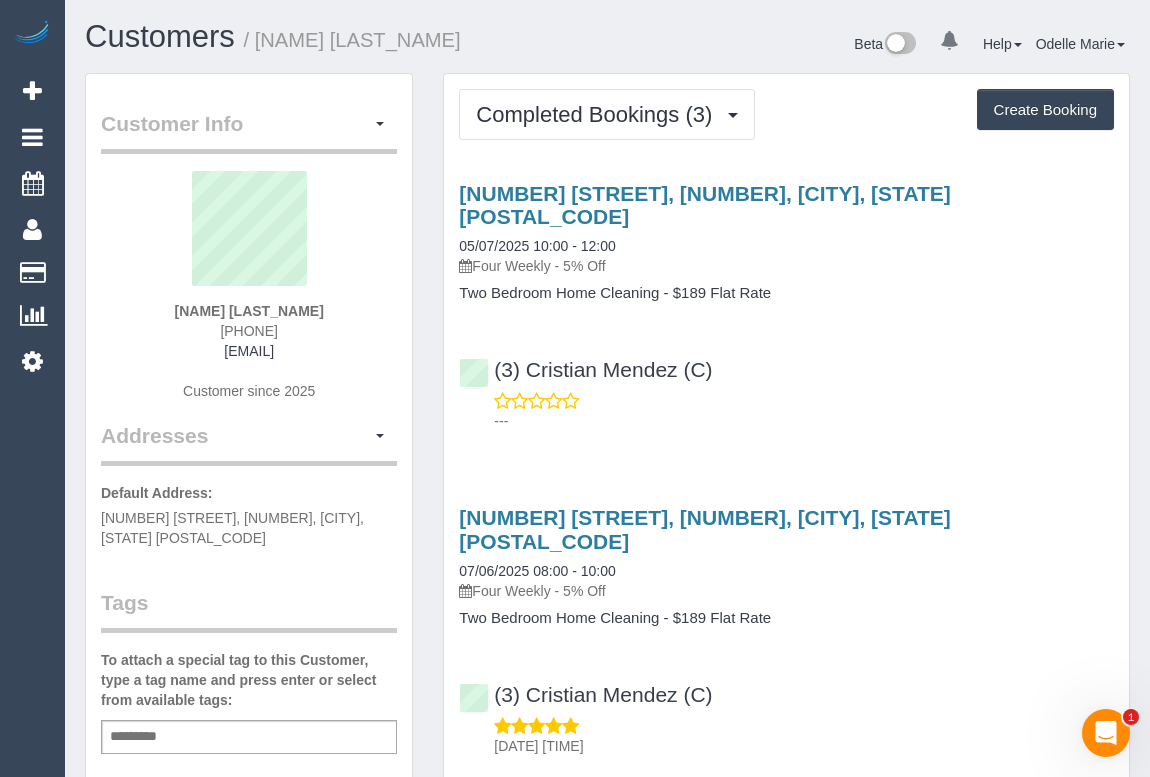 click on "(3) [NAME] [LAST_NAME] (C)
---" at bounding box center (786, 386) 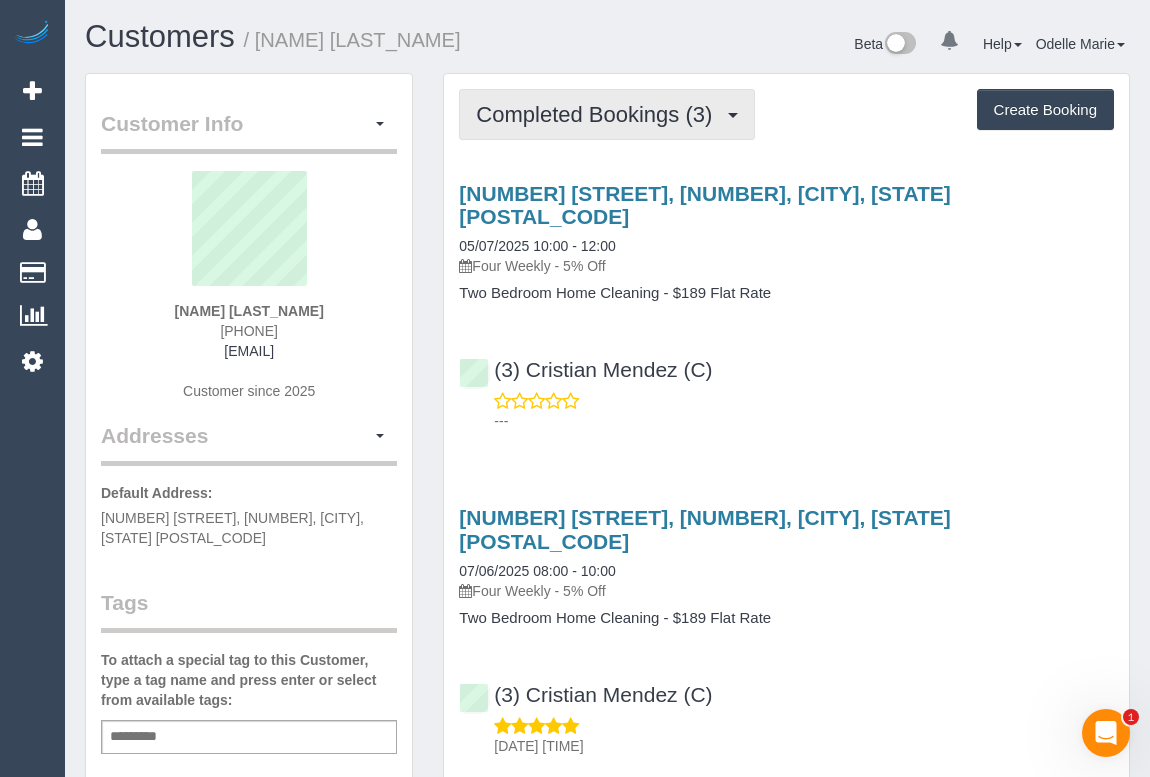 click on "Completed Bookings (3)" at bounding box center [599, 114] 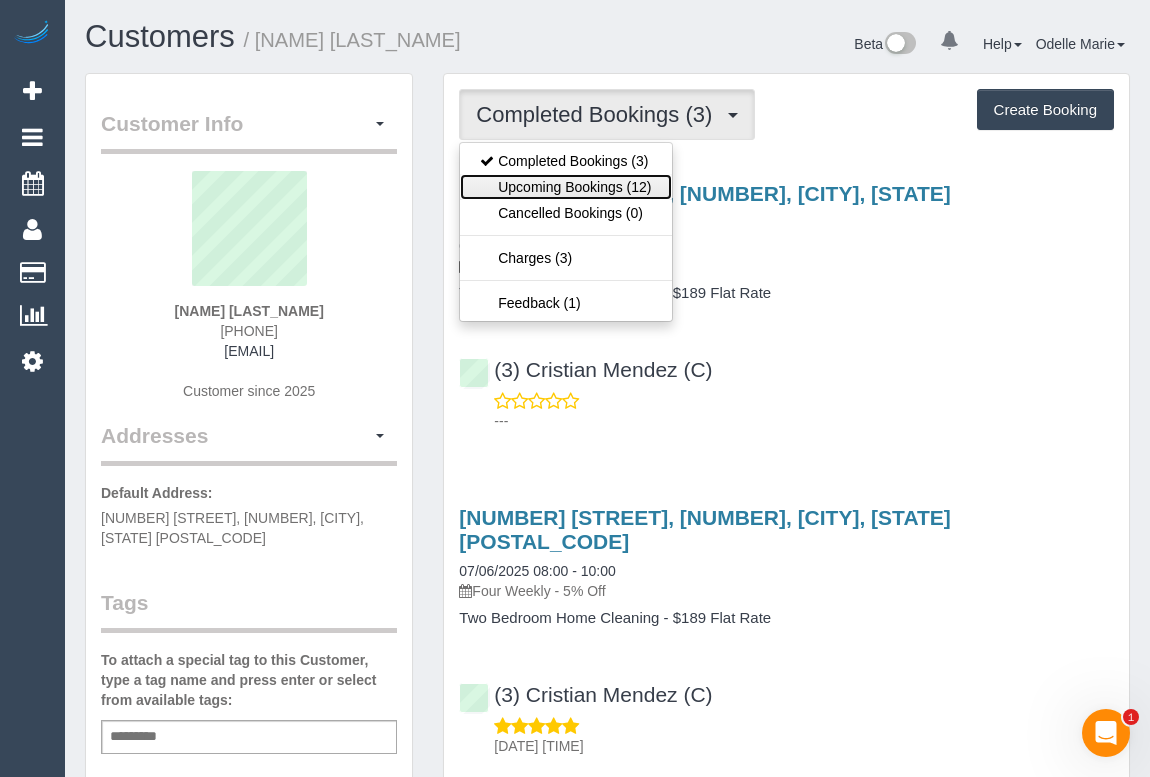 click on "Upcoming Bookings (12)" at bounding box center [565, 187] 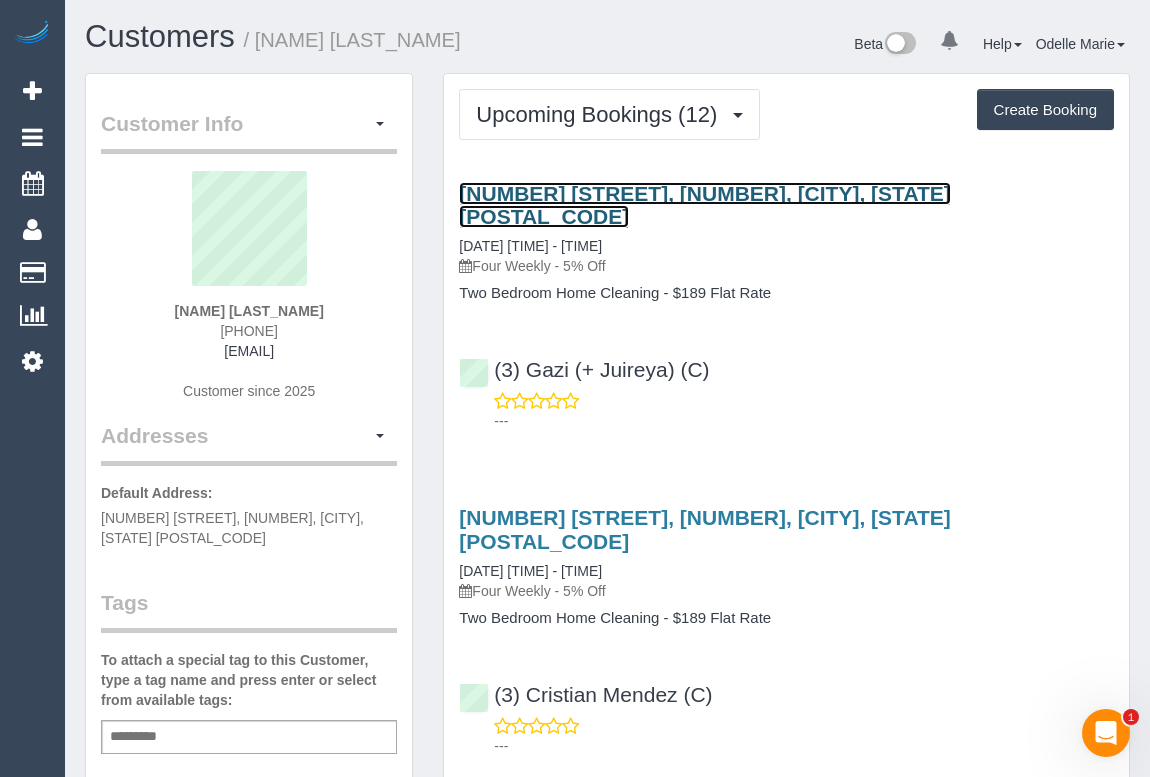click on "[NUMBER] [STREET], [NUMBER], [CITY], [STATE] [POSTAL_CODE]" at bounding box center (705, 205) 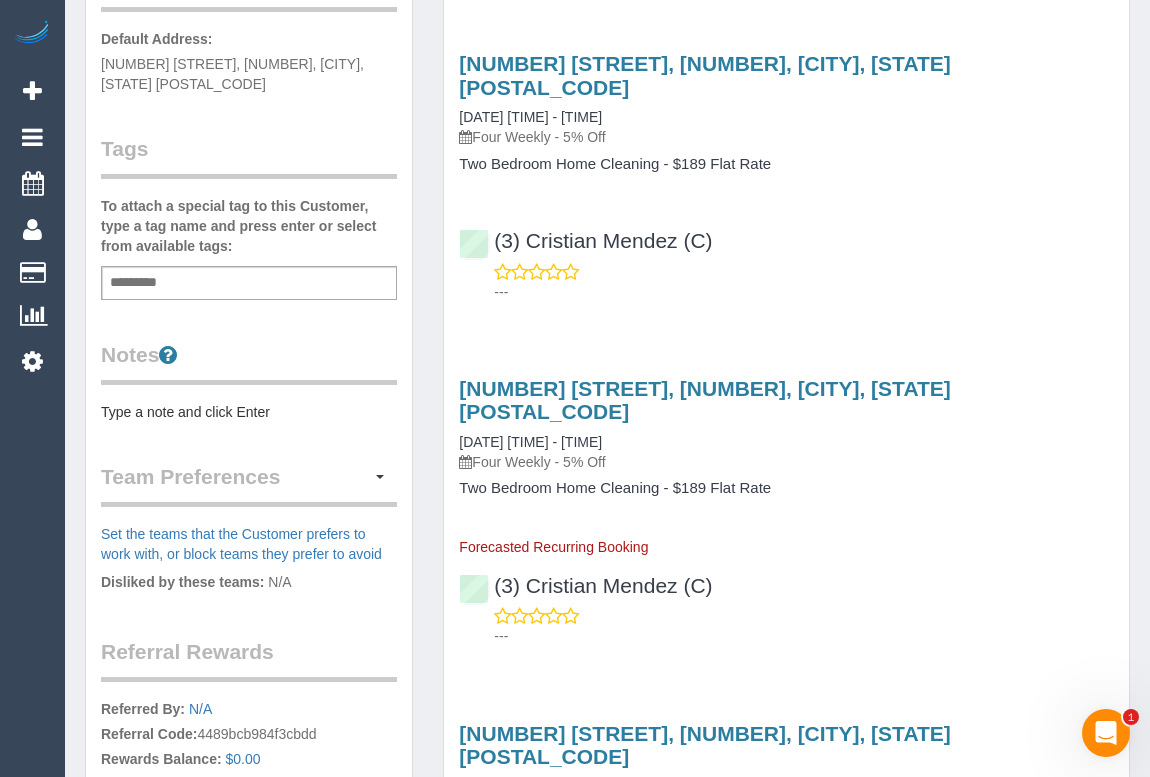 scroll, scrollTop: 0, scrollLeft: 0, axis: both 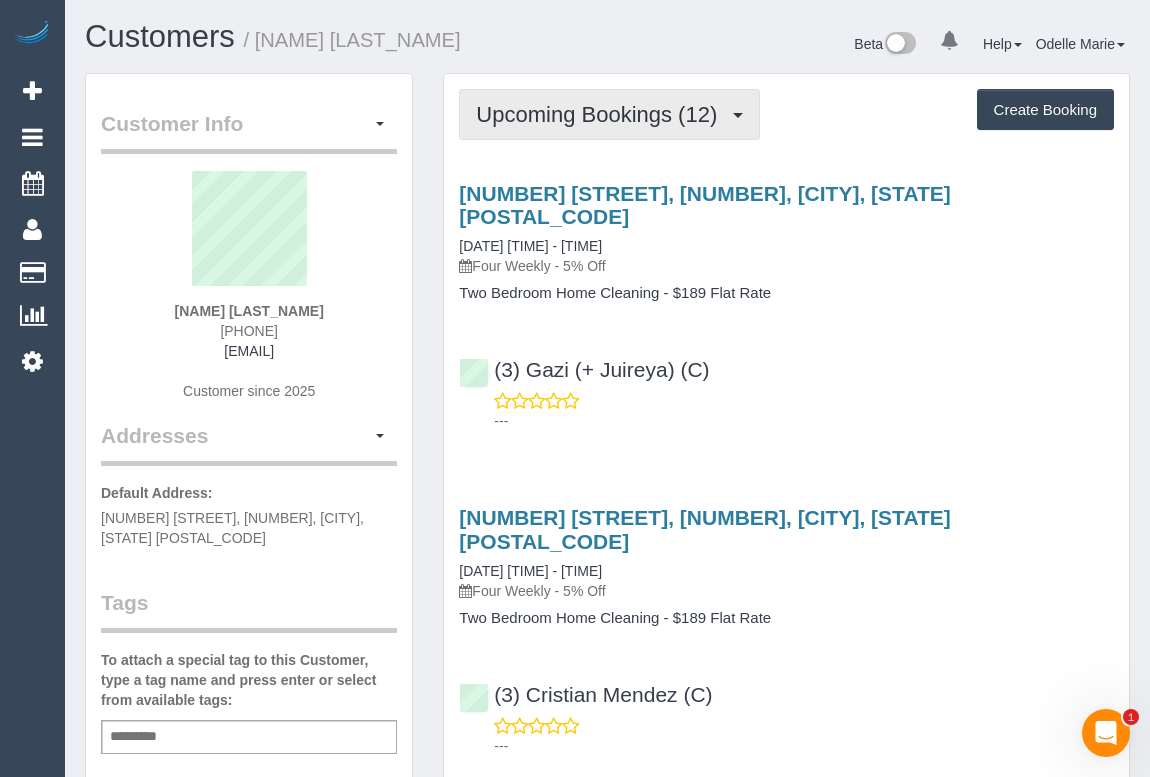 click on "Upcoming Bookings (12)" at bounding box center [601, 114] 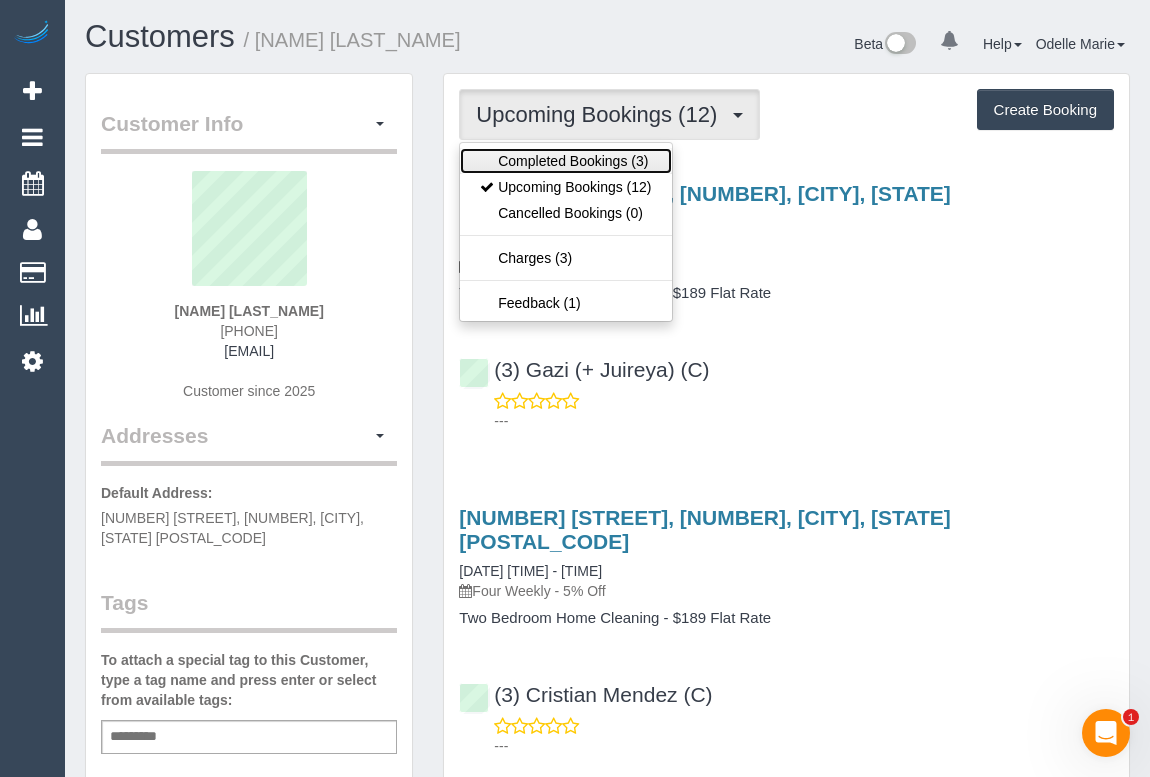 click on "Completed Bookings (3)" at bounding box center [565, 161] 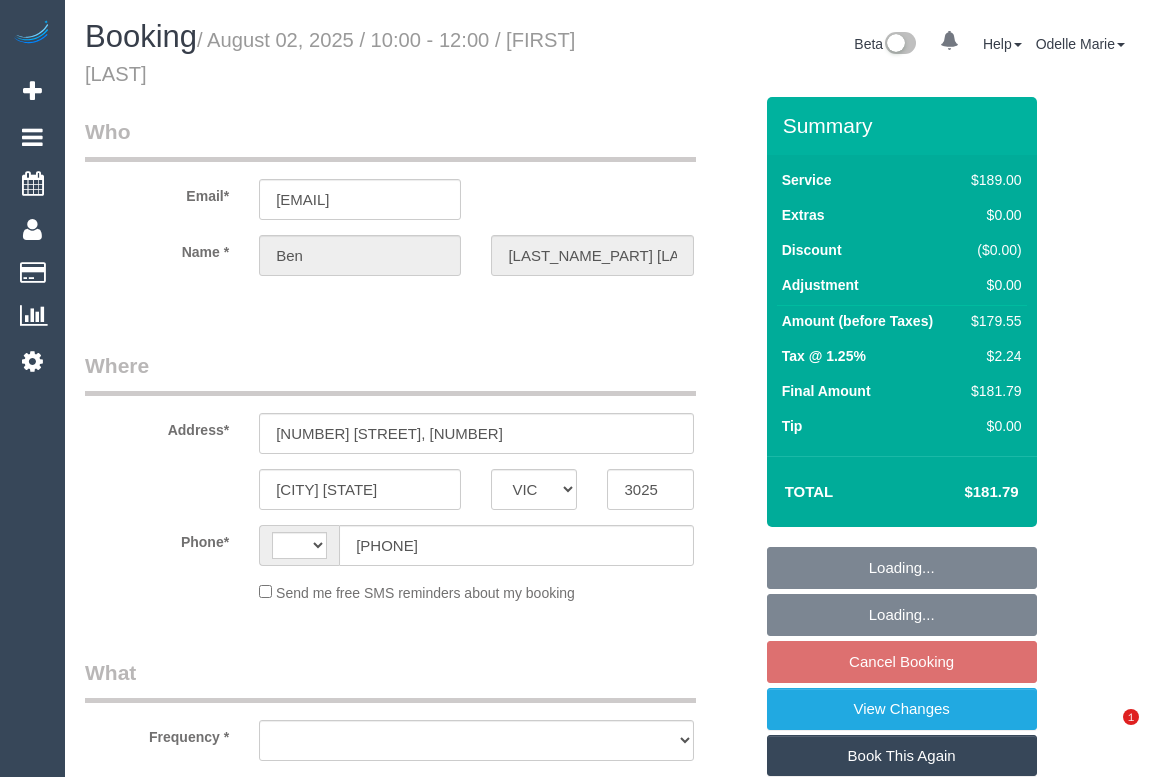 select on "VIC" 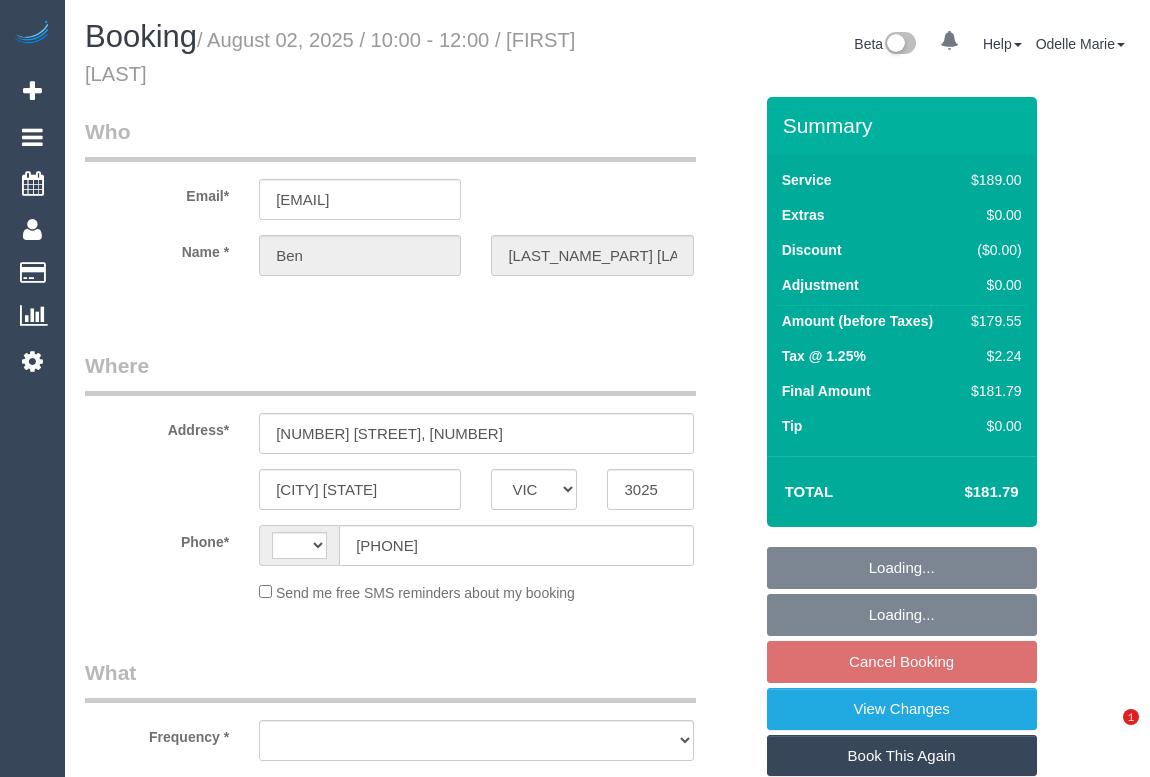 scroll, scrollTop: 0, scrollLeft: 0, axis: both 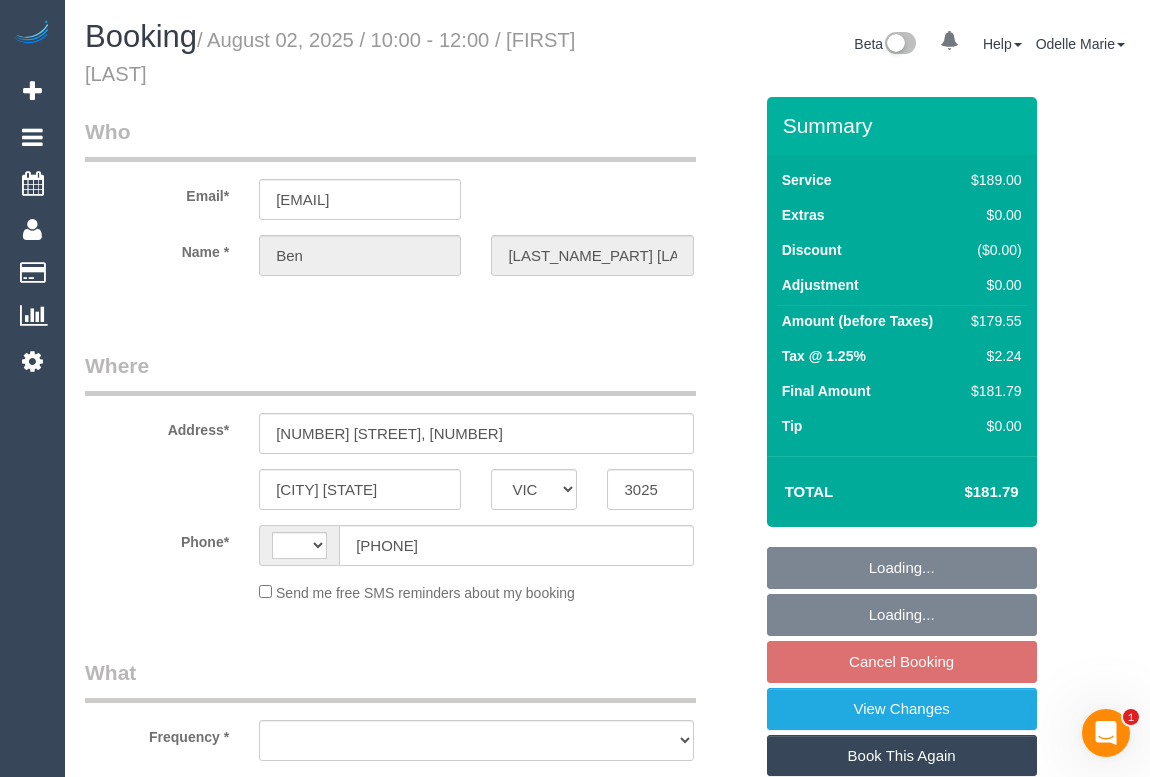 select on "object:281" 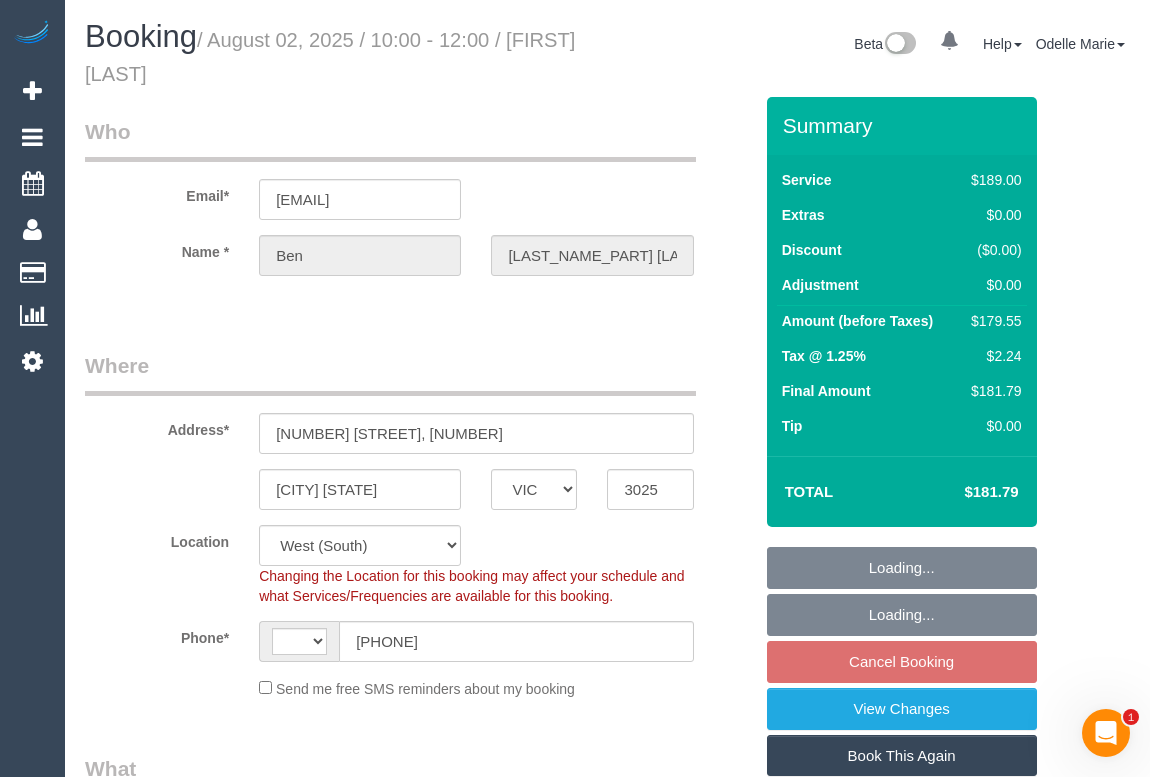select on "object:681" 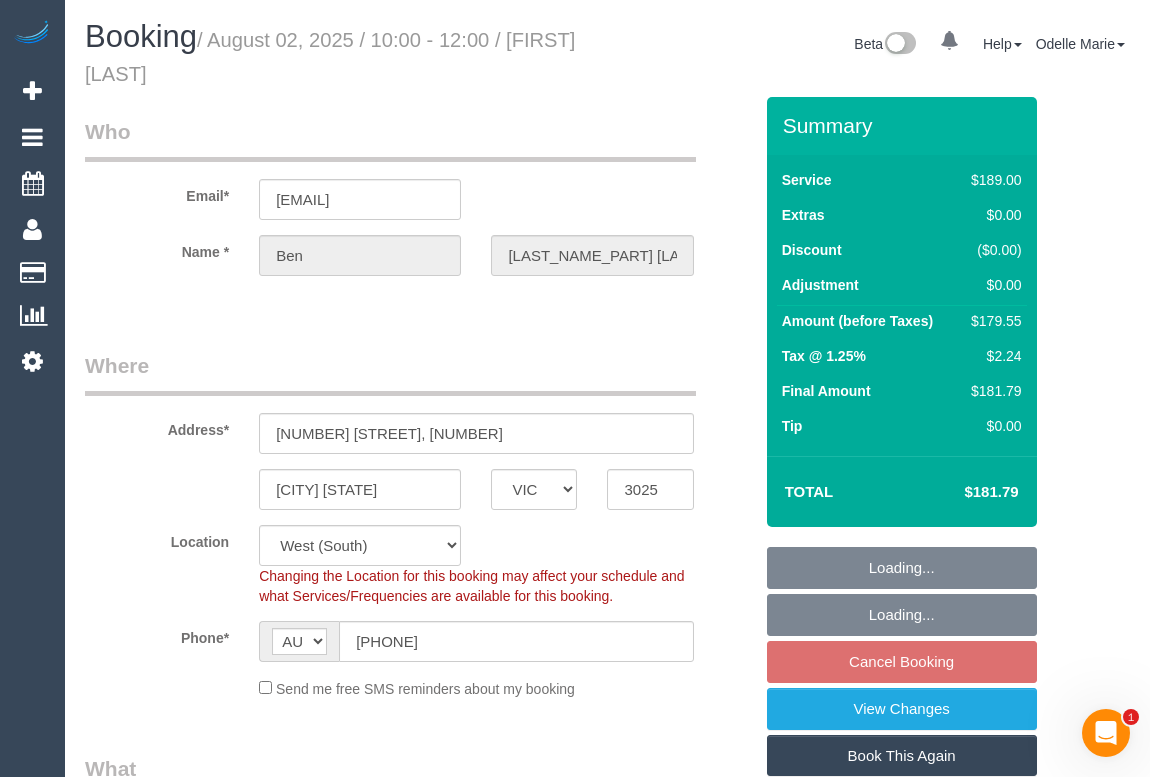select on "spot1" 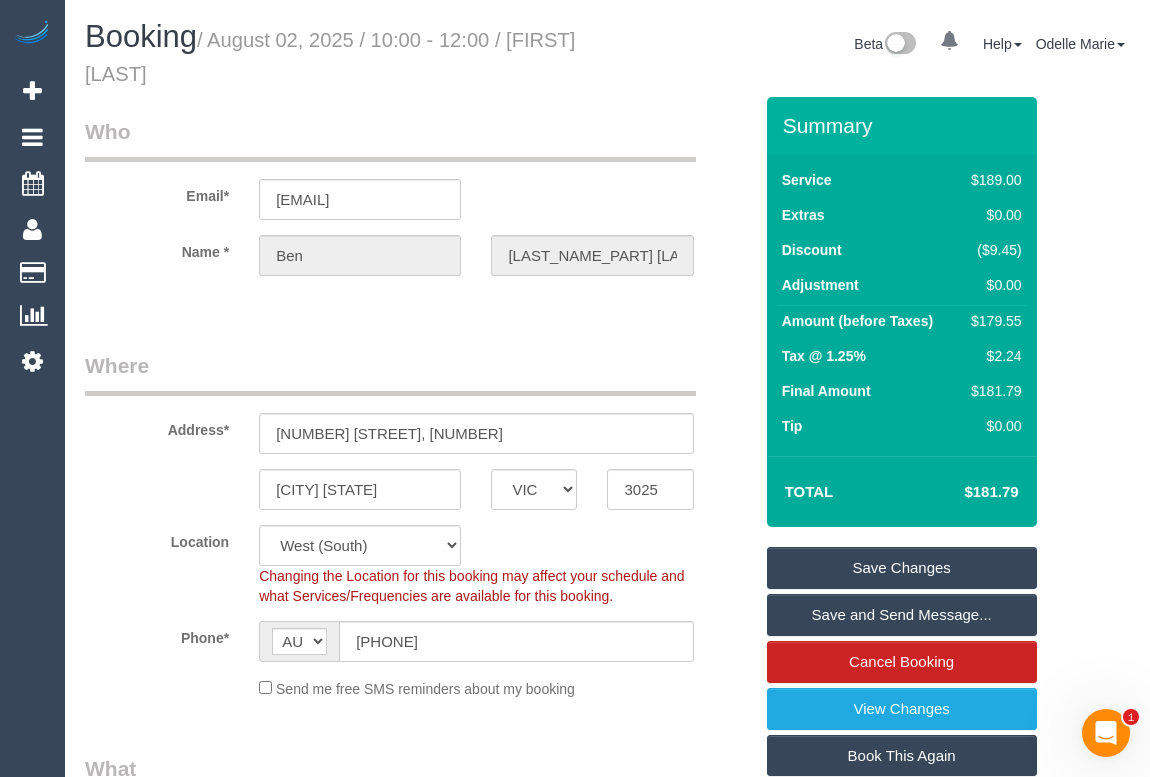 click on "Who" at bounding box center [390, 139] 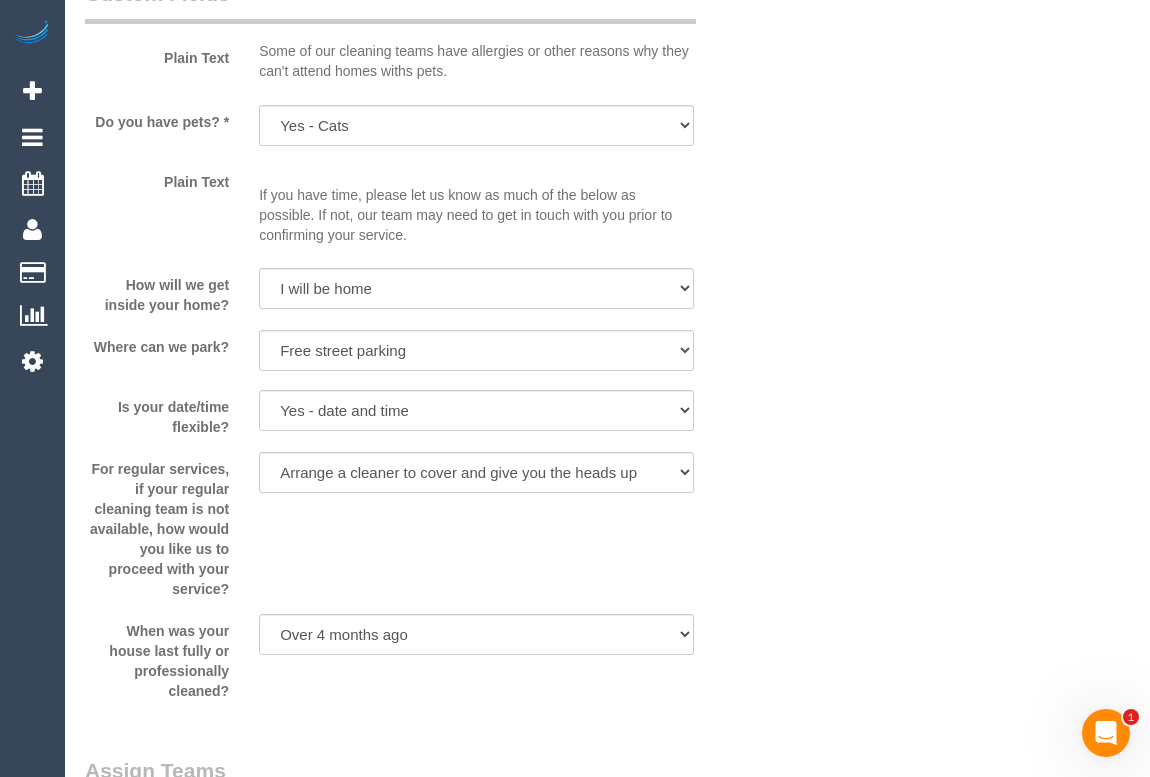 scroll, scrollTop: 3000, scrollLeft: 0, axis: vertical 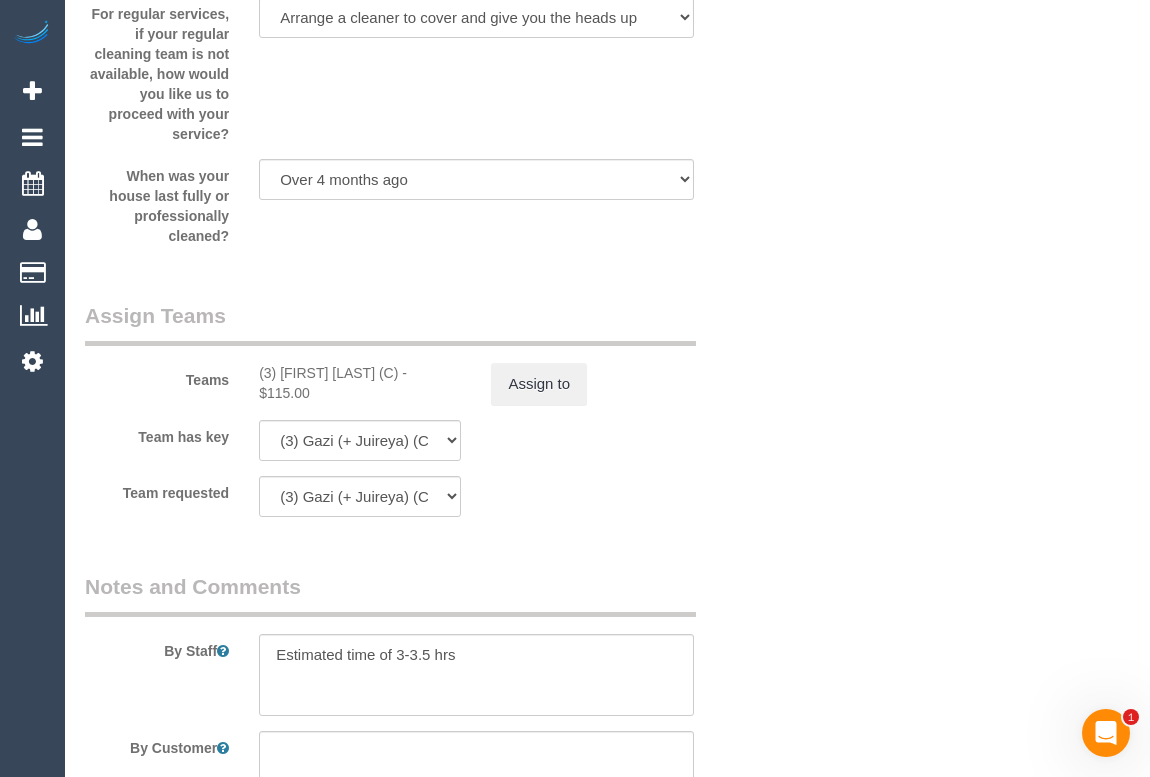 drag, startPoint x: 253, startPoint y: 376, endPoint x: 410, endPoint y: 373, distance: 157.02866 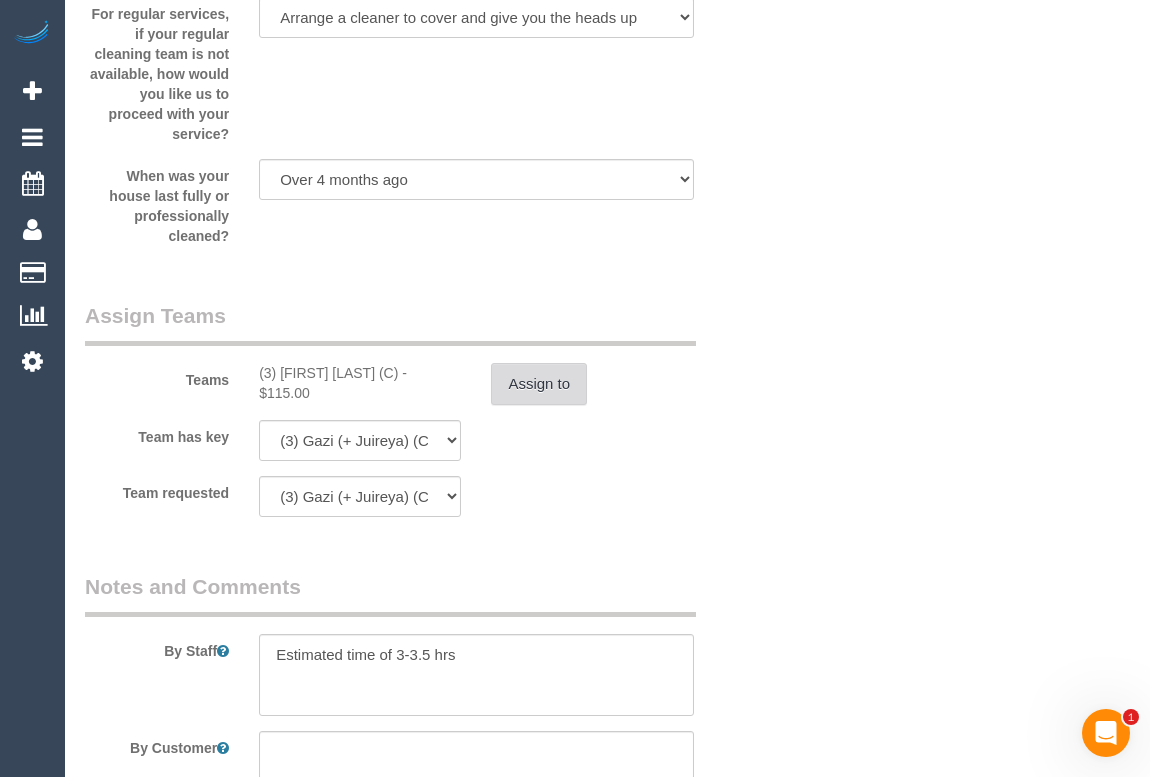 click on "Assign to" at bounding box center (539, 384) 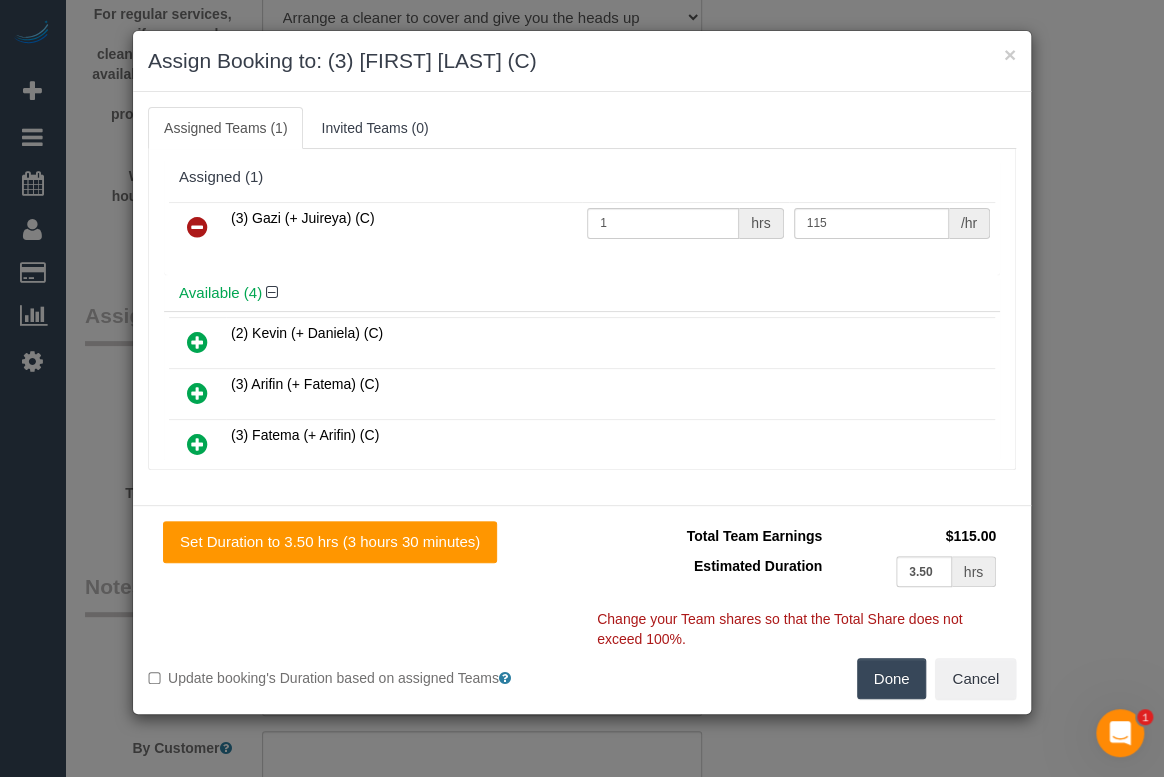 click at bounding box center [197, 227] 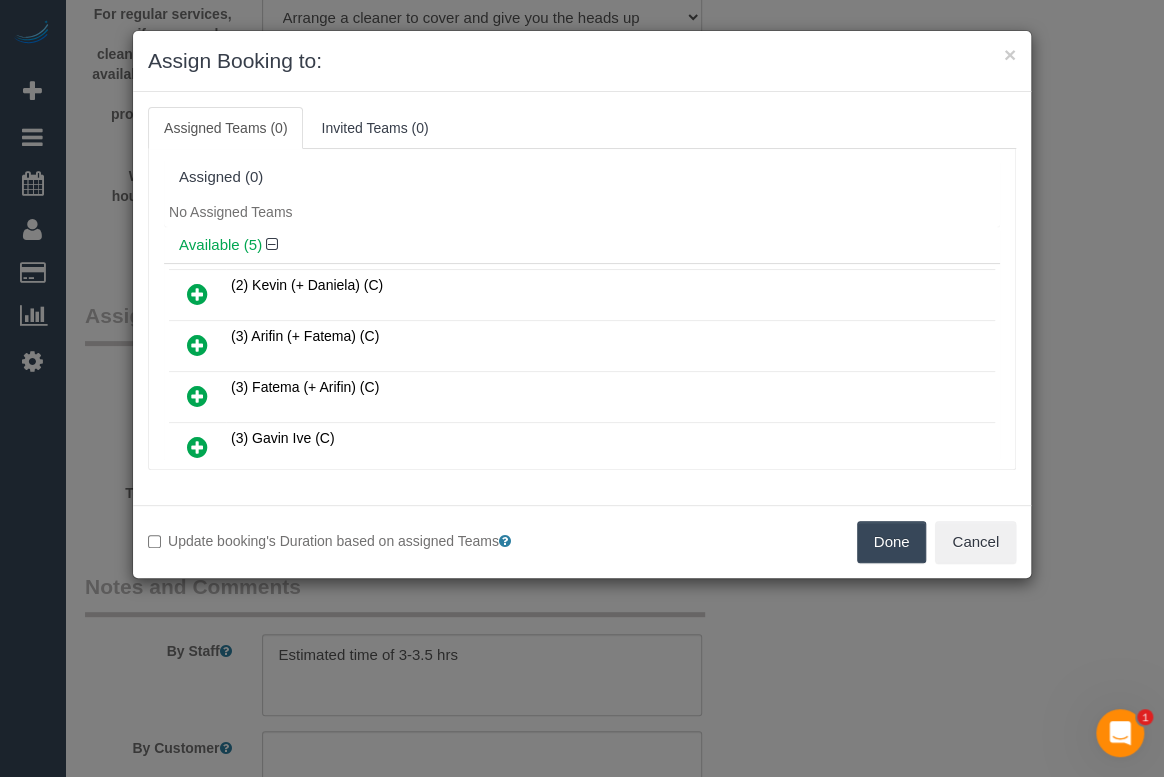 click on "Done" at bounding box center [892, 542] 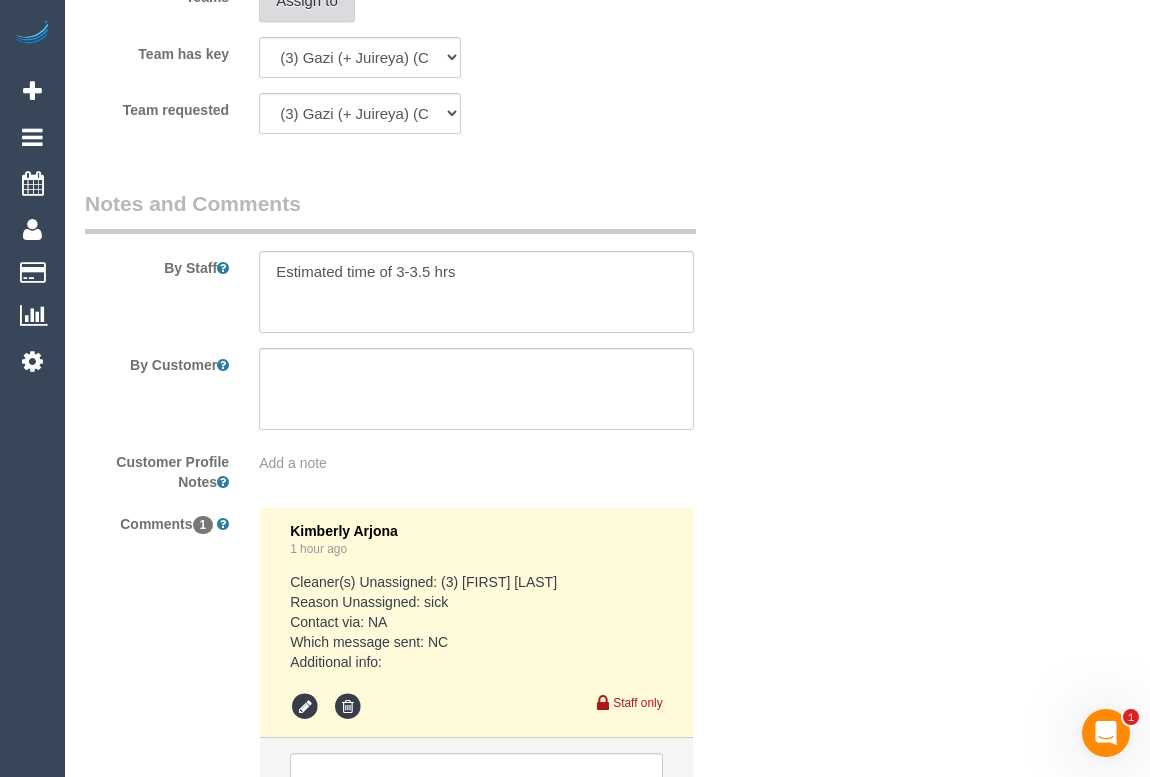 scroll, scrollTop: 3583, scrollLeft: 0, axis: vertical 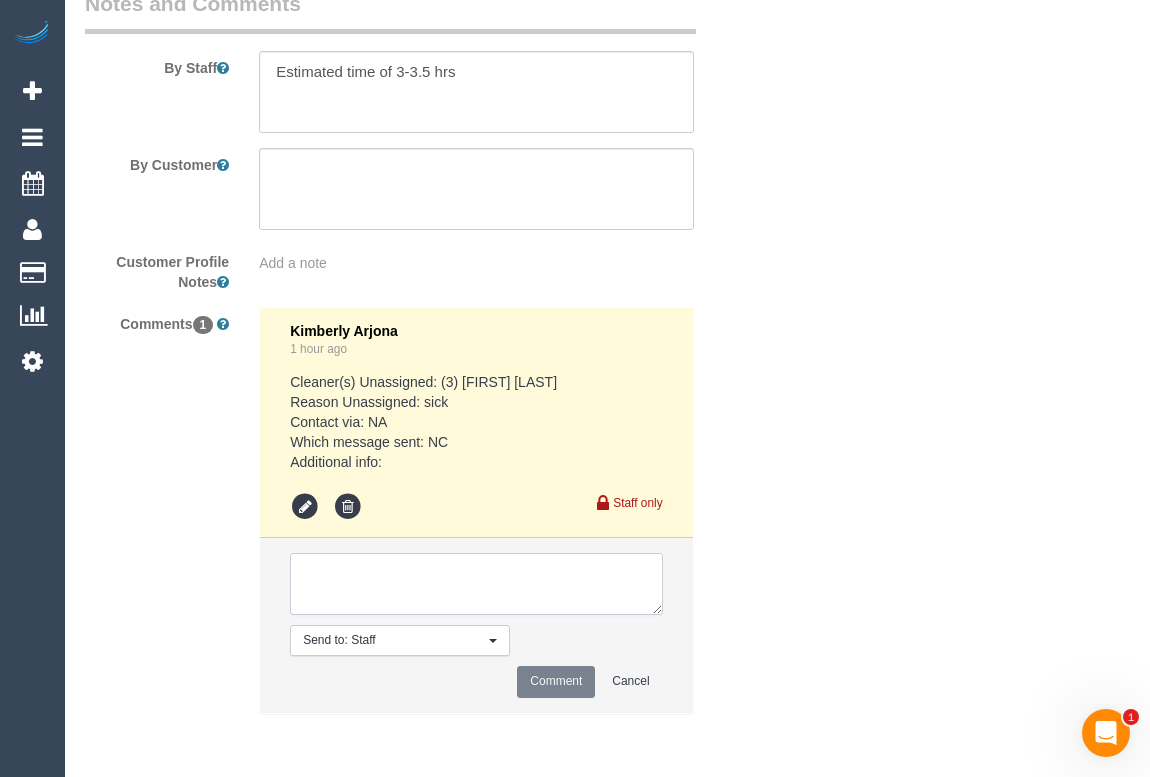 click at bounding box center [476, 584] 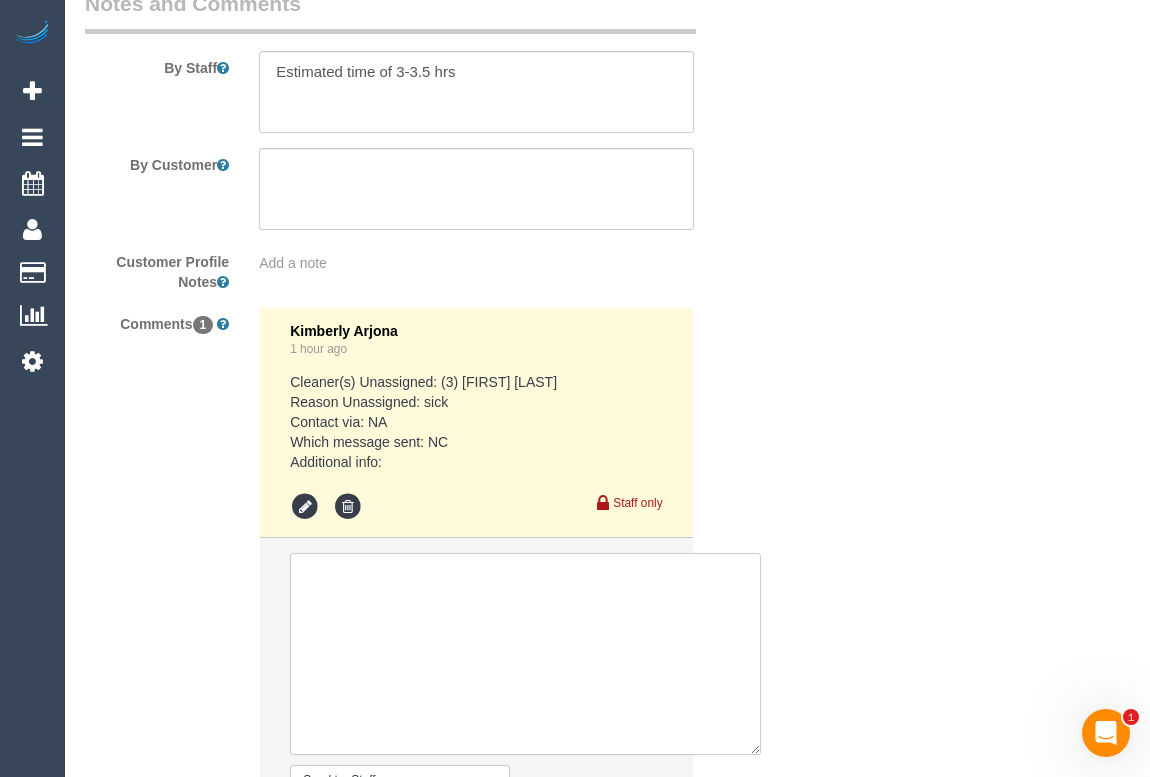 drag, startPoint x: 655, startPoint y: 609, endPoint x: 456, endPoint y: 607, distance: 199.01006 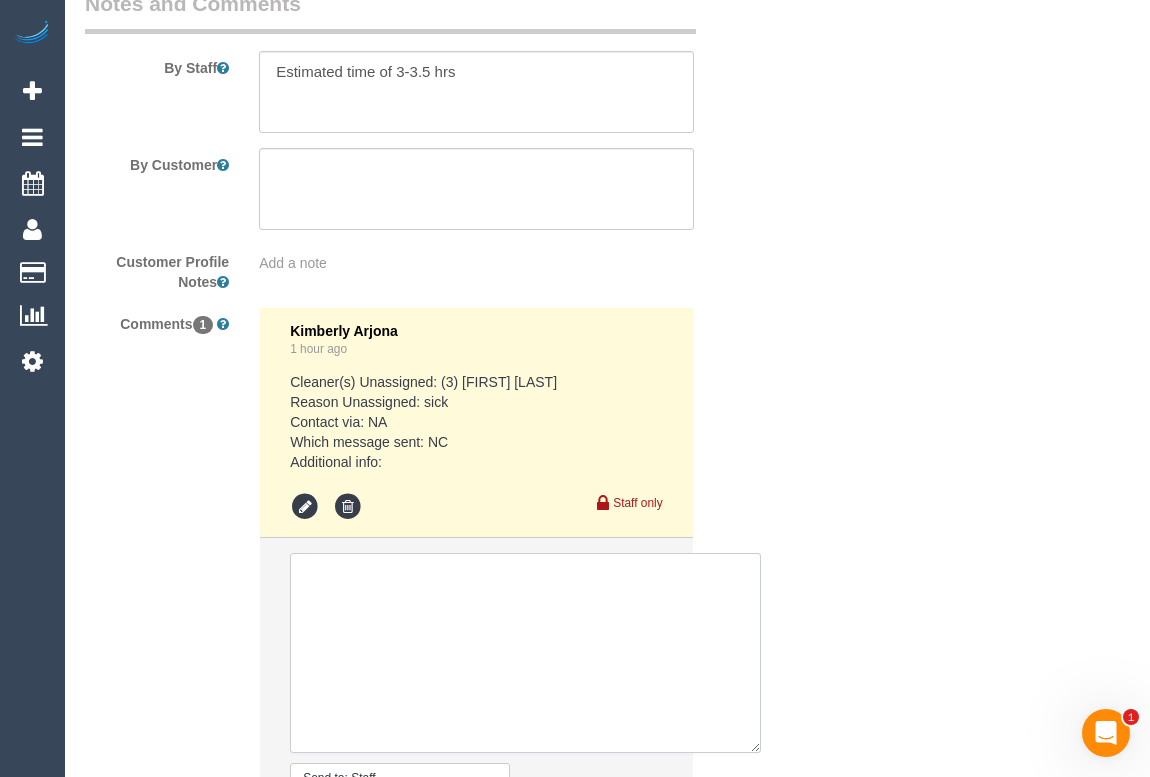 click at bounding box center [525, 653] 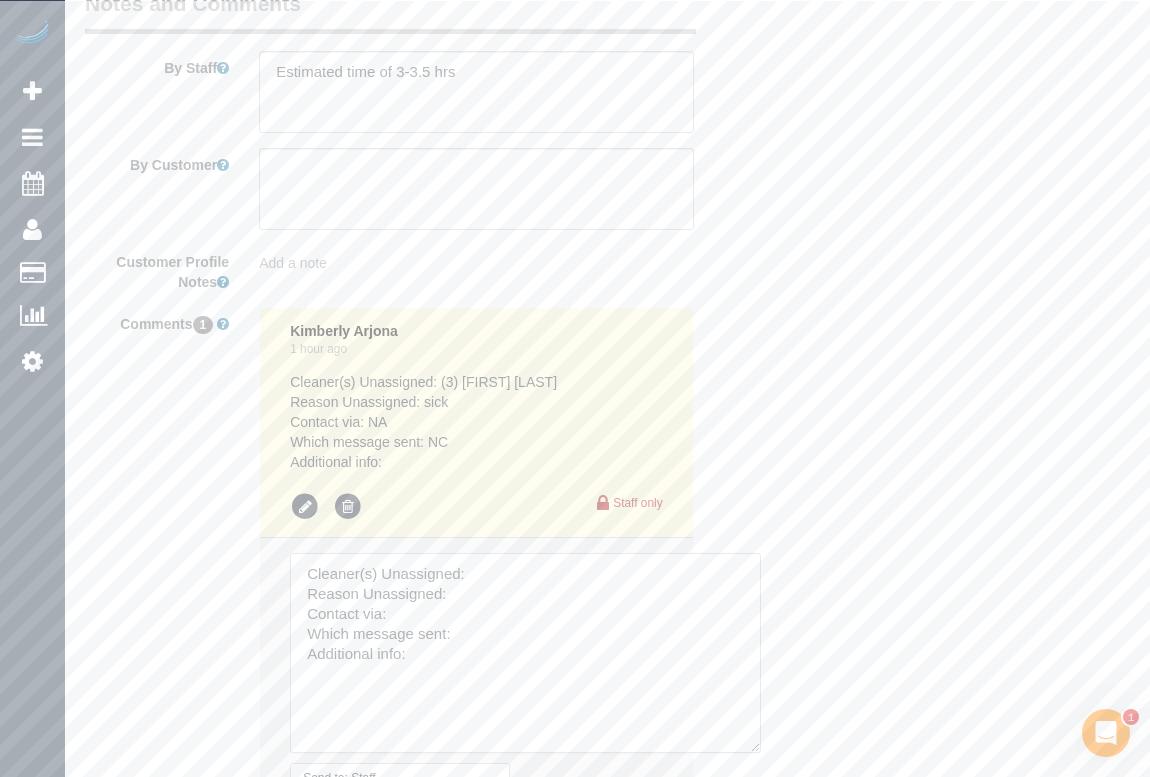 click at bounding box center (525, 653) 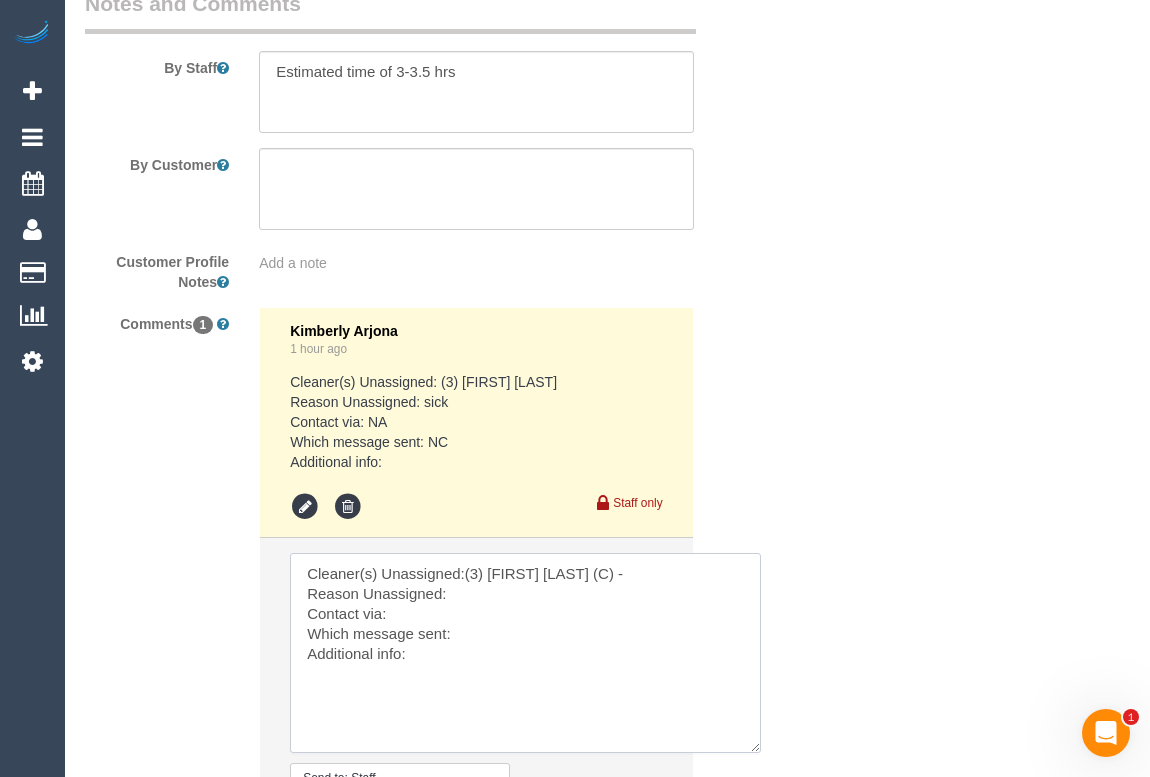 click at bounding box center [525, 653] 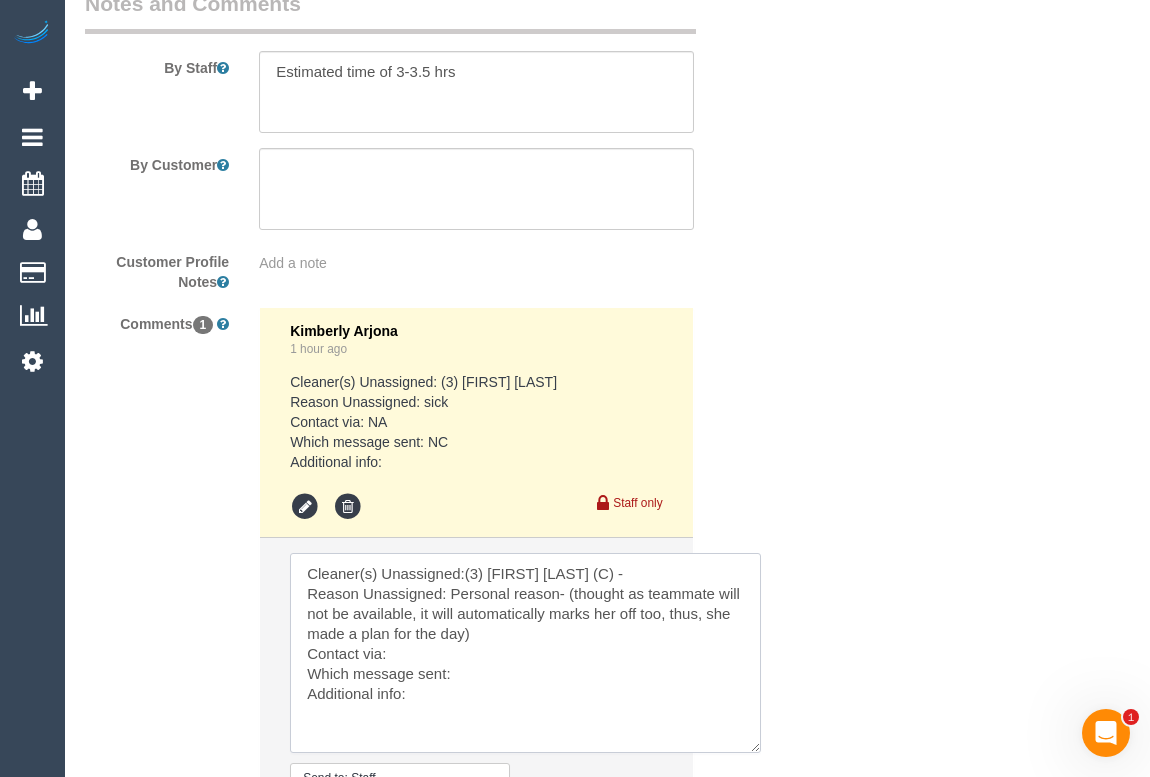 click at bounding box center (525, 653) 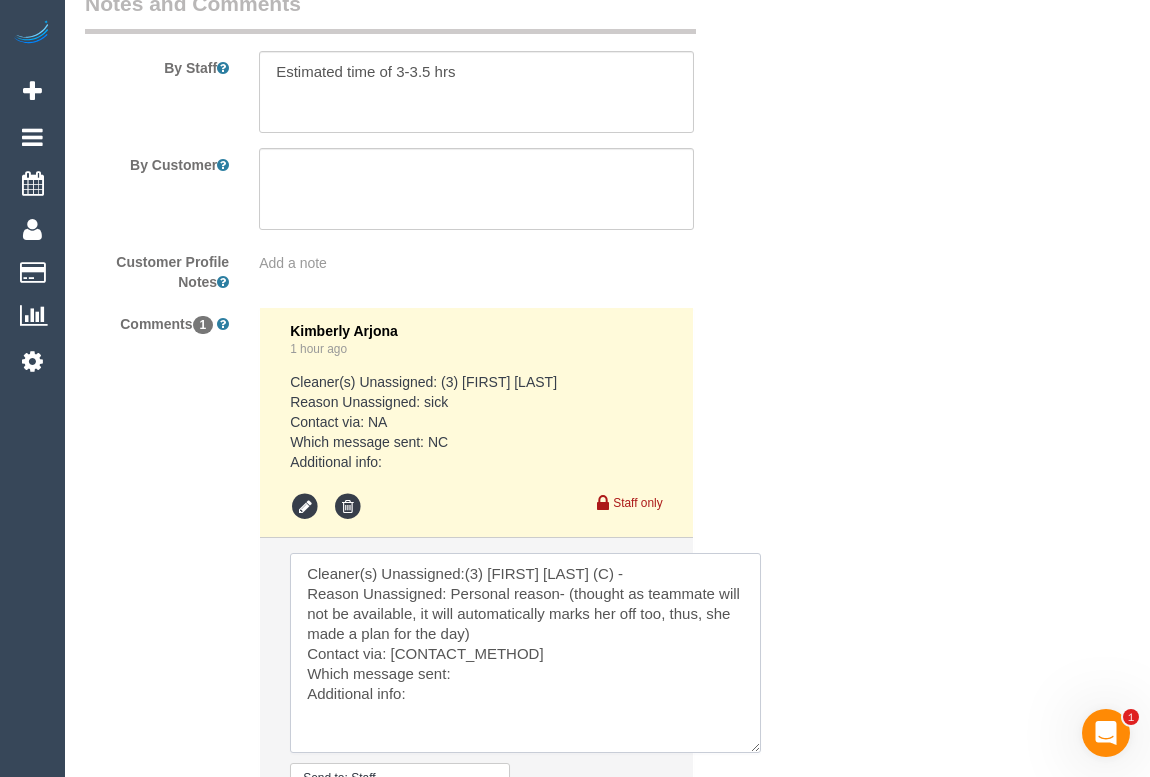 click at bounding box center [525, 653] 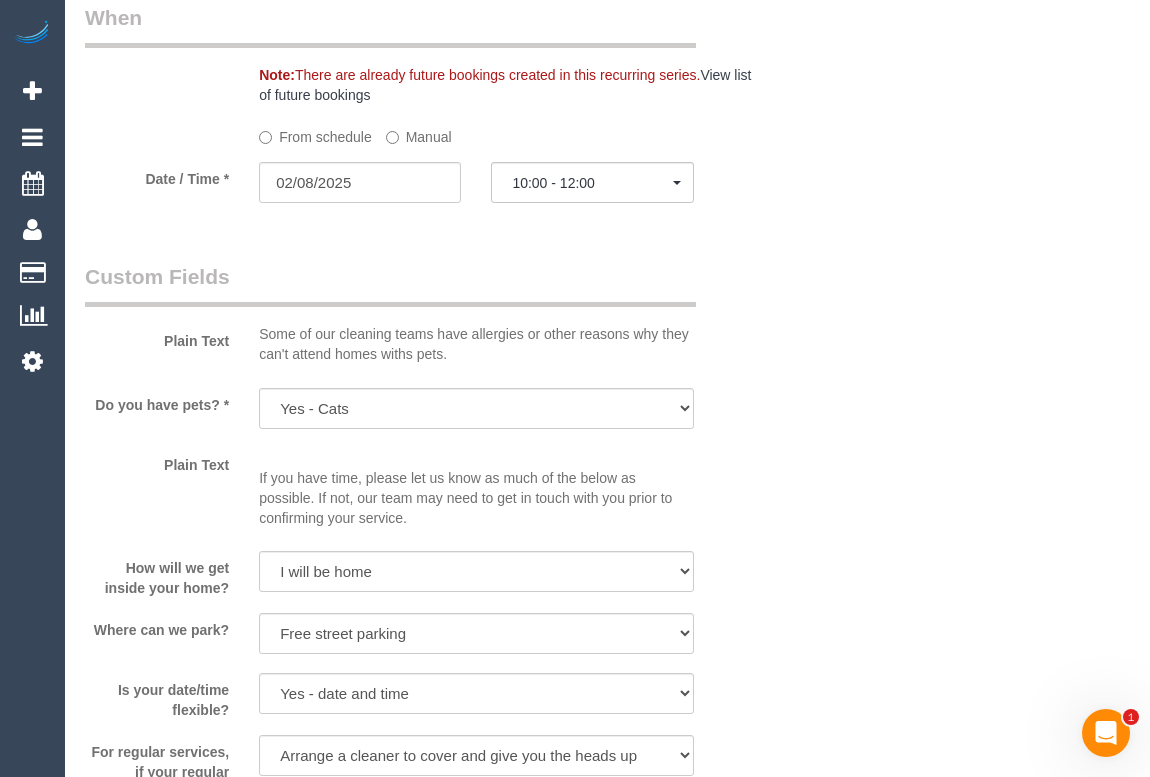scroll, scrollTop: 2492, scrollLeft: 0, axis: vertical 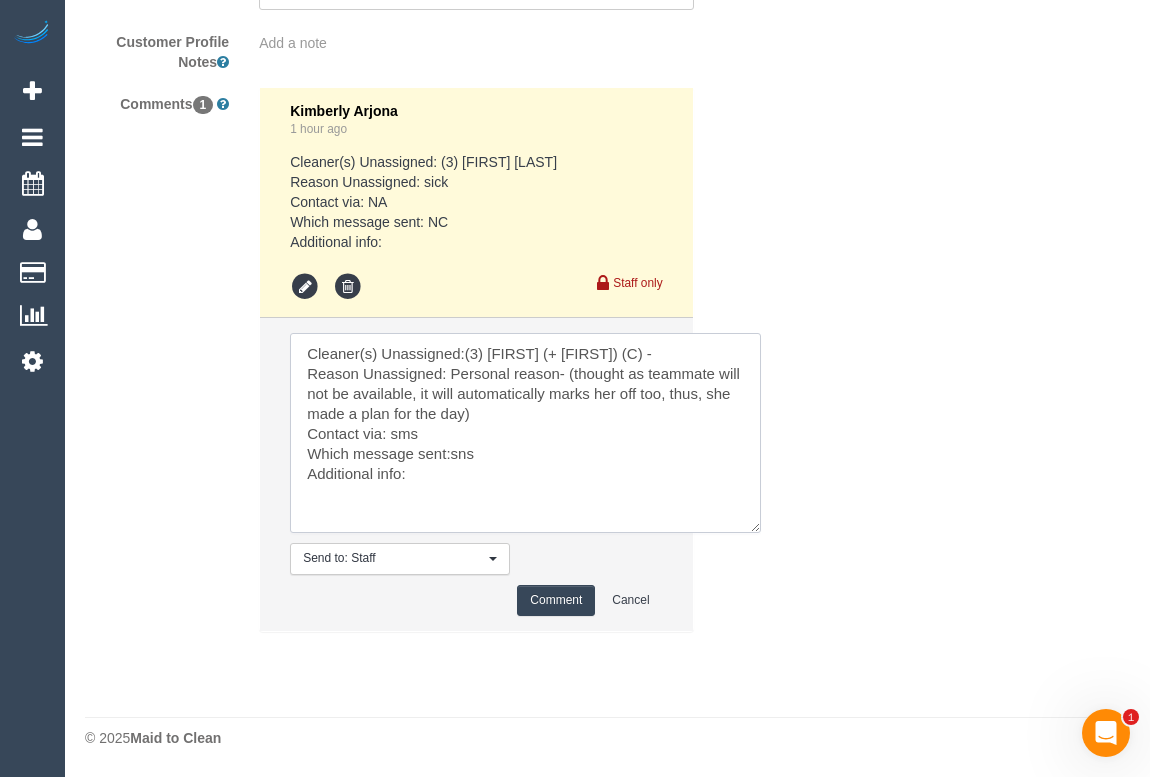 drag, startPoint x: 450, startPoint y: 453, endPoint x: 503, endPoint y: 453, distance: 53 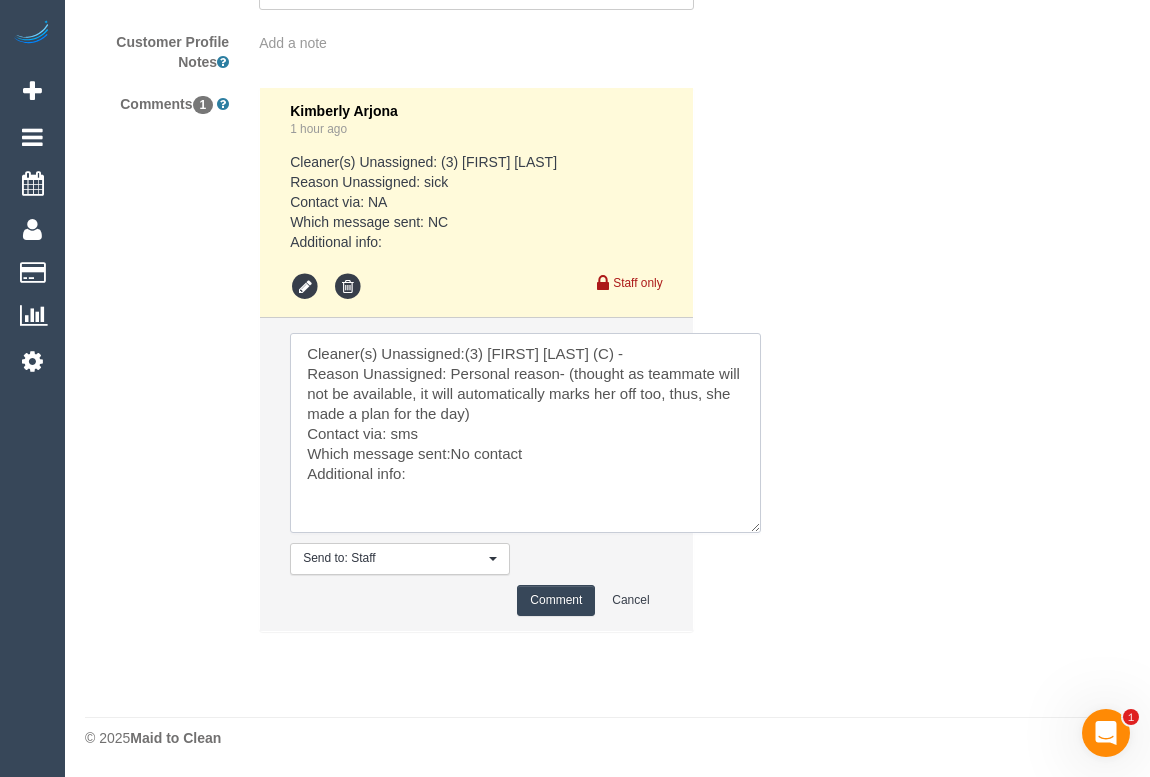 click at bounding box center (525, 433) 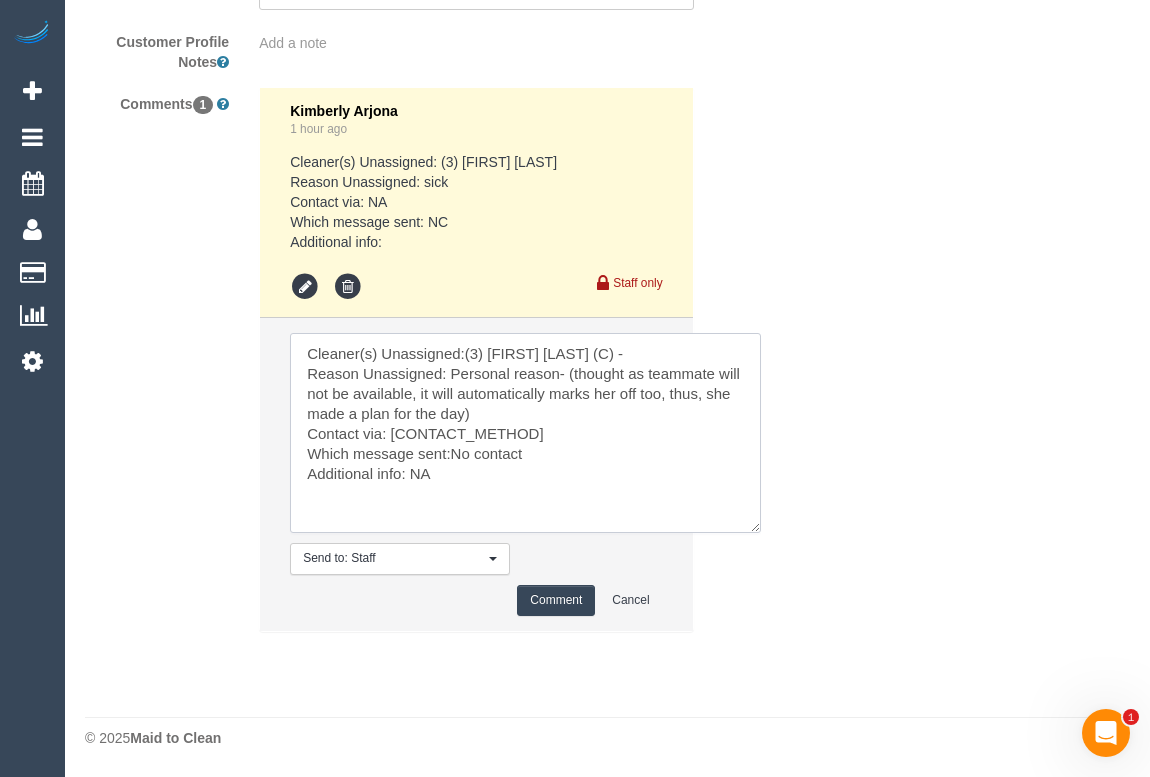 type on "Cleaner(s) Unassigned:(3) Gazi (+ Juireya) (C) -
Reason Unassigned: Personal reason- (thought as teammate will not be available, it will automatically marks her off too, thus, she made a plan for the day)
Contact via: sms
Which message sent:No contact
Additional info: NA" 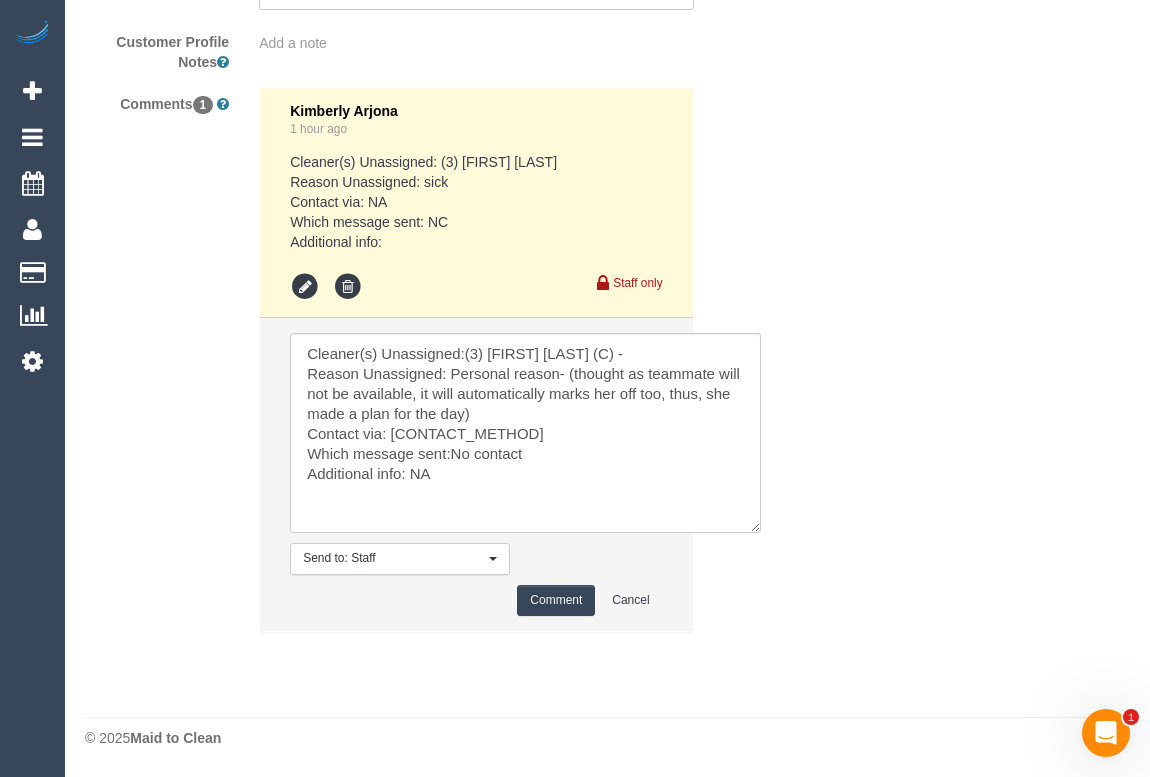 click on "Comment" at bounding box center (556, 600) 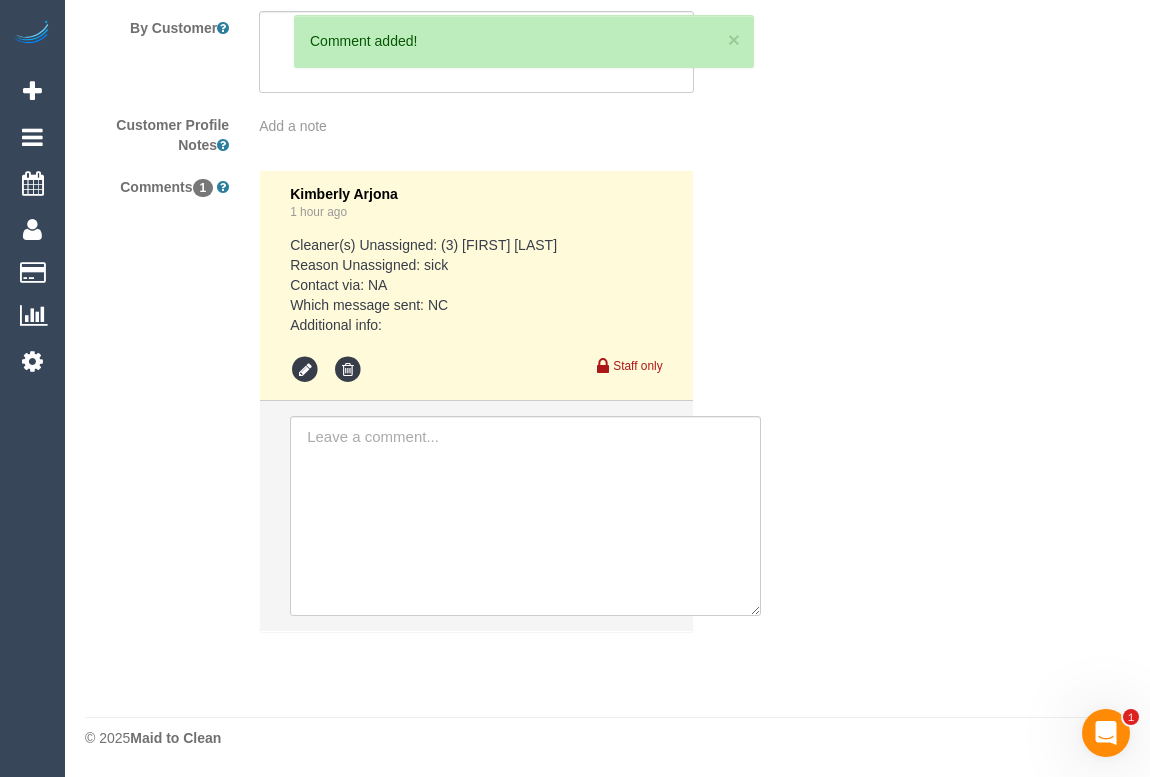 scroll, scrollTop: 3803, scrollLeft: 0, axis: vertical 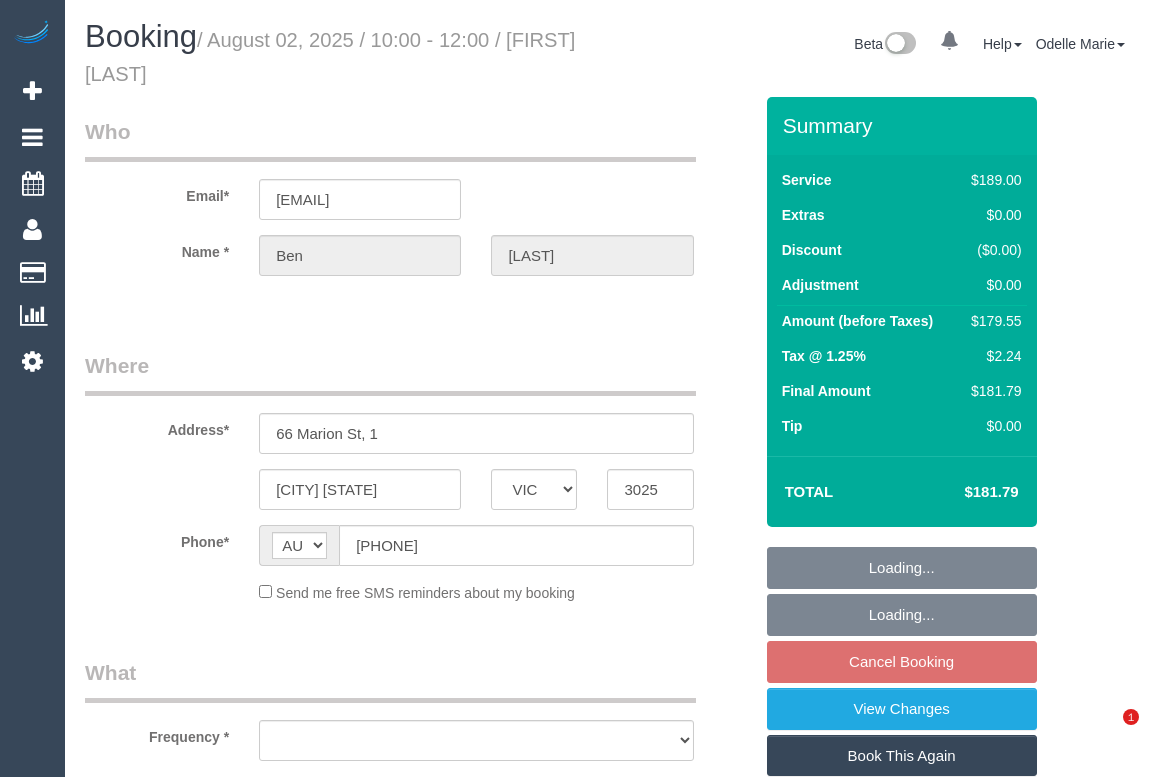 select on "VIC" 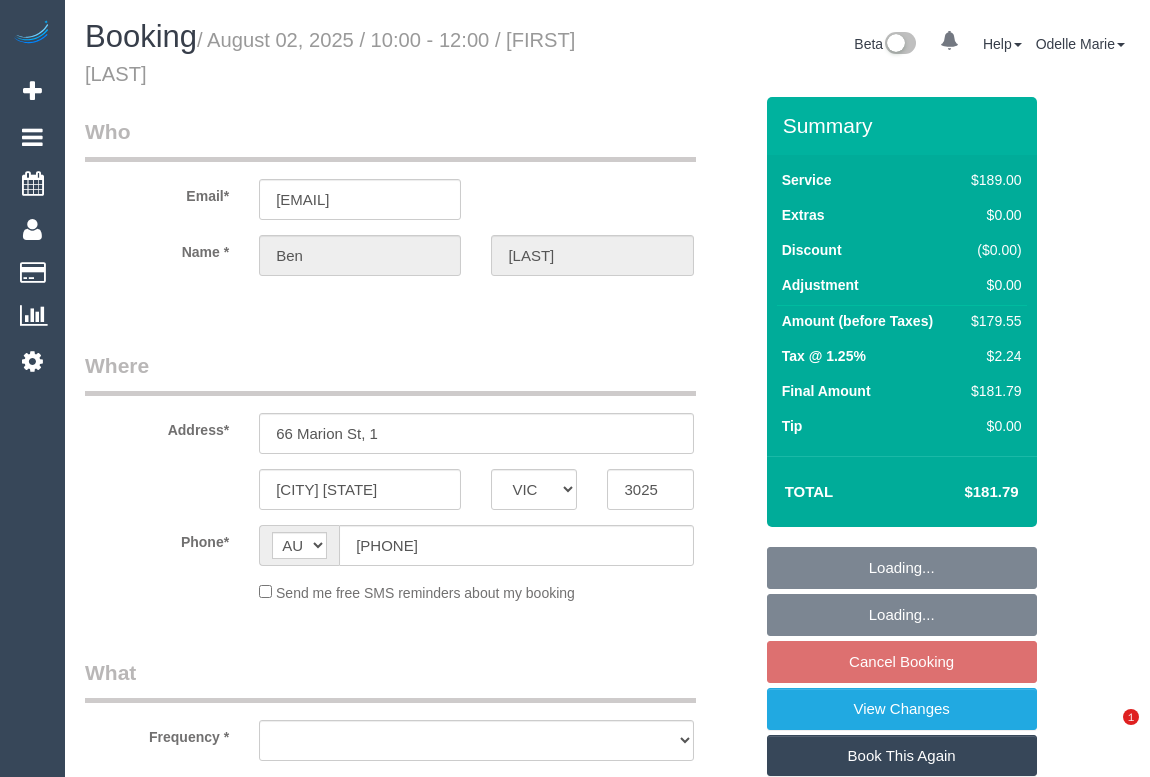 scroll, scrollTop: 0, scrollLeft: 0, axis: both 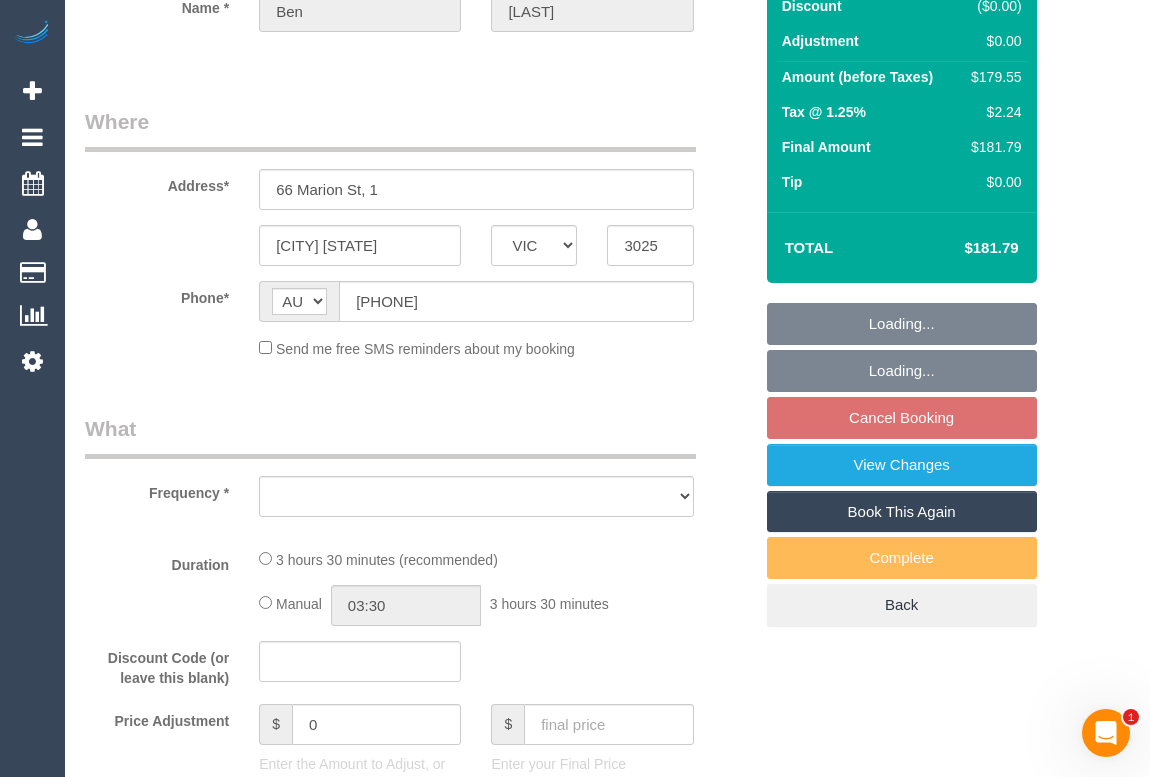 select on "string:stripe-pm_1RJWOg2GScqysDRVt2r8wHRZ" 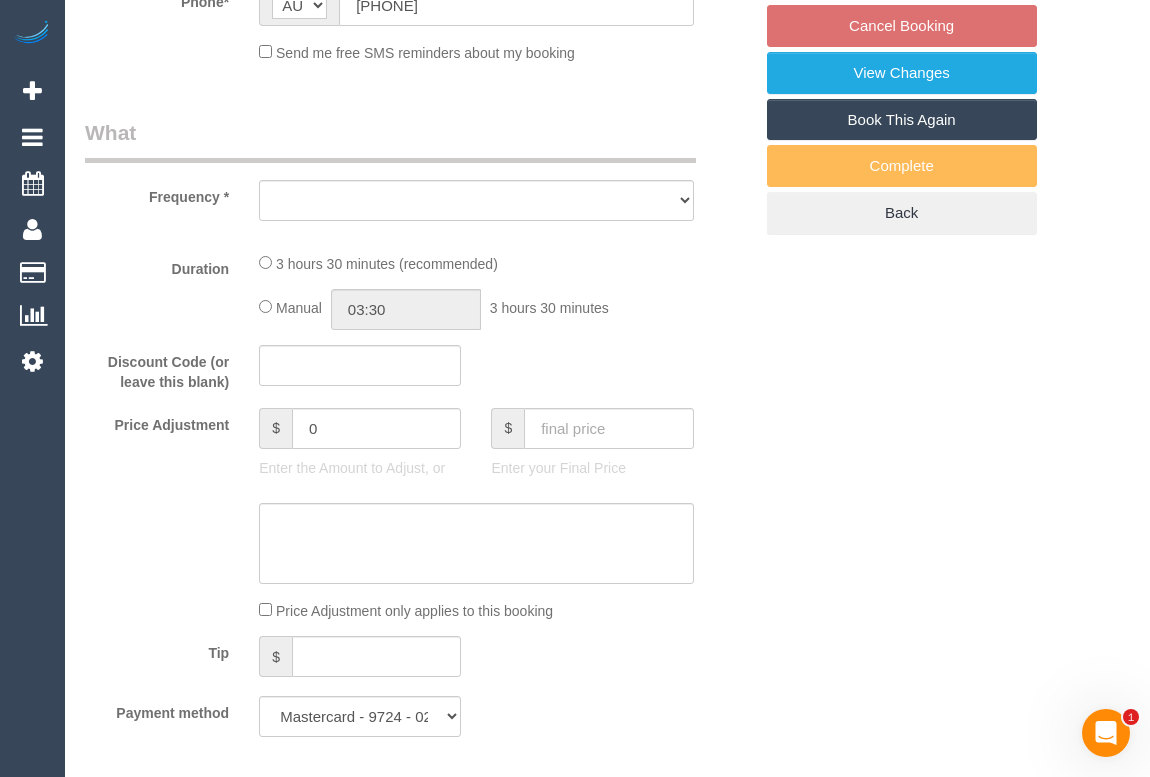 select on "object:715" 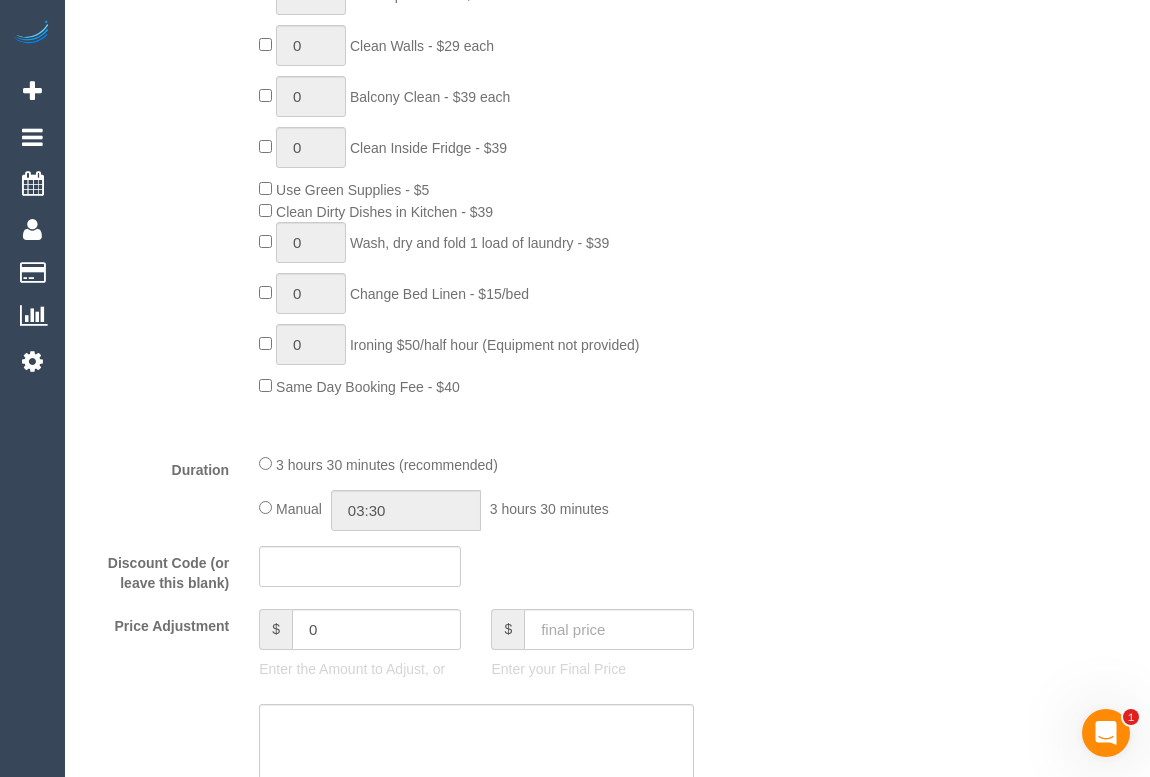 select on "object:816" 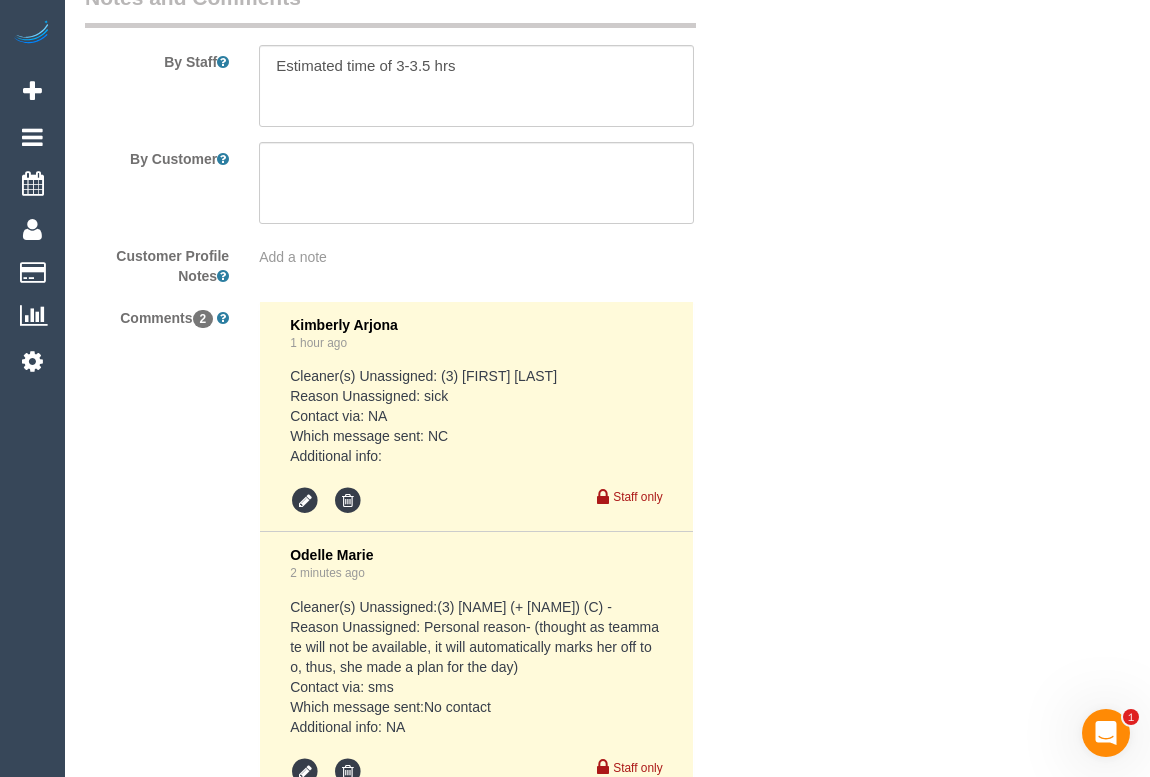 select on "spot1" 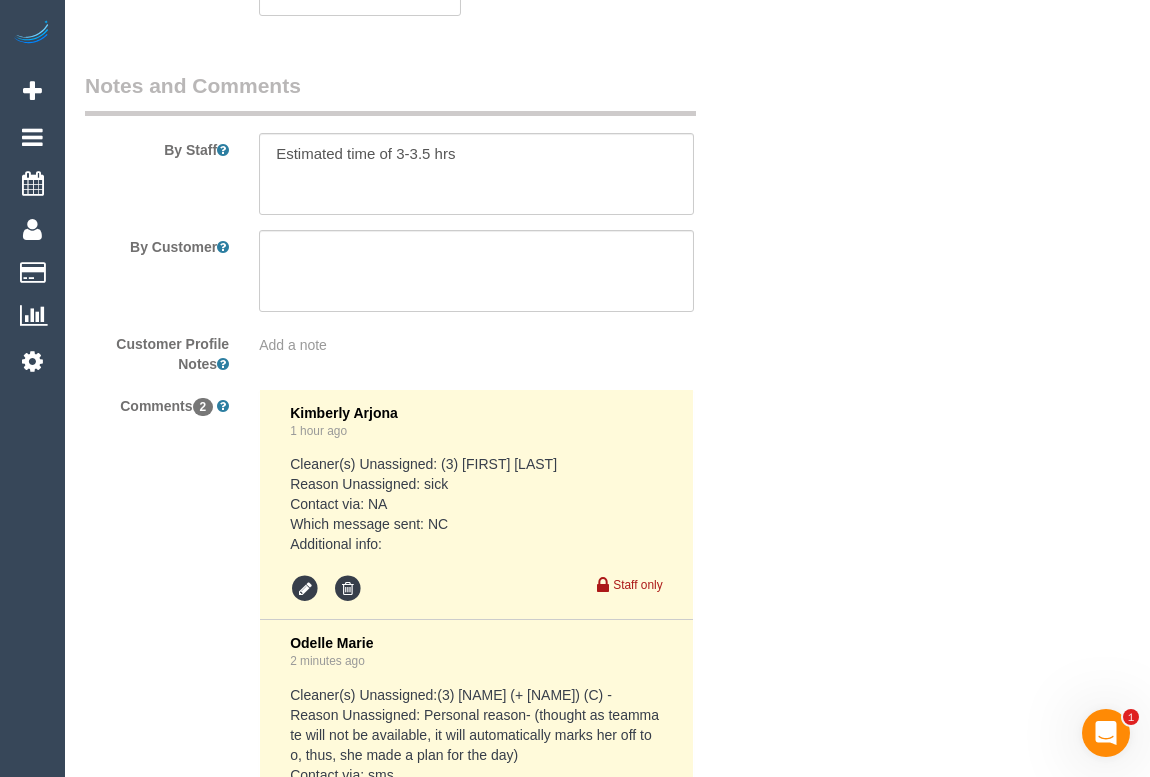 scroll, scrollTop: 3047, scrollLeft: 0, axis: vertical 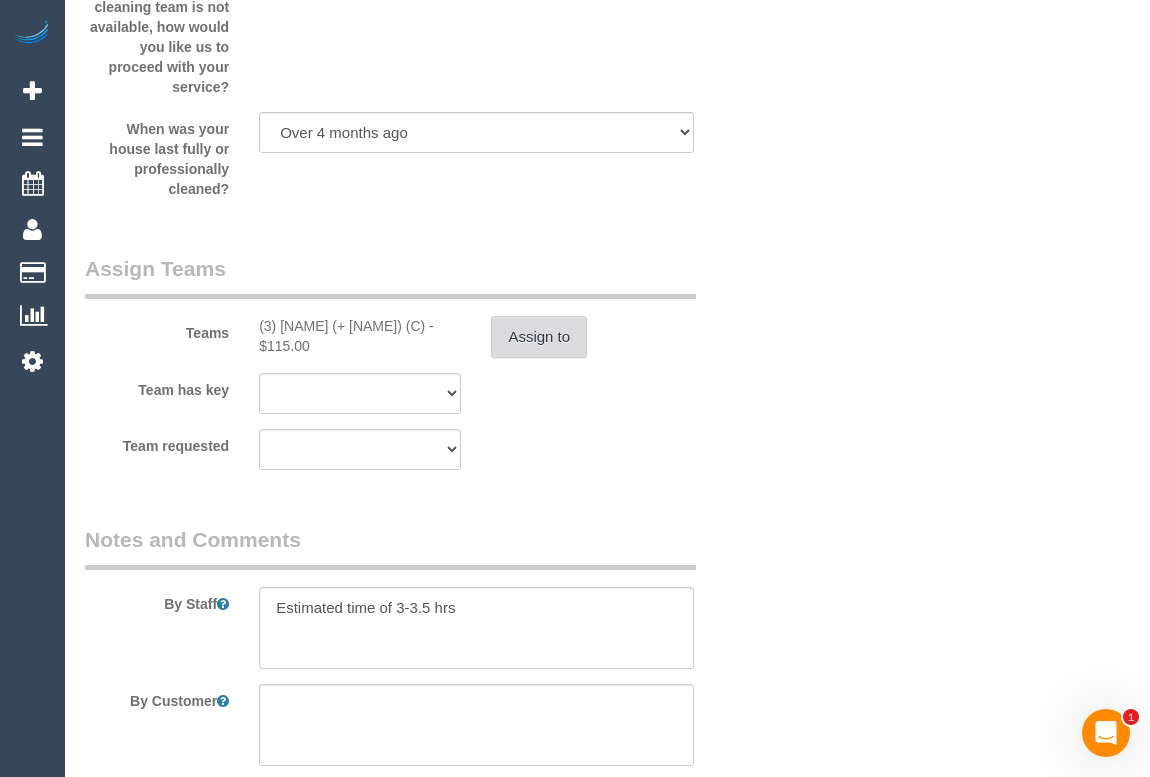 click on "Assign to" at bounding box center (539, 337) 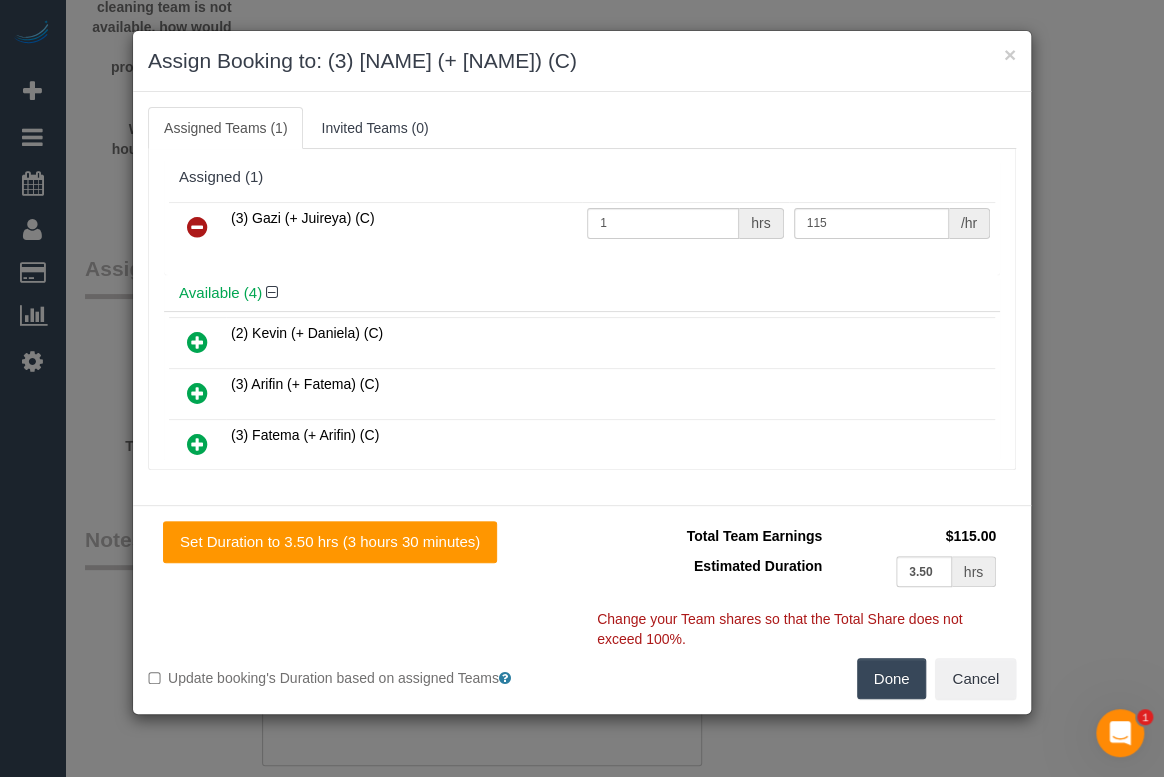 drag, startPoint x: 190, startPoint y: 225, endPoint x: 455, endPoint y: 501, distance: 382.62384 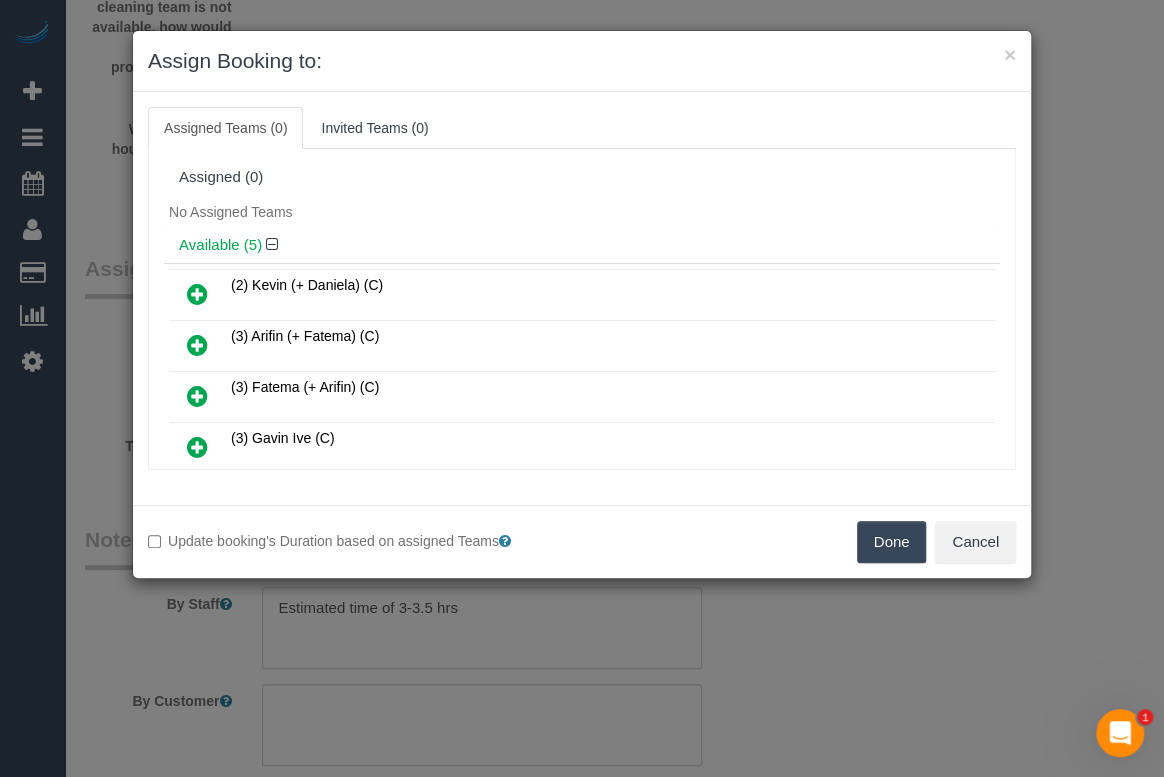 click on "Done" at bounding box center [892, 542] 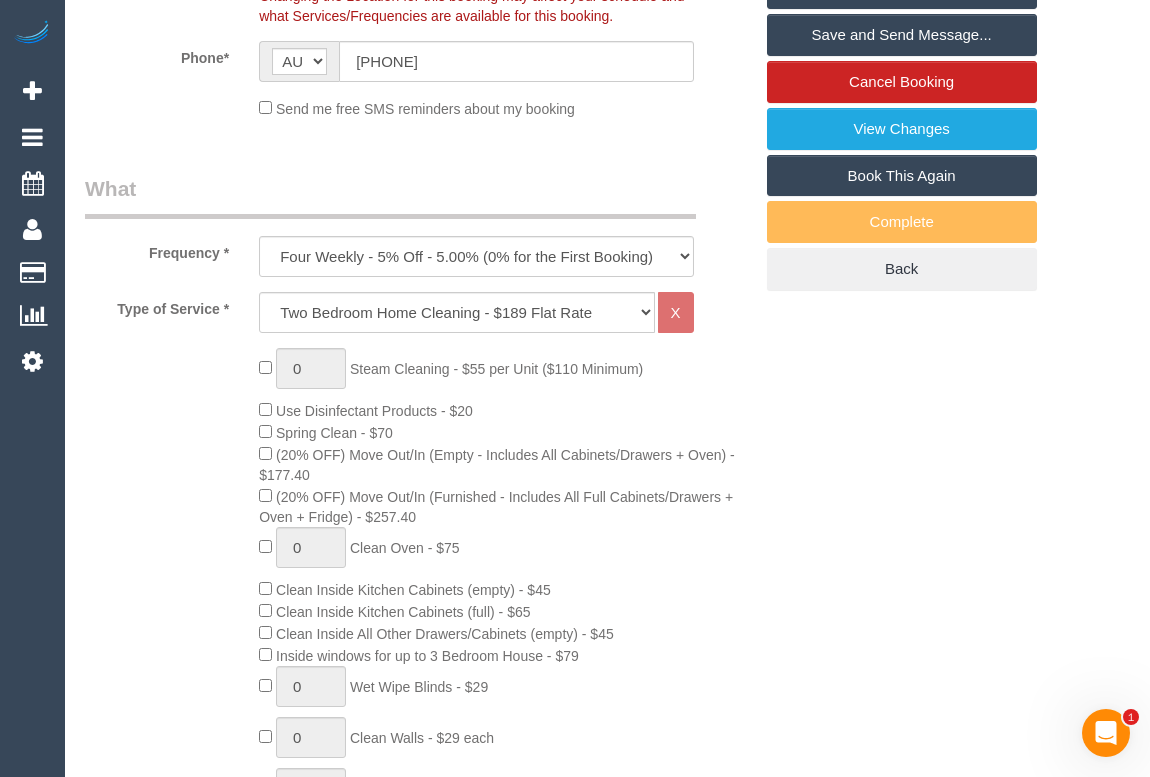 scroll, scrollTop: 126, scrollLeft: 0, axis: vertical 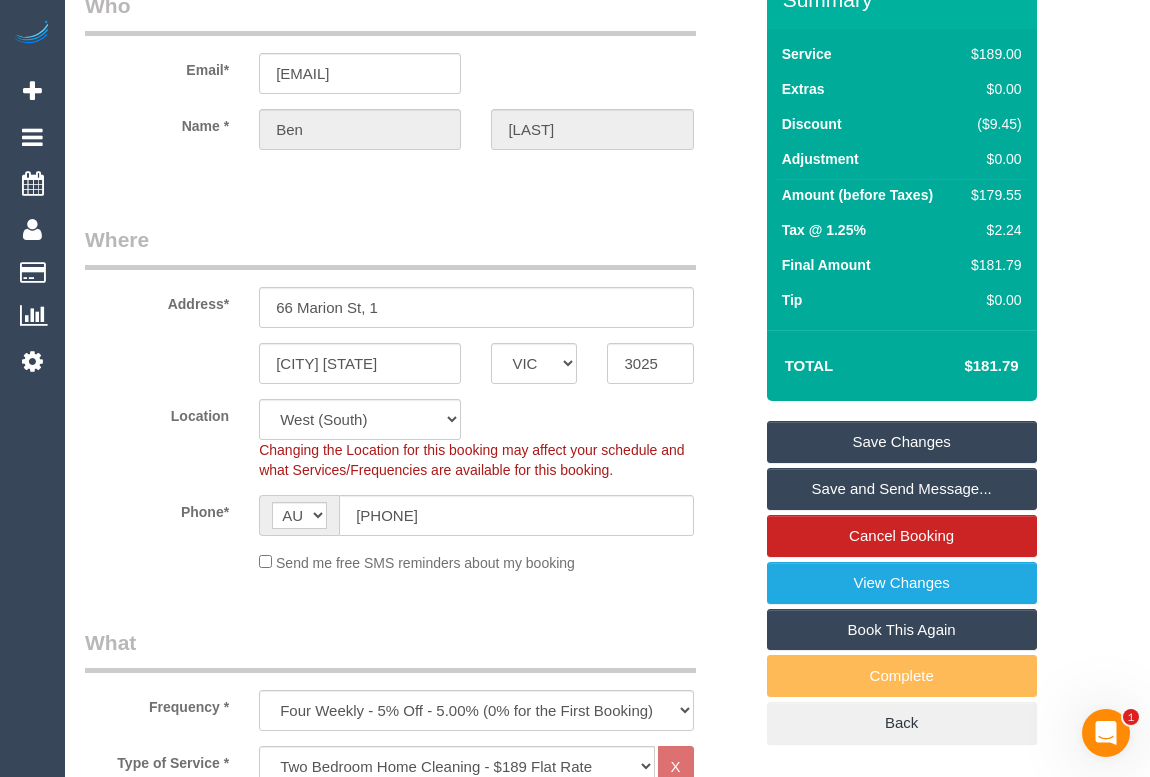 click on "Save Changes" at bounding box center (902, 442) 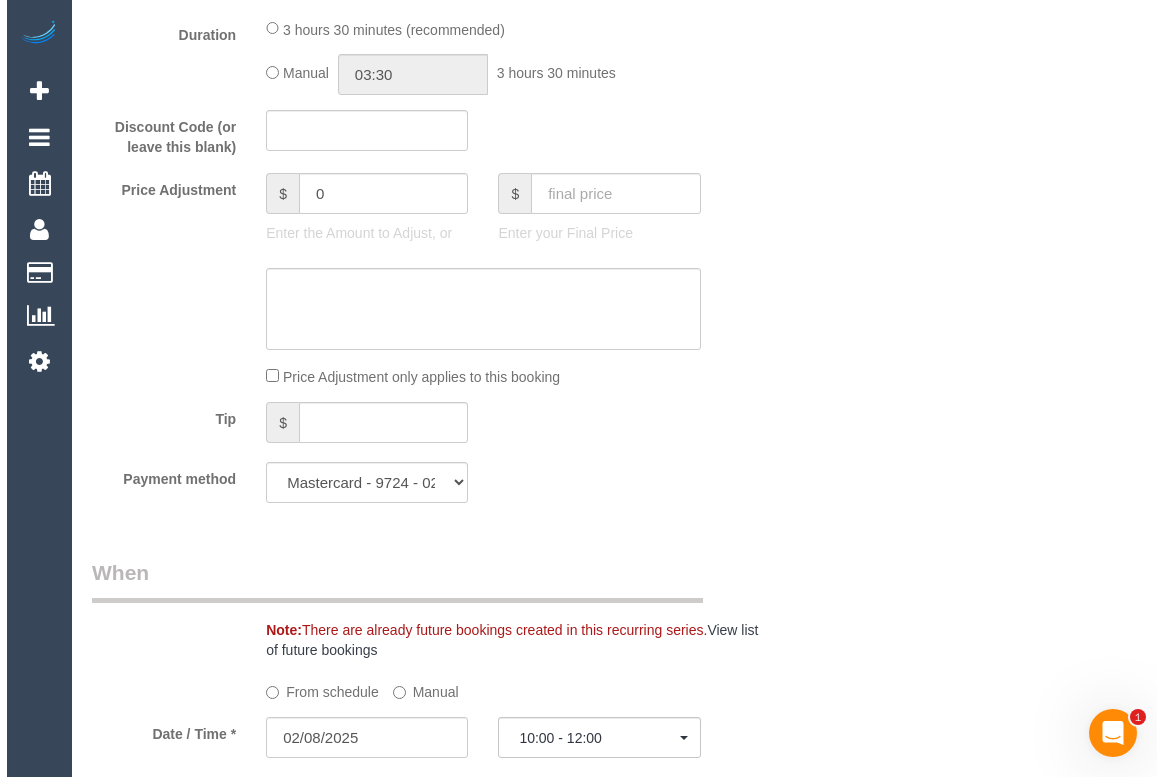 scroll, scrollTop: 1853, scrollLeft: 0, axis: vertical 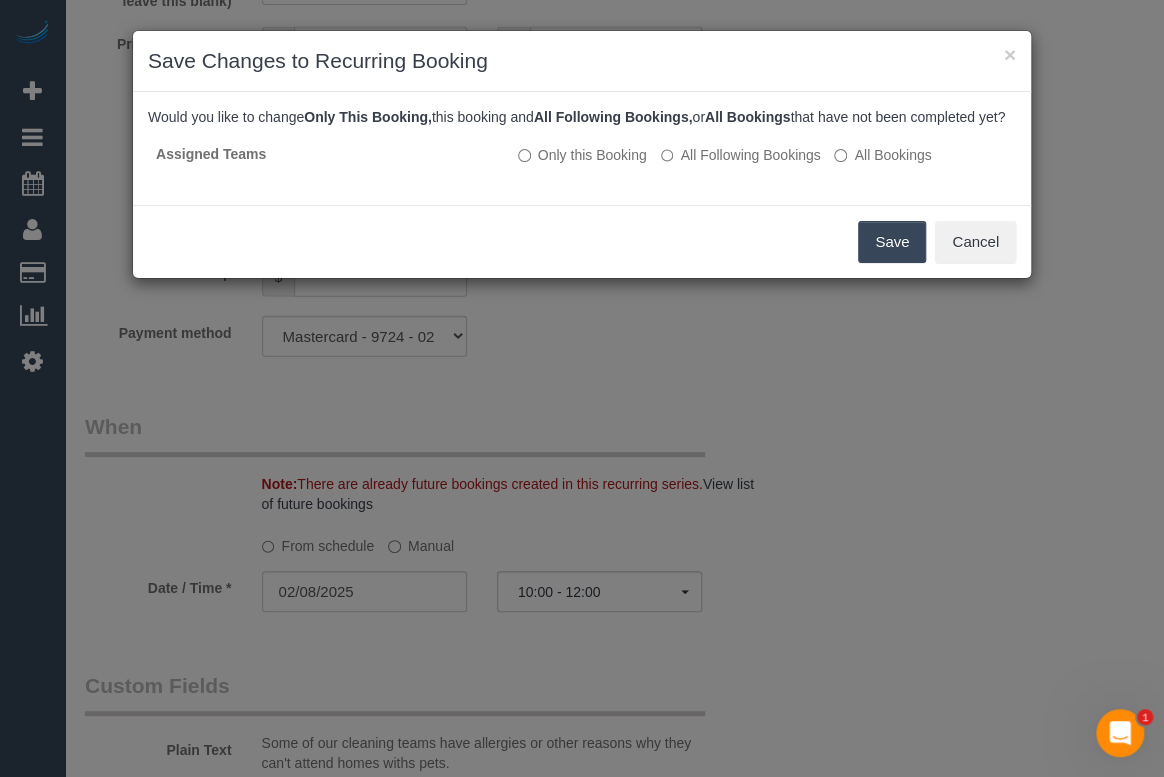 click on "Save" at bounding box center [892, 242] 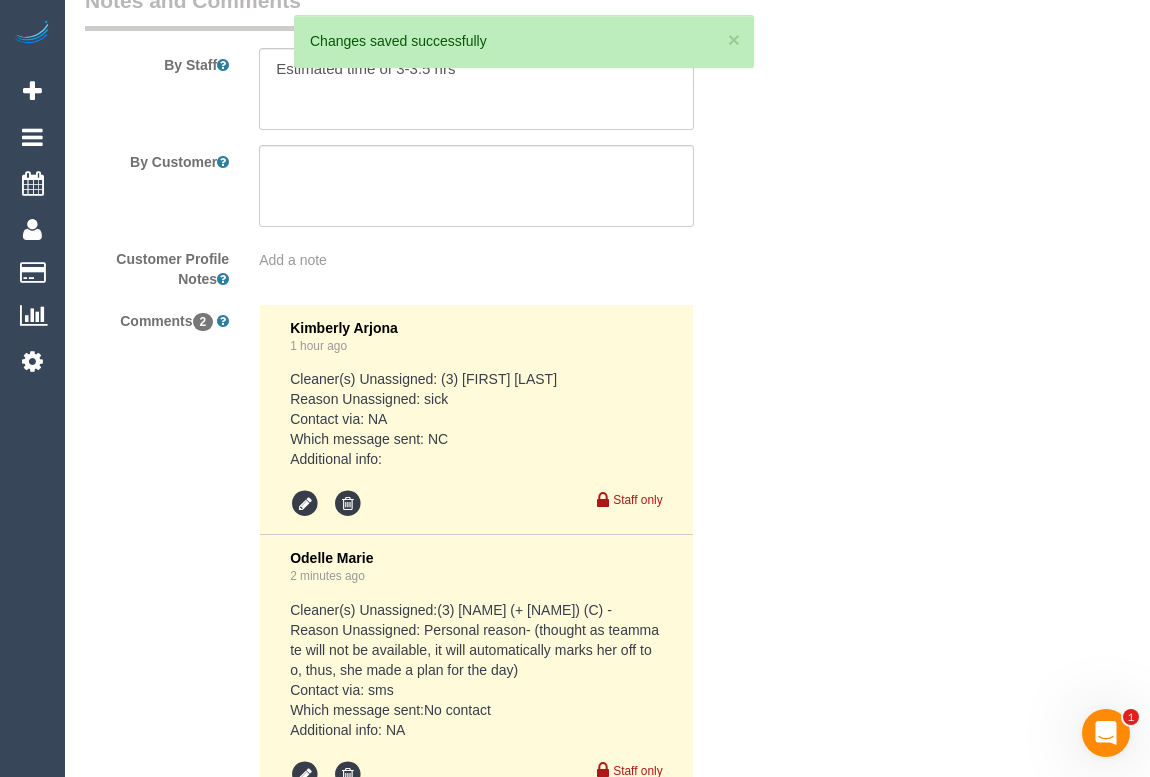 scroll, scrollTop: 3853, scrollLeft: 0, axis: vertical 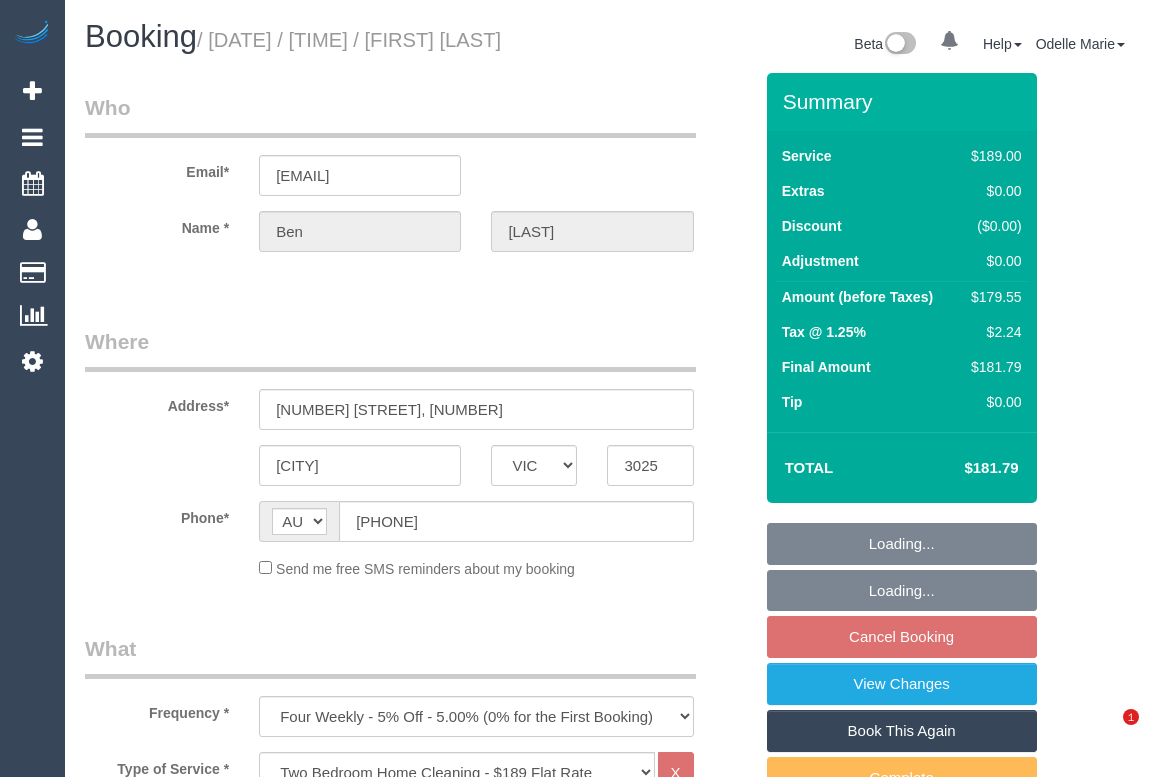 select on "VIC" 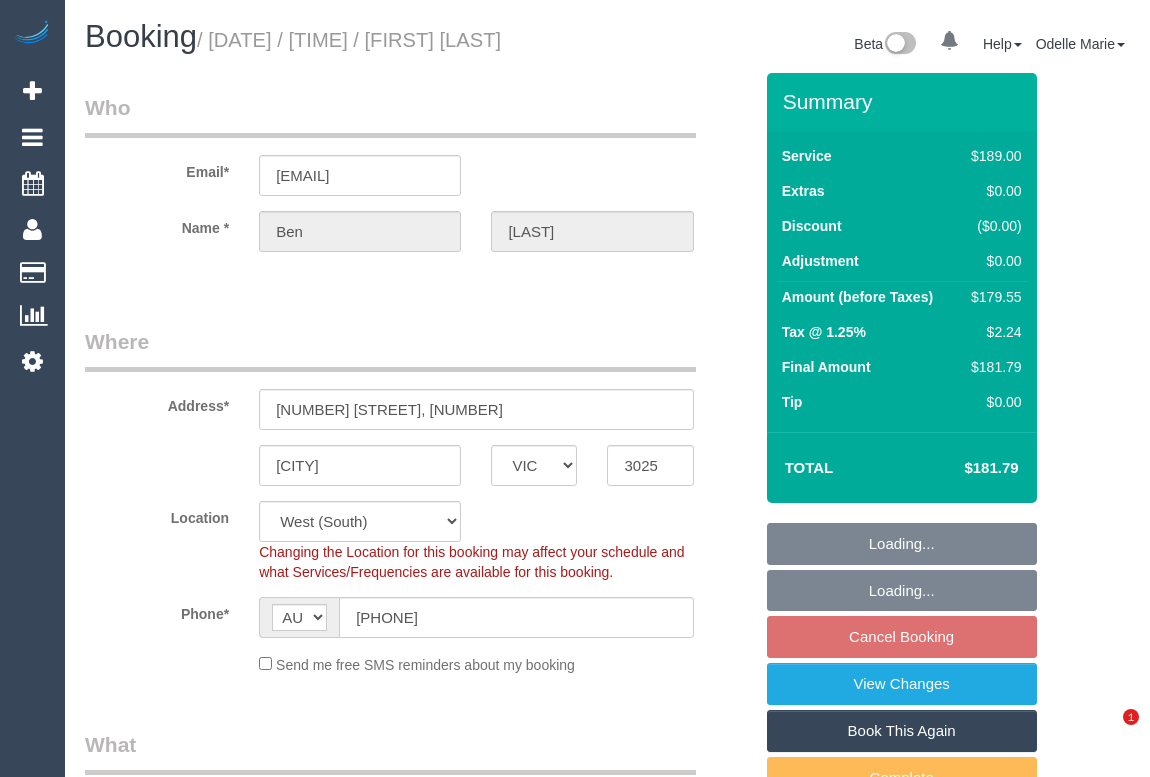 select on "object:664" 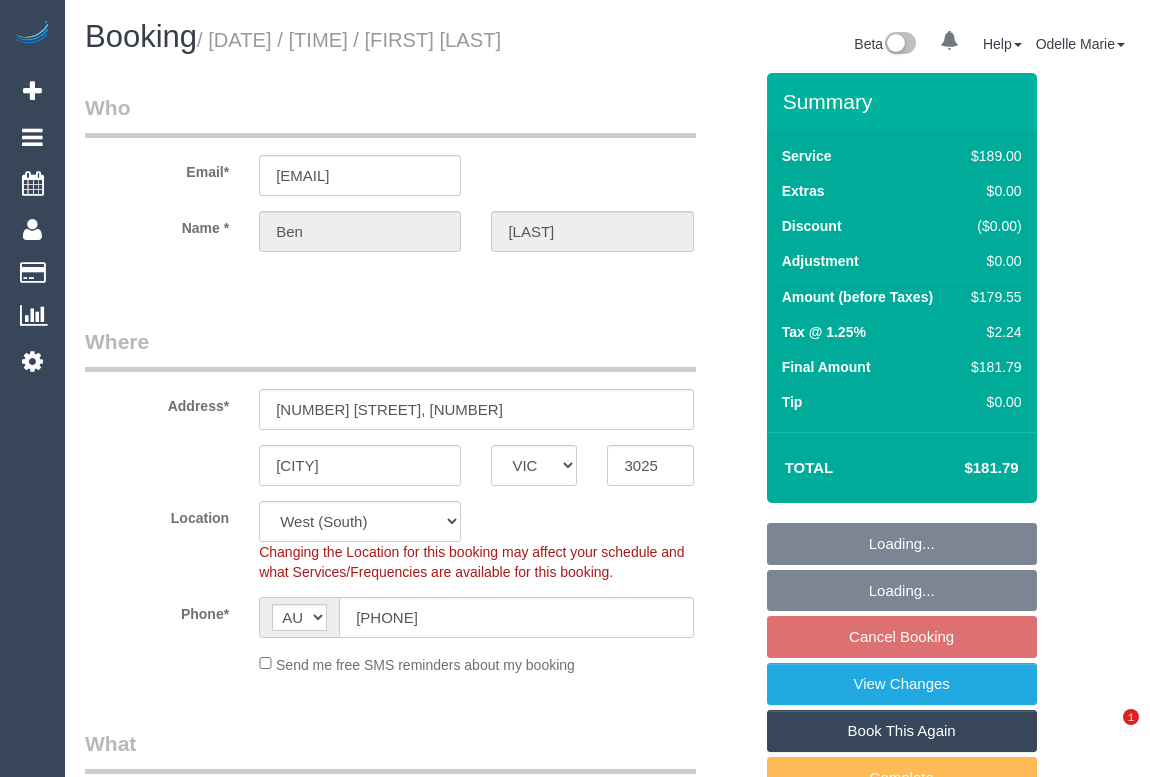 scroll, scrollTop: 0, scrollLeft: 0, axis: both 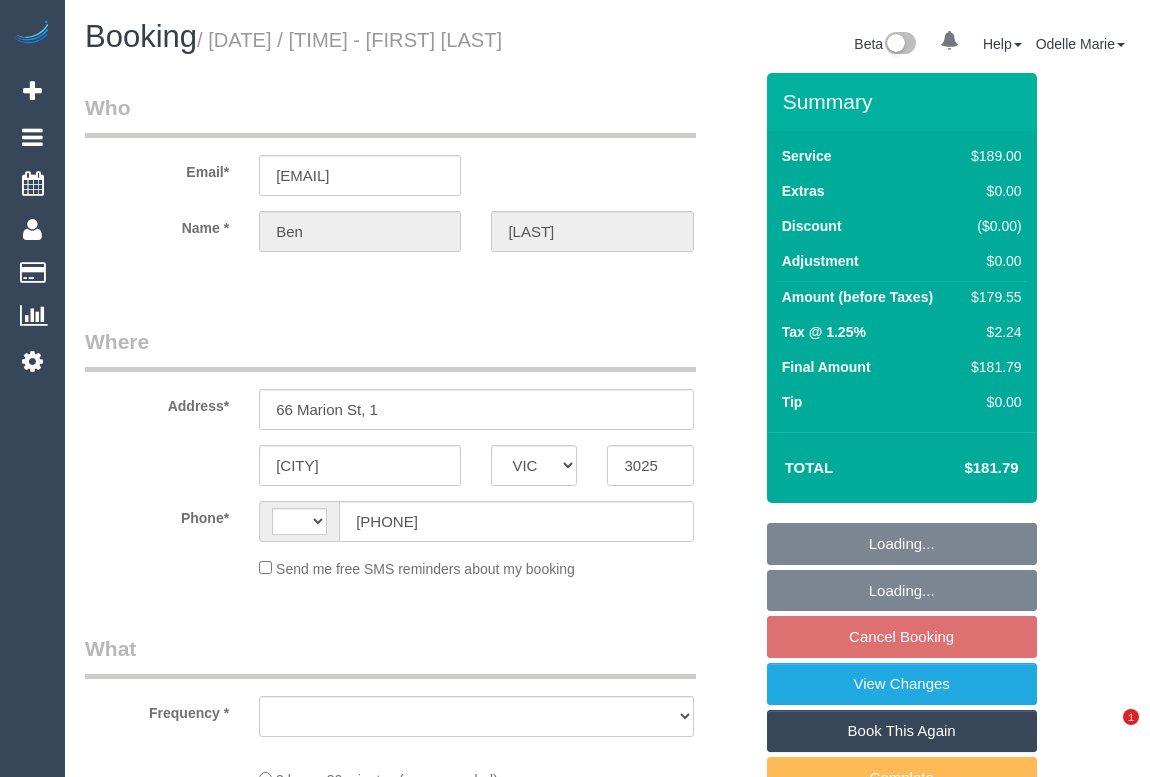 select on "VIC" 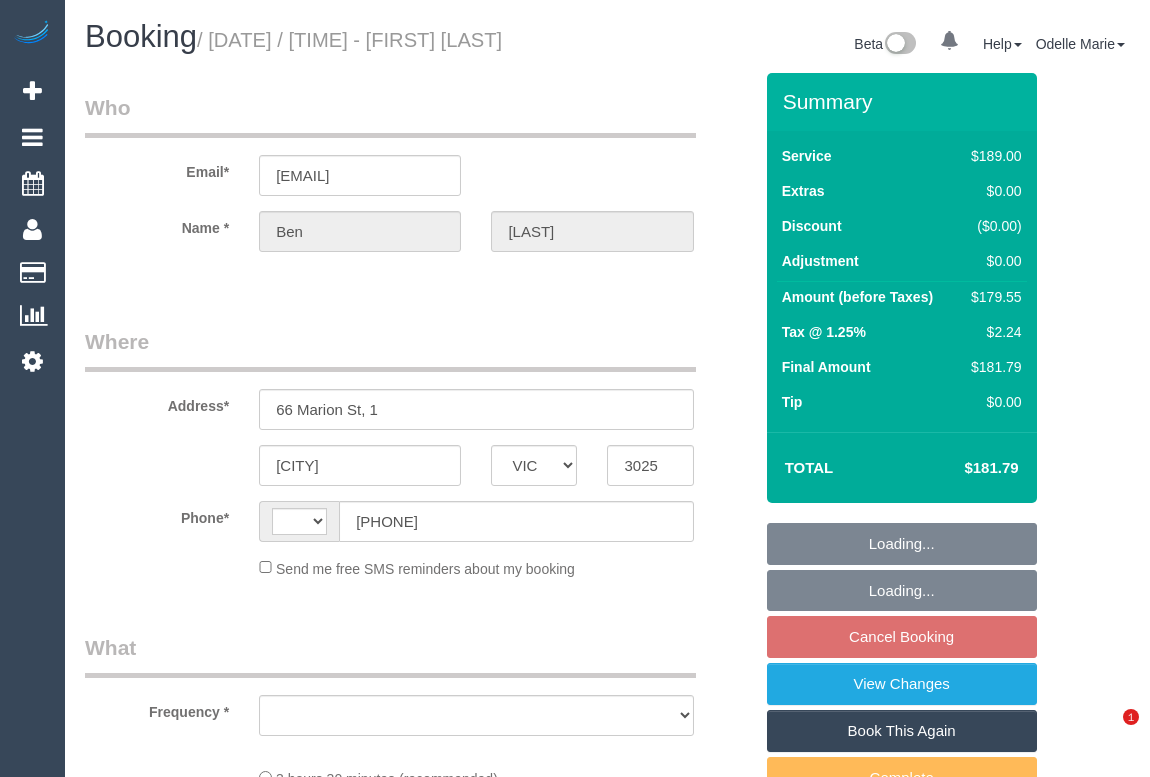 scroll, scrollTop: 650, scrollLeft: 0, axis: vertical 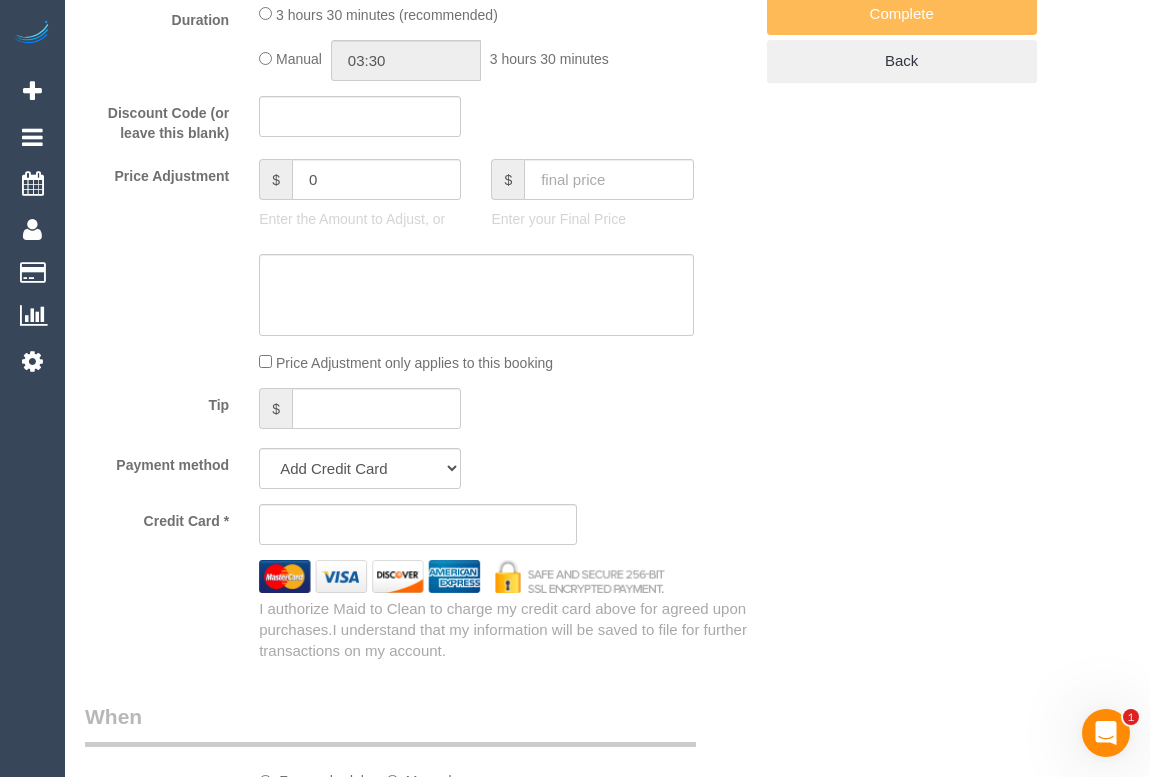 select on "object:316" 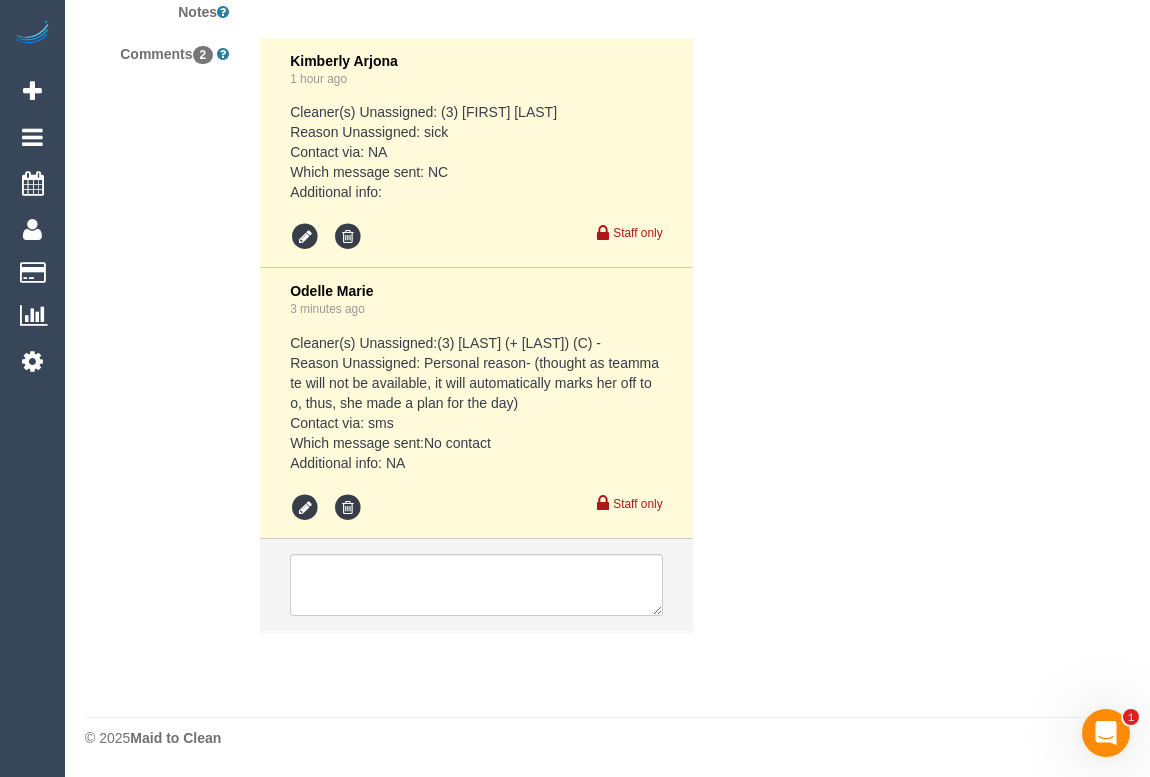 select on "object:810" 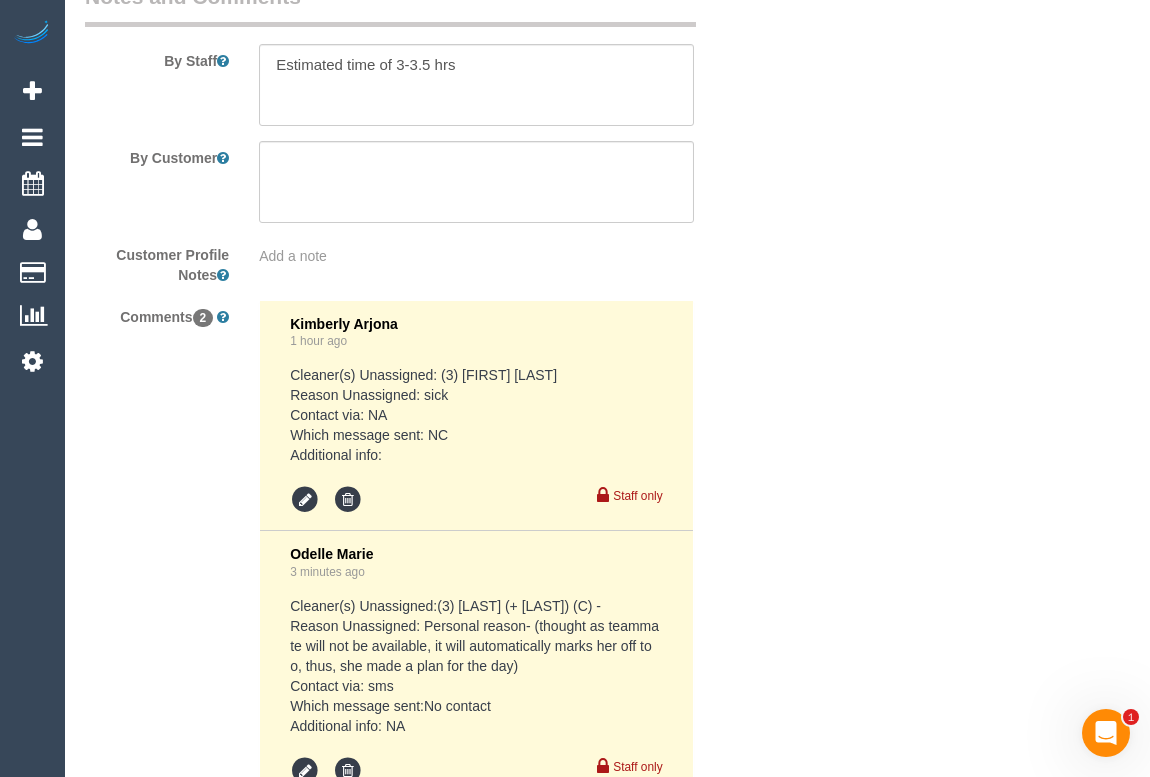 select on "spot1" 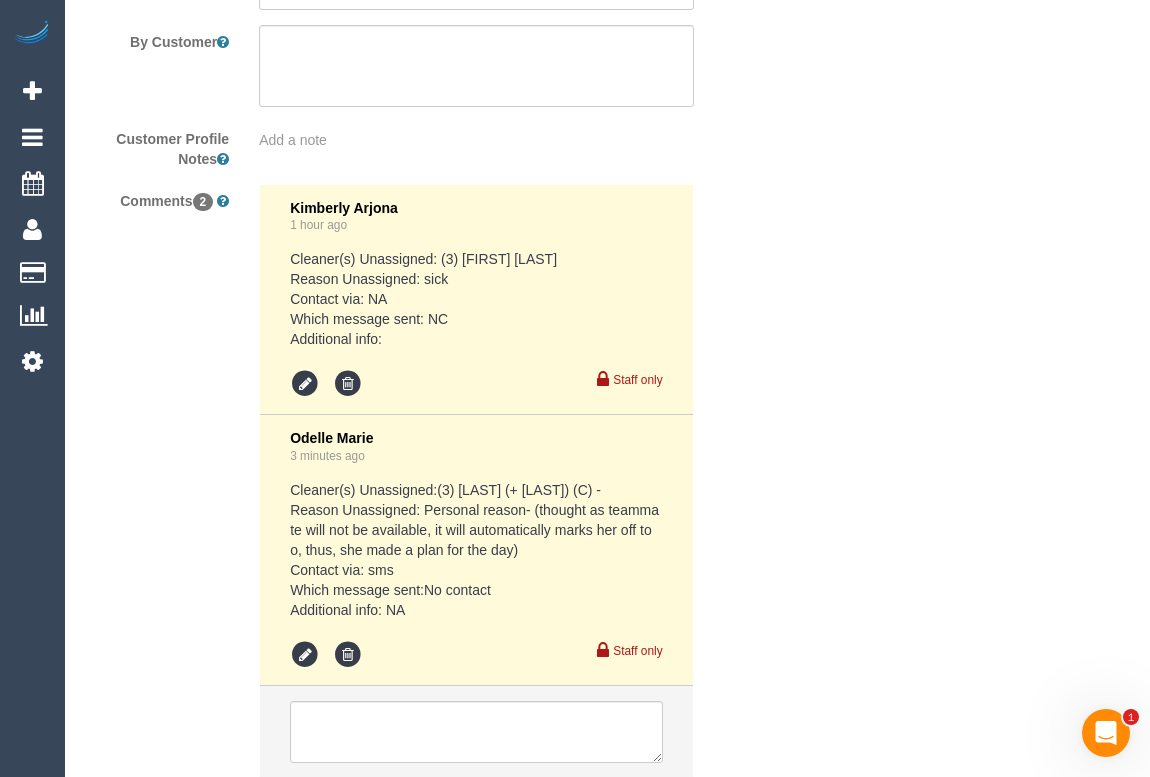 scroll, scrollTop: 3853, scrollLeft: 0, axis: vertical 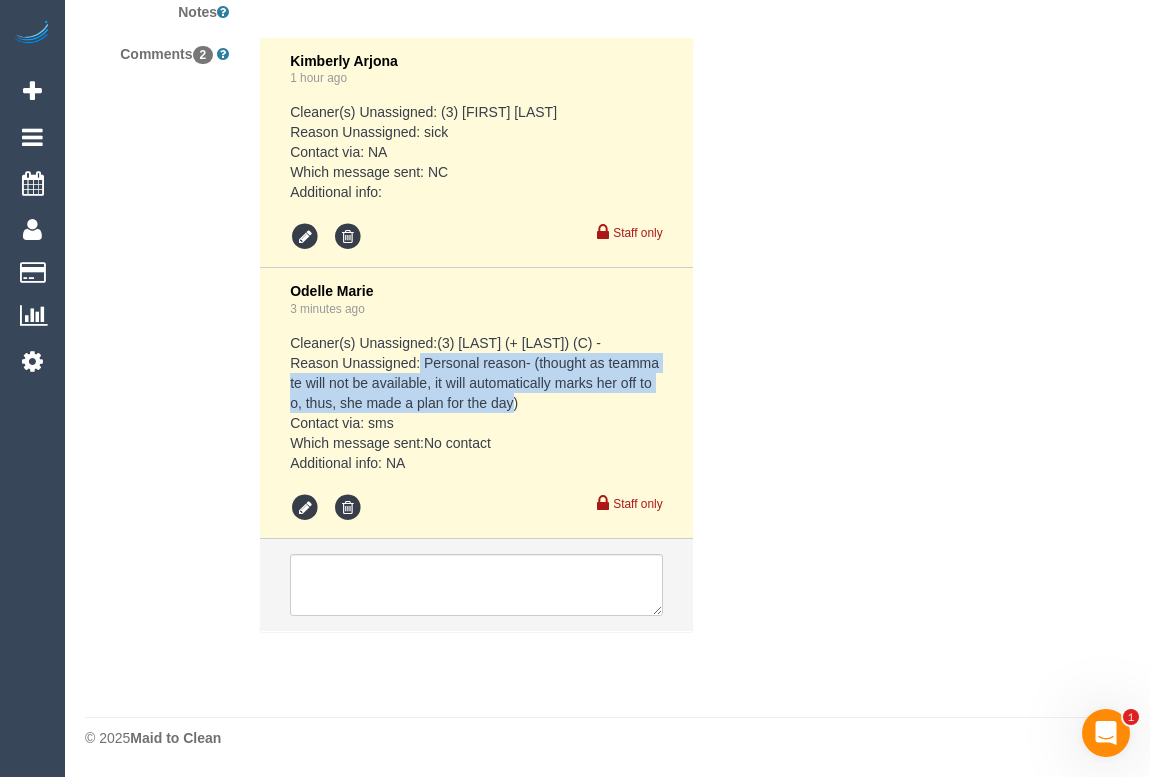 drag, startPoint x: 425, startPoint y: 361, endPoint x: 533, endPoint y: 401, distance: 115.16944 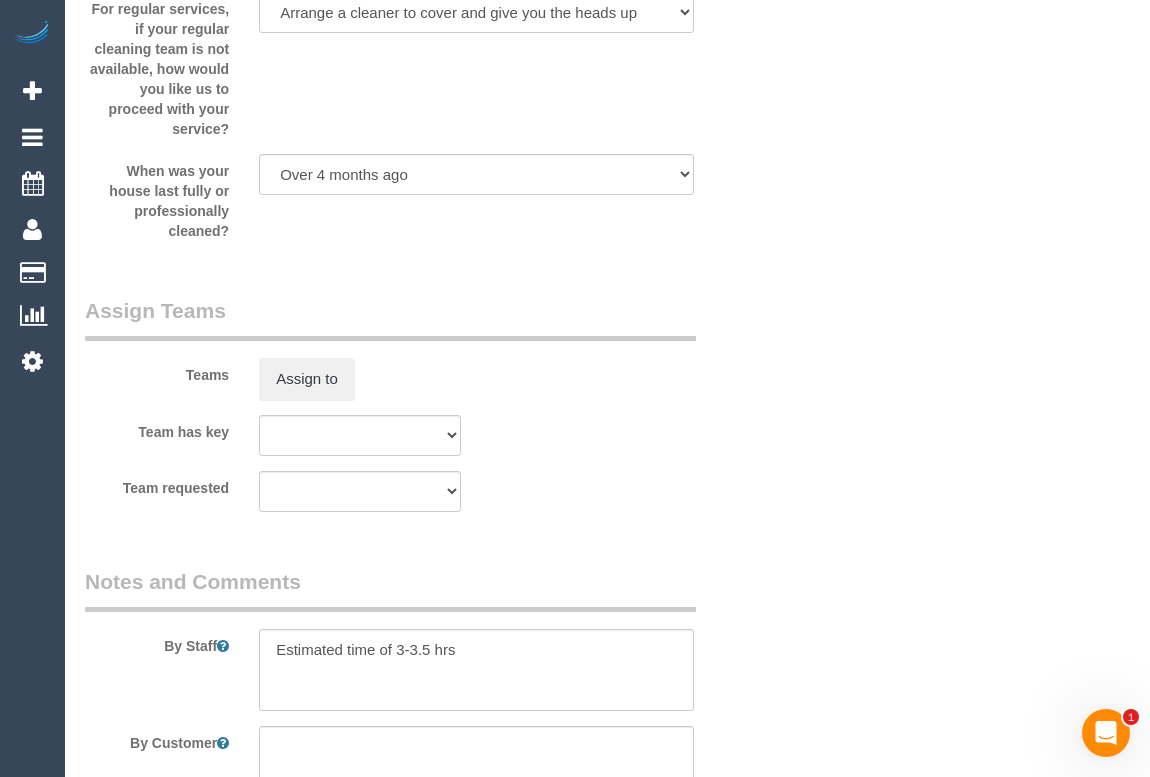 scroll, scrollTop: 2944, scrollLeft: 0, axis: vertical 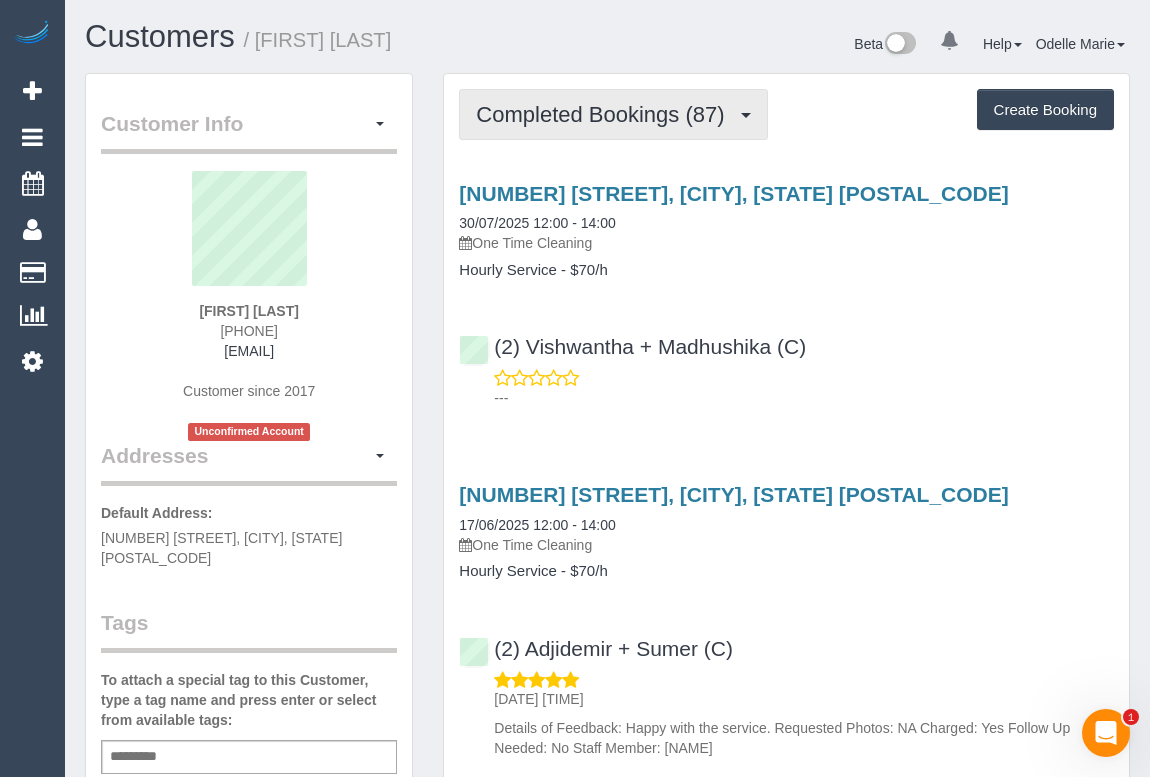click on "Completed Bookings (87)" at bounding box center [605, 114] 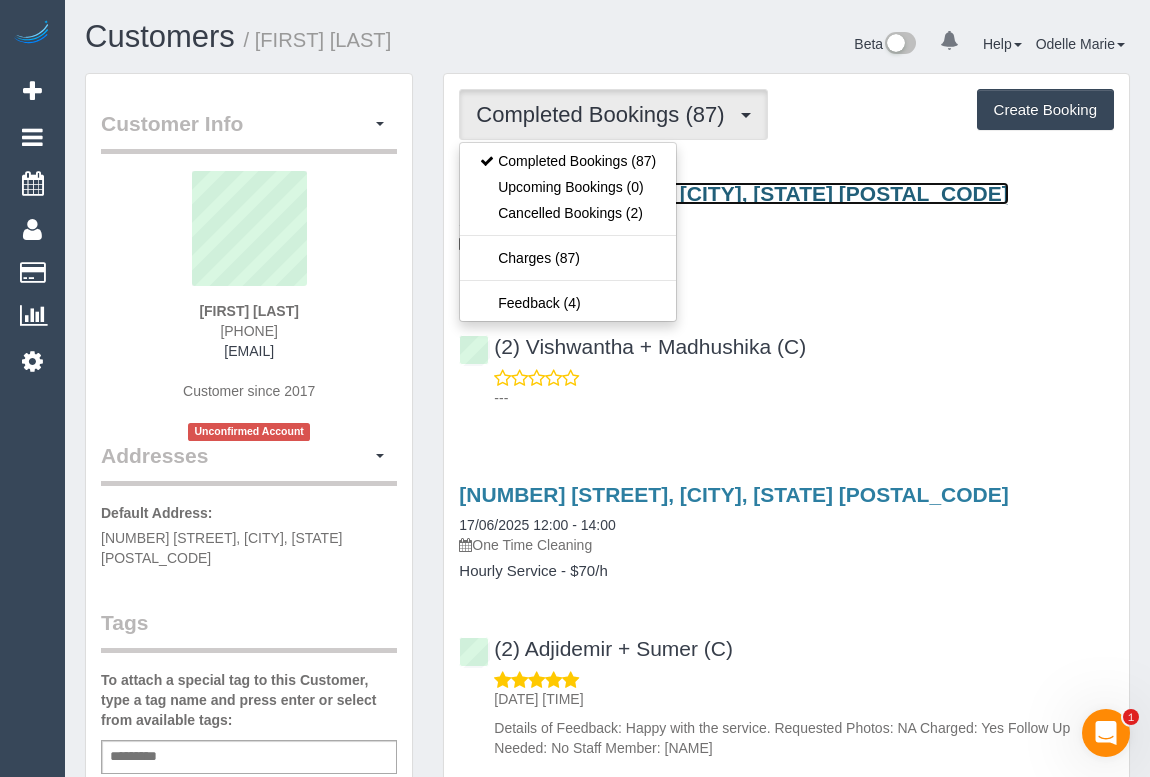 click on "17 Howard St, Glen Iris, VIC 3146" at bounding box center (733, 193) 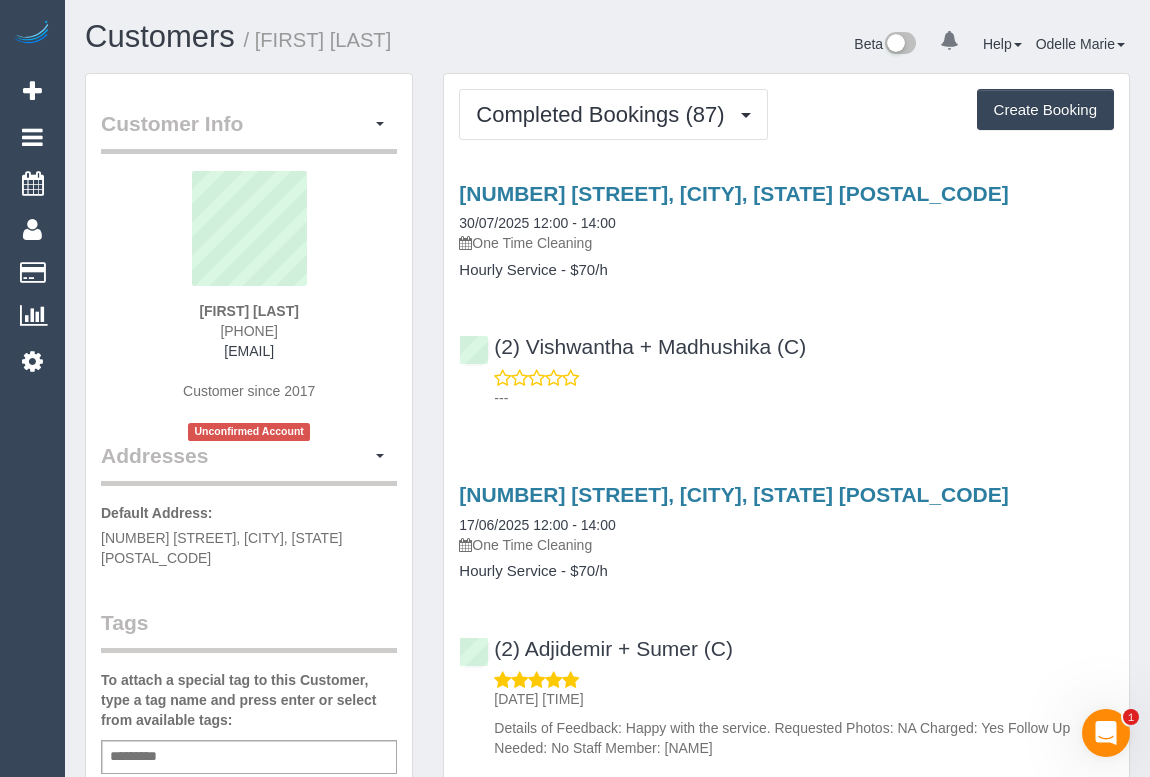 drag, startPoint x: 203, startPoint y: 333, endPoint x: 470, endPoint y: 685, distance: 441.80652 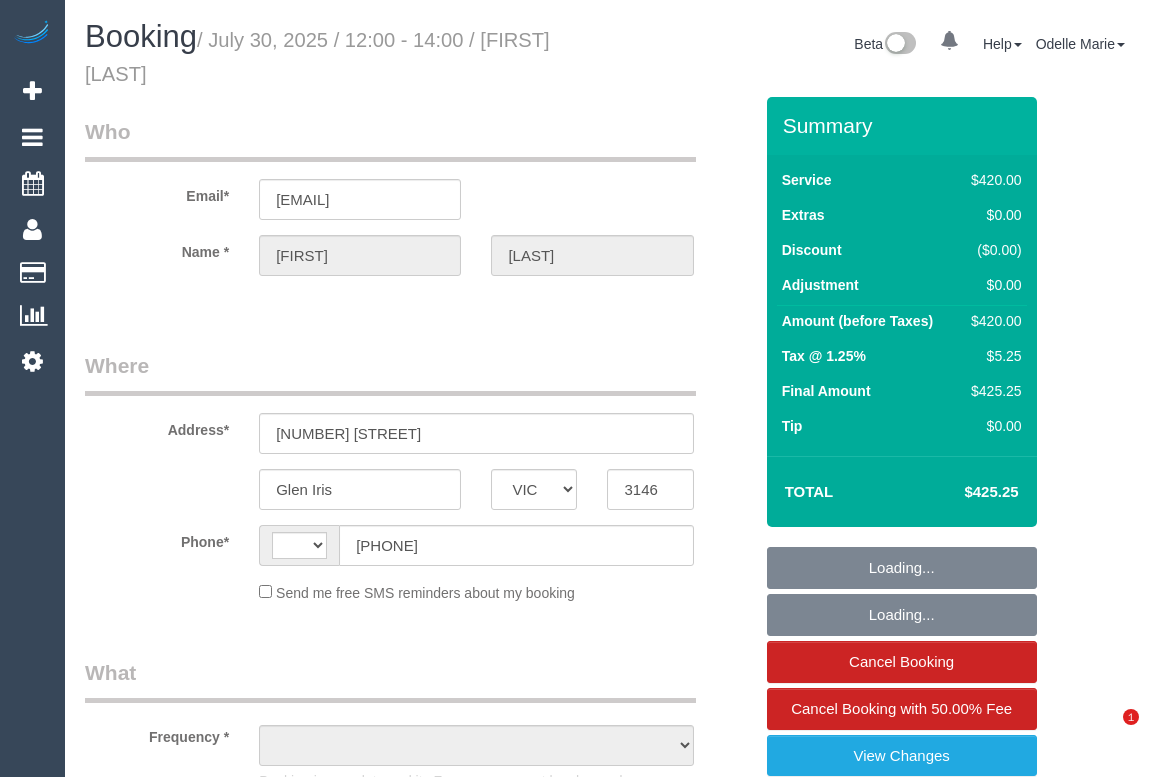 select on "VIC" 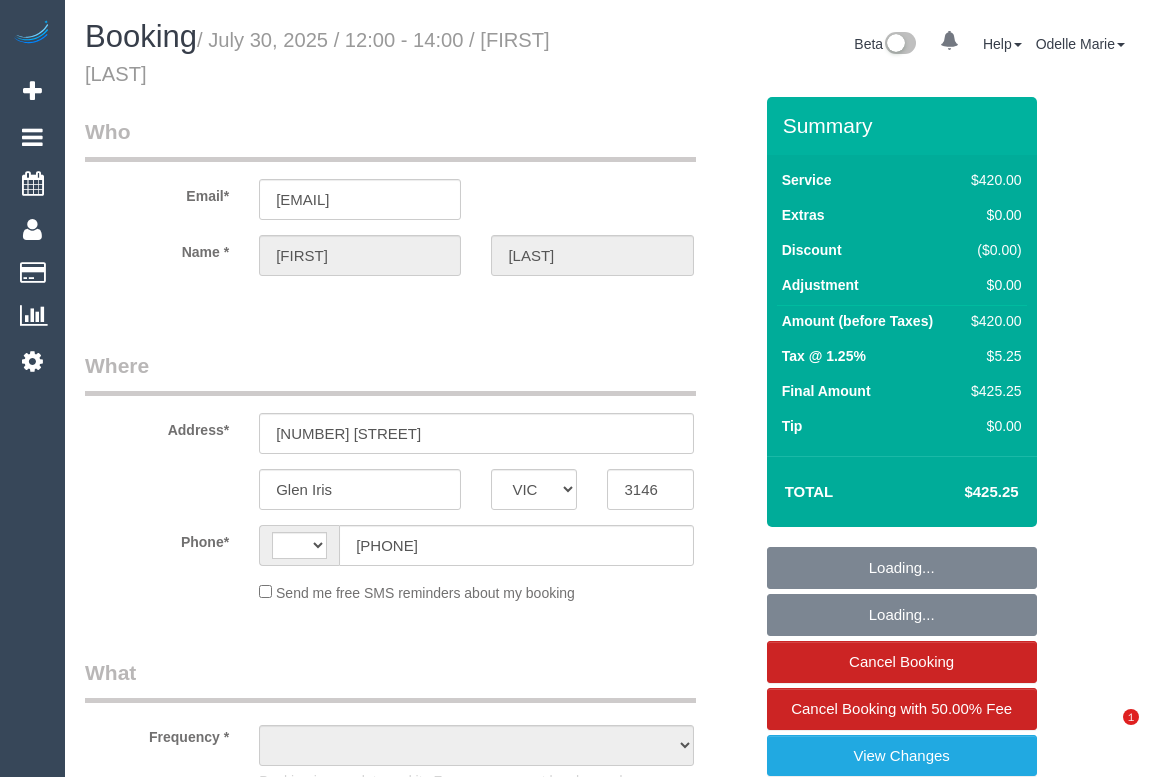 scroll, scrollTop: 0, scrollLeft: 0, axis: both 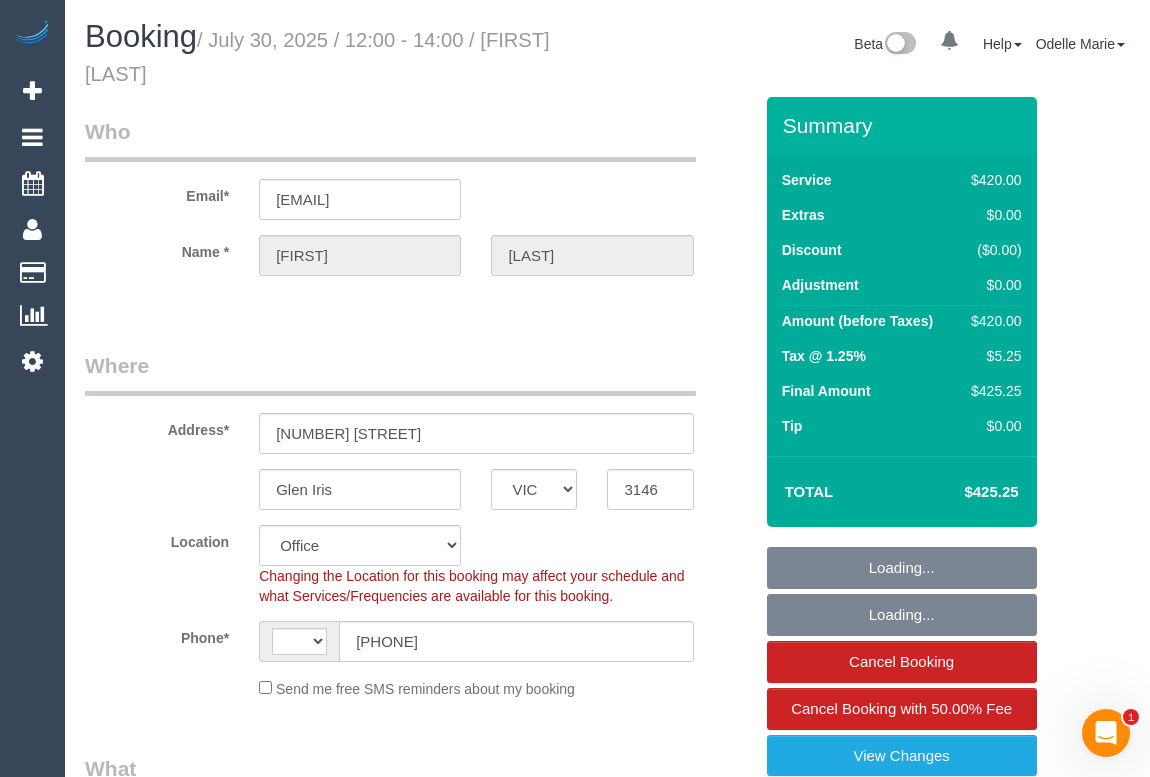 select on "object:568" 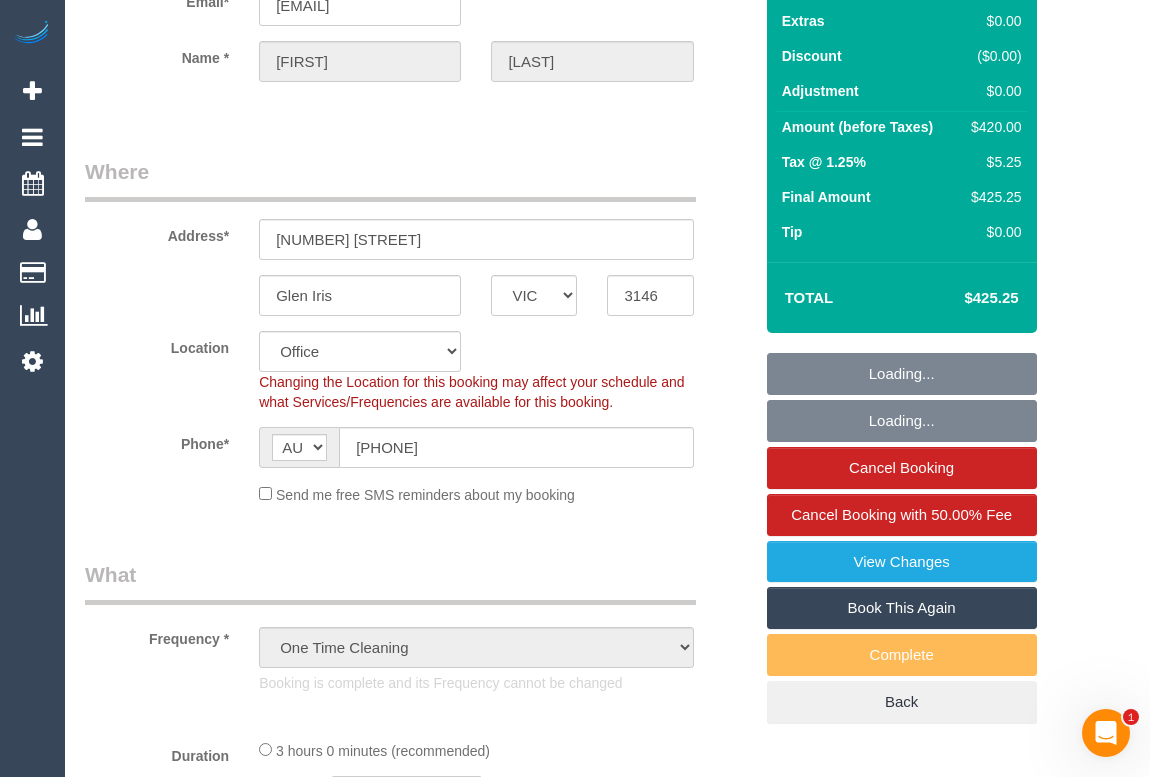 select on "2" 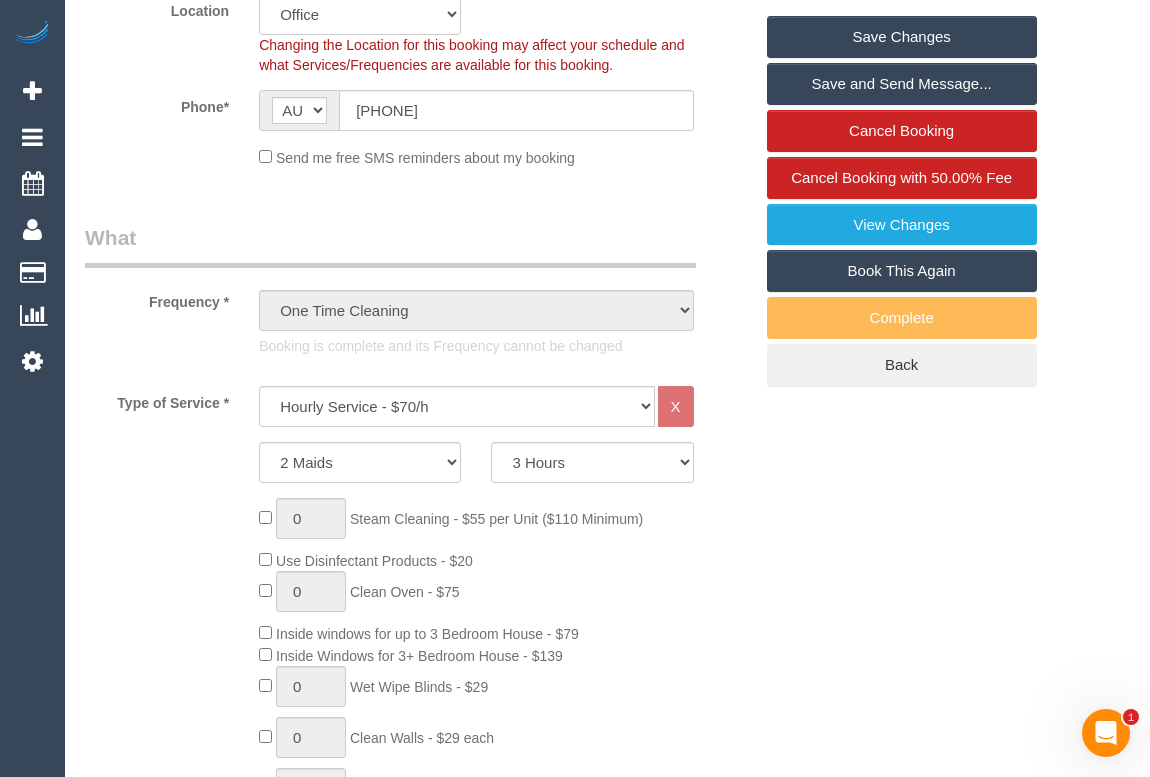 scroll, scrollTop: 545, scrollLeft: 0, axis: vertical 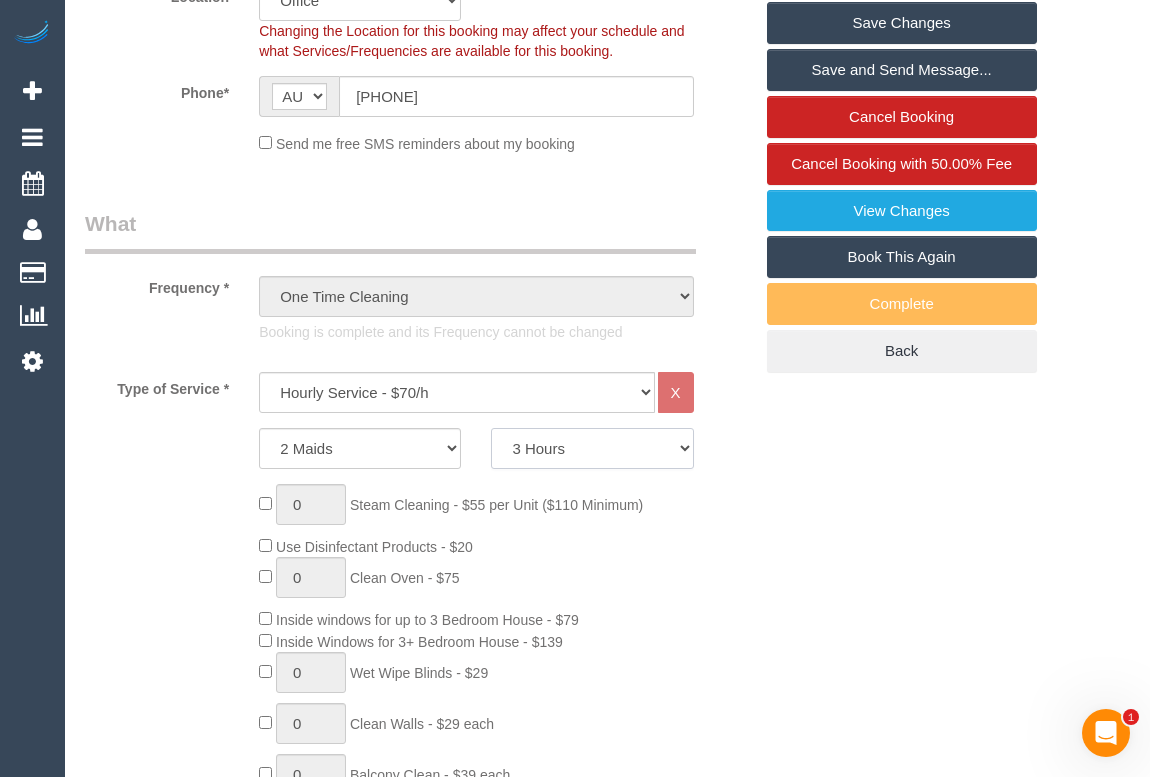 click on "2 Hours
2.5 Hours
3 Hours
3.5 Hours
4 Hours
4.5 Hours
5 Hours
5.5 Hours
6 Hours
6.5 Hours
7 Hours
7.5 Hours
8 Hours
8.5 Hours
9 Hours
9.5 Hours
10 Hours
10.5 Hours
11 Hours
11.5 Hours
12 Hours
12.5 Hours
13 Hours
13.5 Hours
14 Hours
14.5 Hours
15 Hours
15.5 Hours
16 Hours
16.5 Hours" 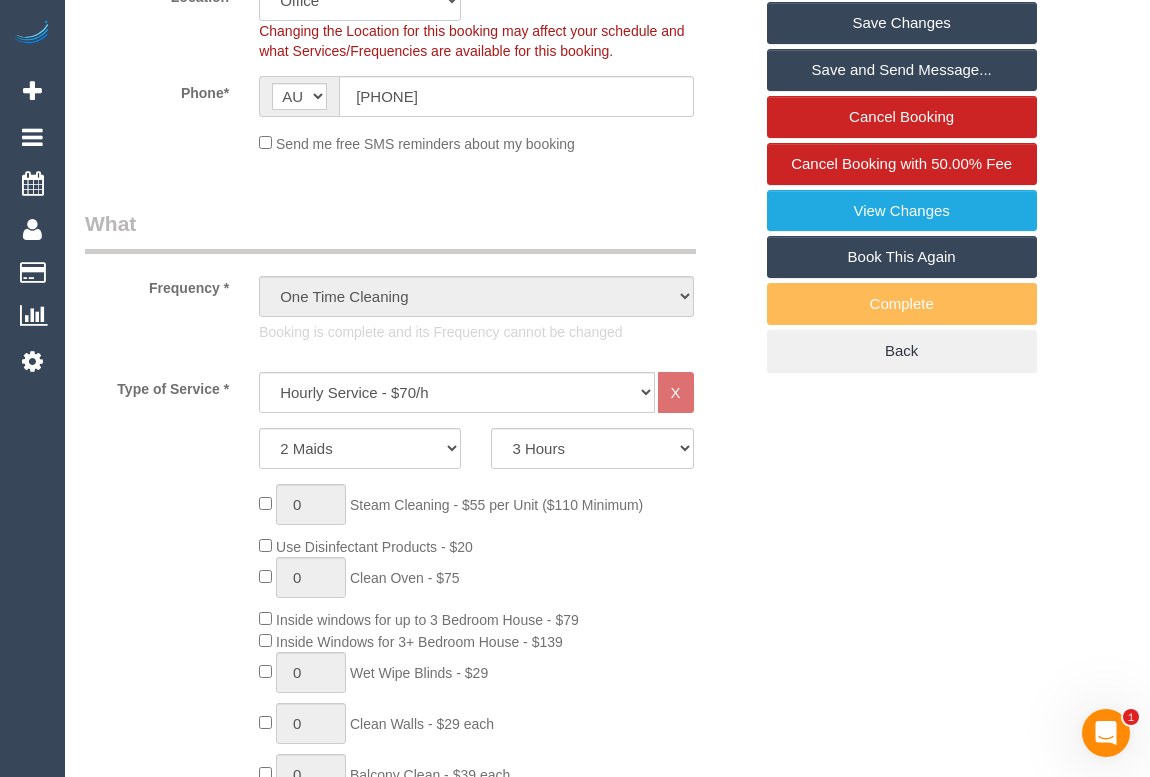 click on "Who
Email*
lobr7064@bigpond.net.au
Name *
Louise
O'Brien
Where
Address*
17 Howard St
Glen Iris
ACT
NSW
NT
QLD
SA
TAS
VIC
WA
3146
Location
Office City East (North) East (South) Inner East Inner North (East) Inner North (West) Inner South East Inner West North (East) North (West) Outer East Outer North (East) Outer North (West) Outer South East Outer West South East (East) South East (West) West (North) West (South) ZG - Central ZG - East ZG - North ZG - South" at bounding box center (607, 1739) 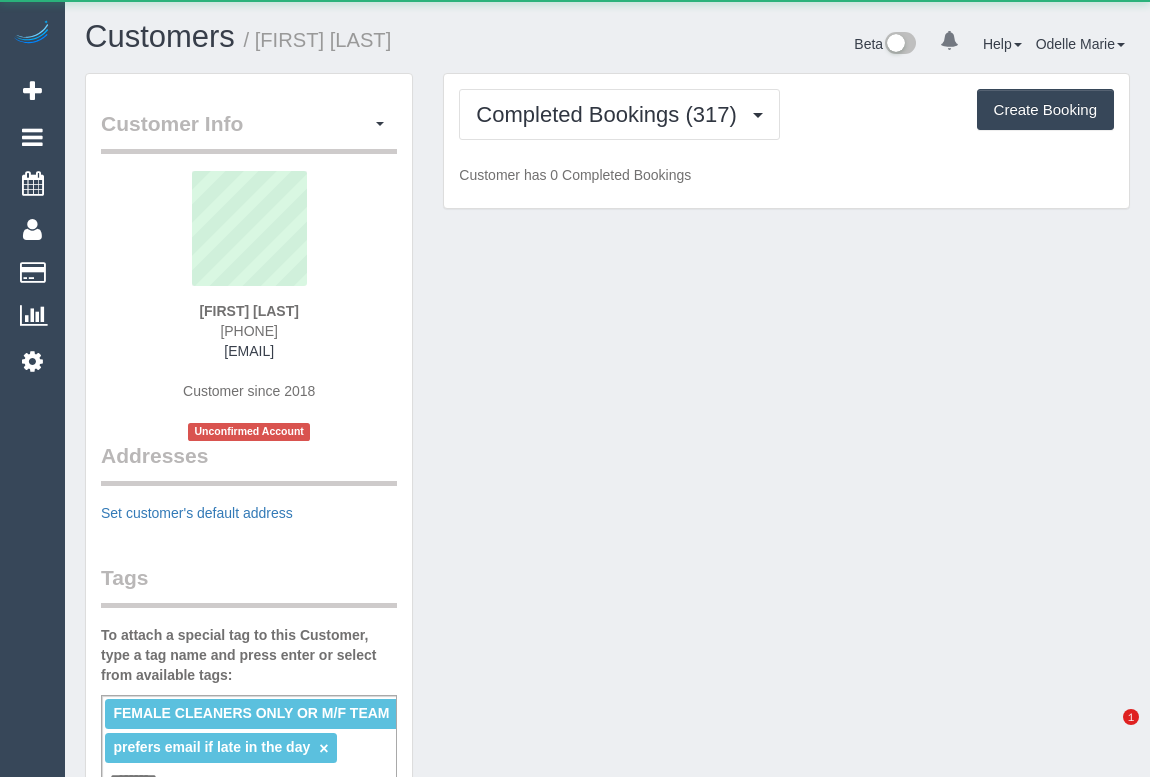 scroll, scrollTop: 0, scrollLeft: 0, axis: both 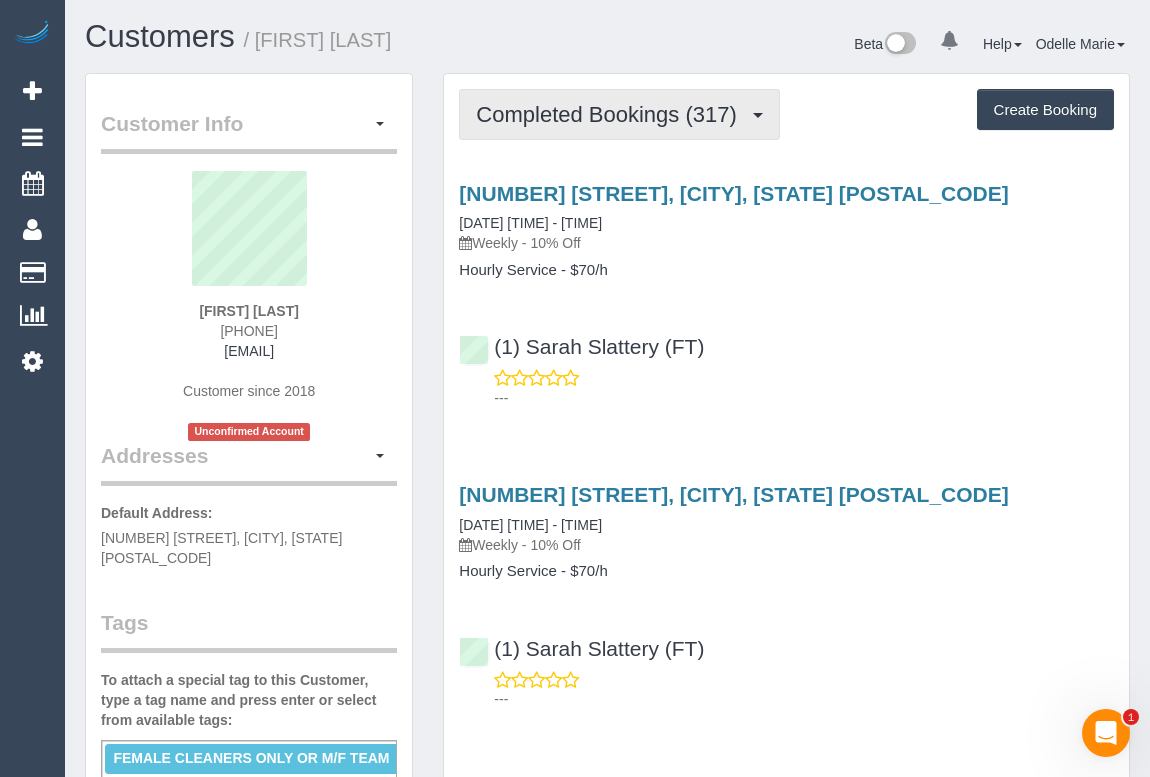 click on "Completed Bookings (317)" at bounding box center [611, 114] 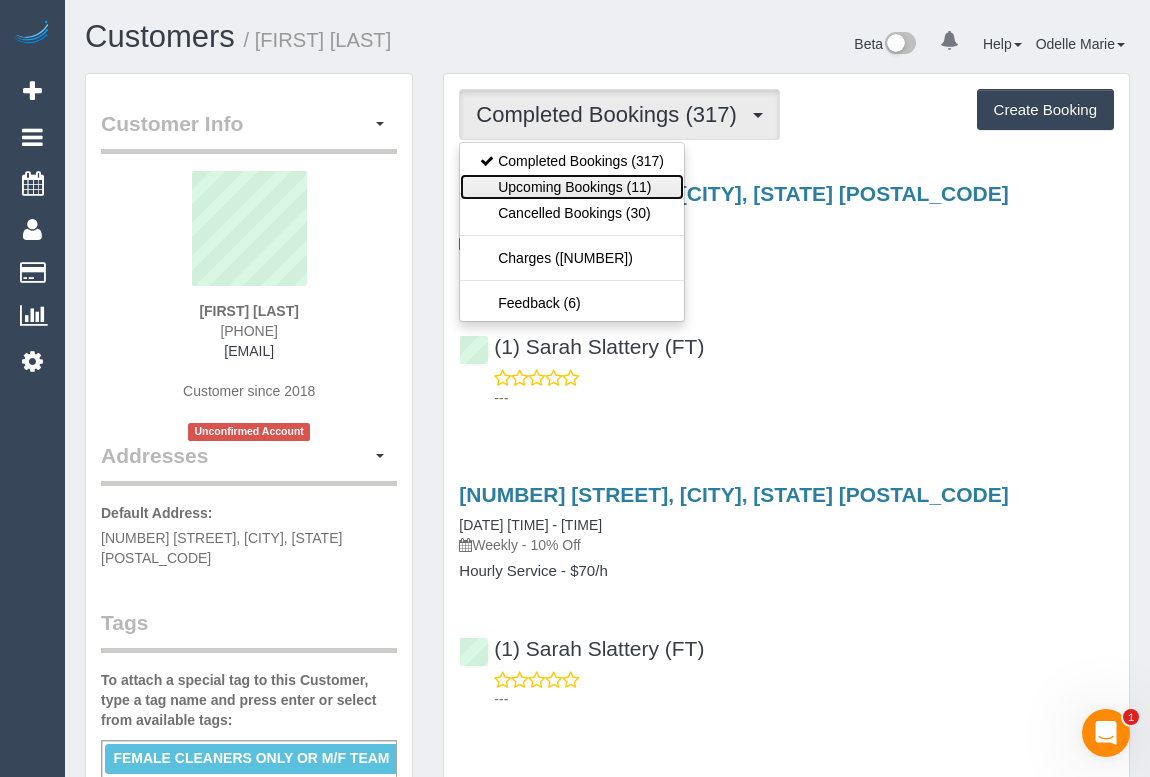 click on "Upcoming Bookings (11)" at bounding box center (572, 187) 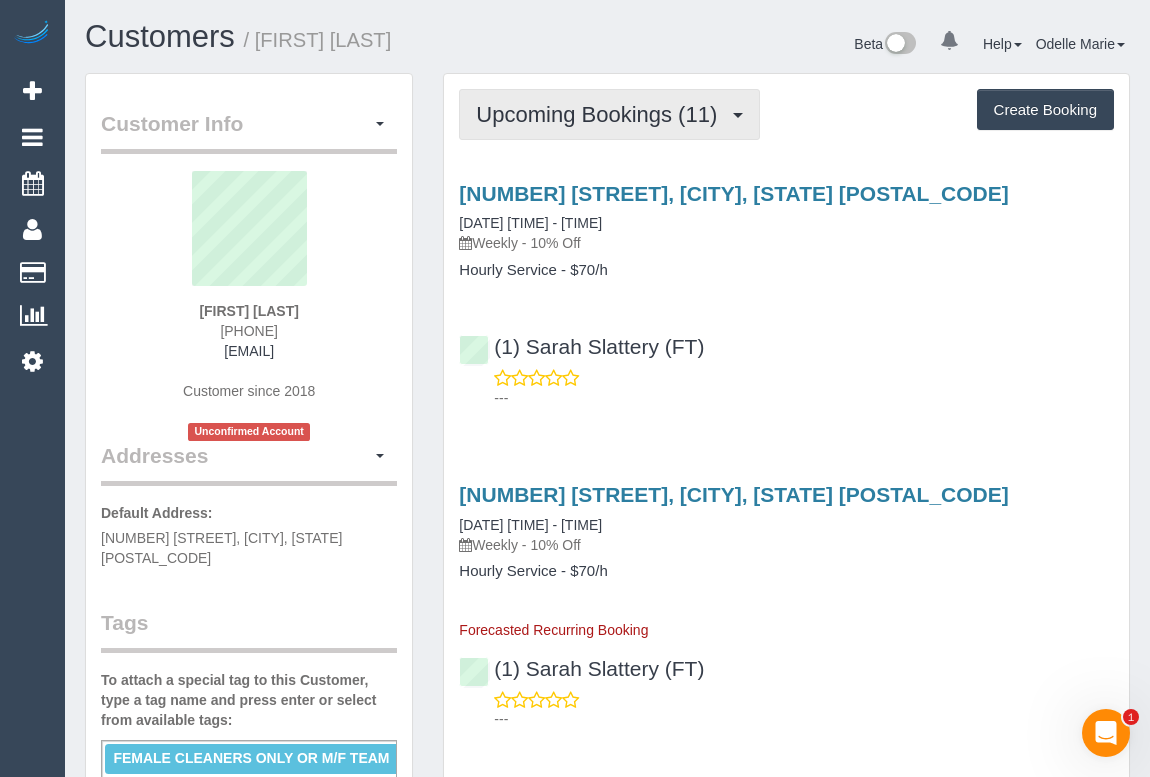 click on "Upcoming Bookings (11)" at bounding box center [601, 114] 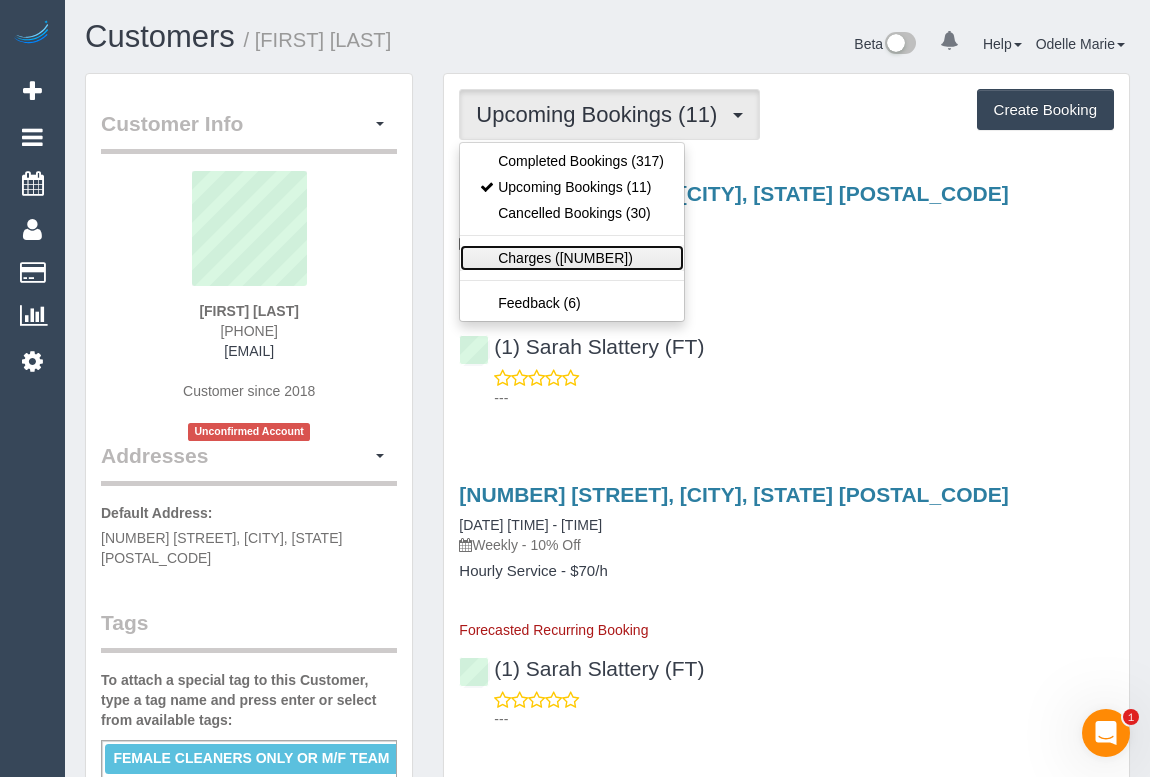 click on "Charges ([NUMBER])" at bounding box center [572, 258] 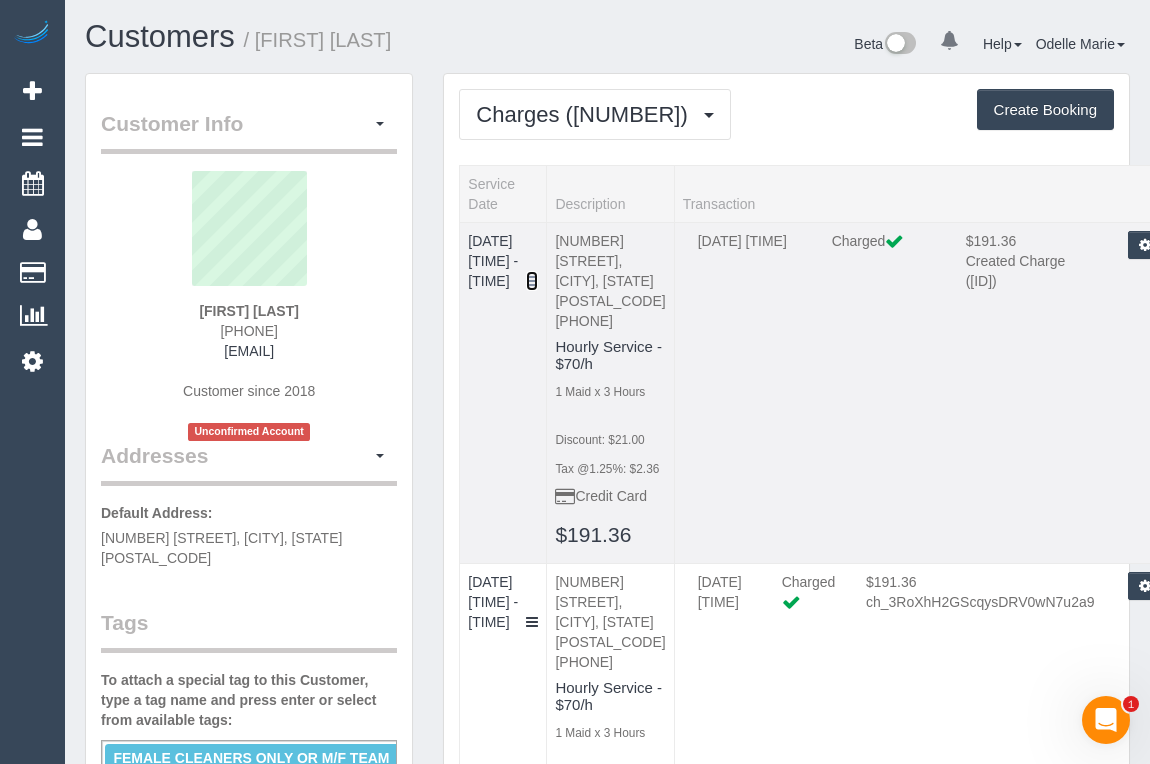 click at bounding box center (532, 281) 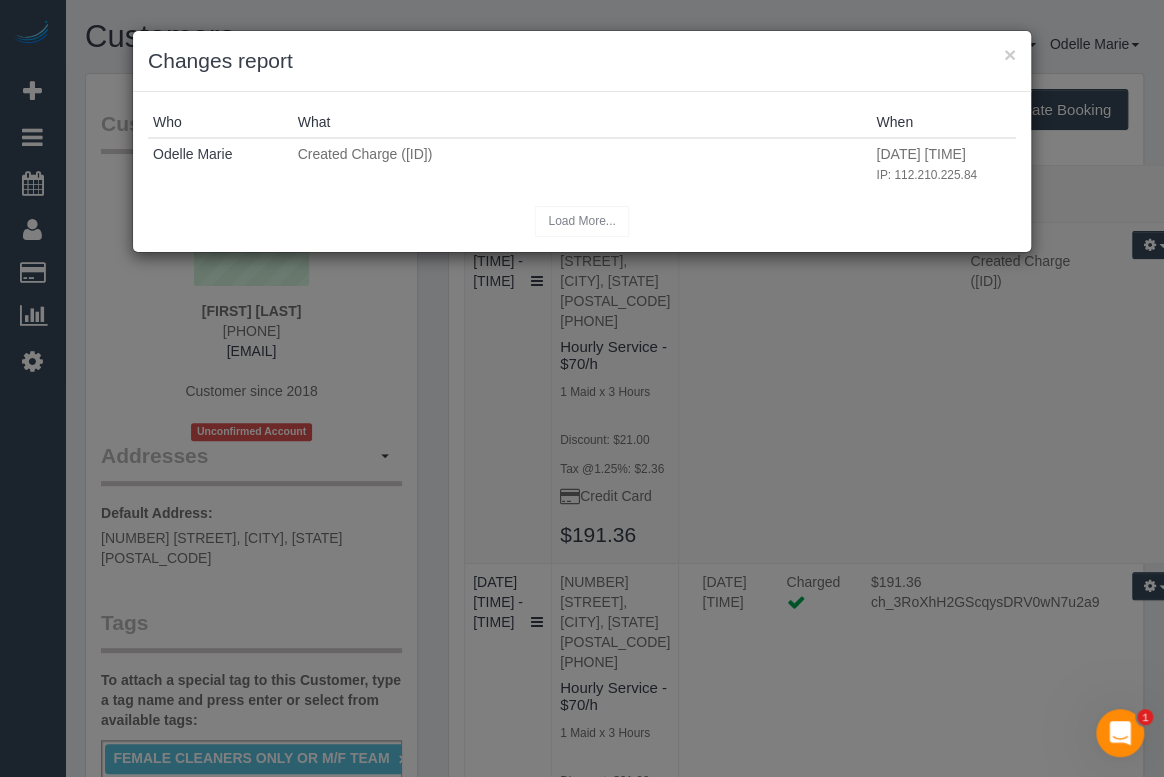 click on "×
Changes report" at bounding box center (582, 61) 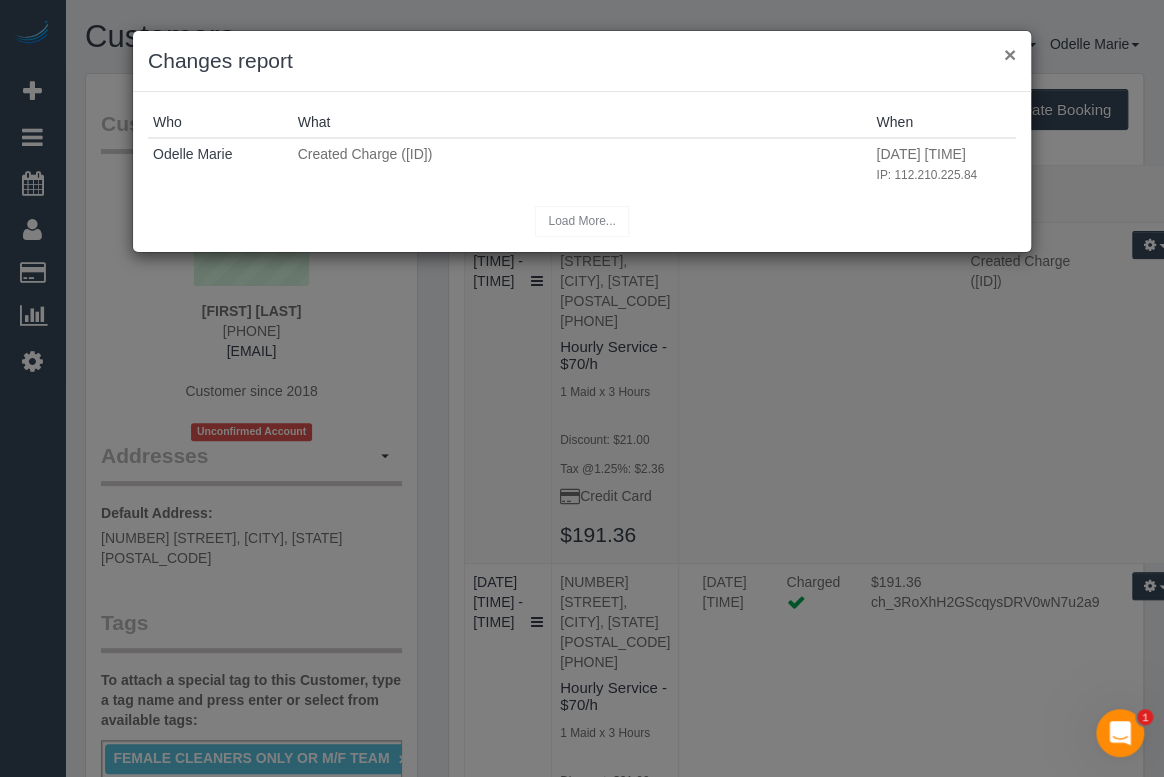 click on "×" at bounding box center [1010, 54] 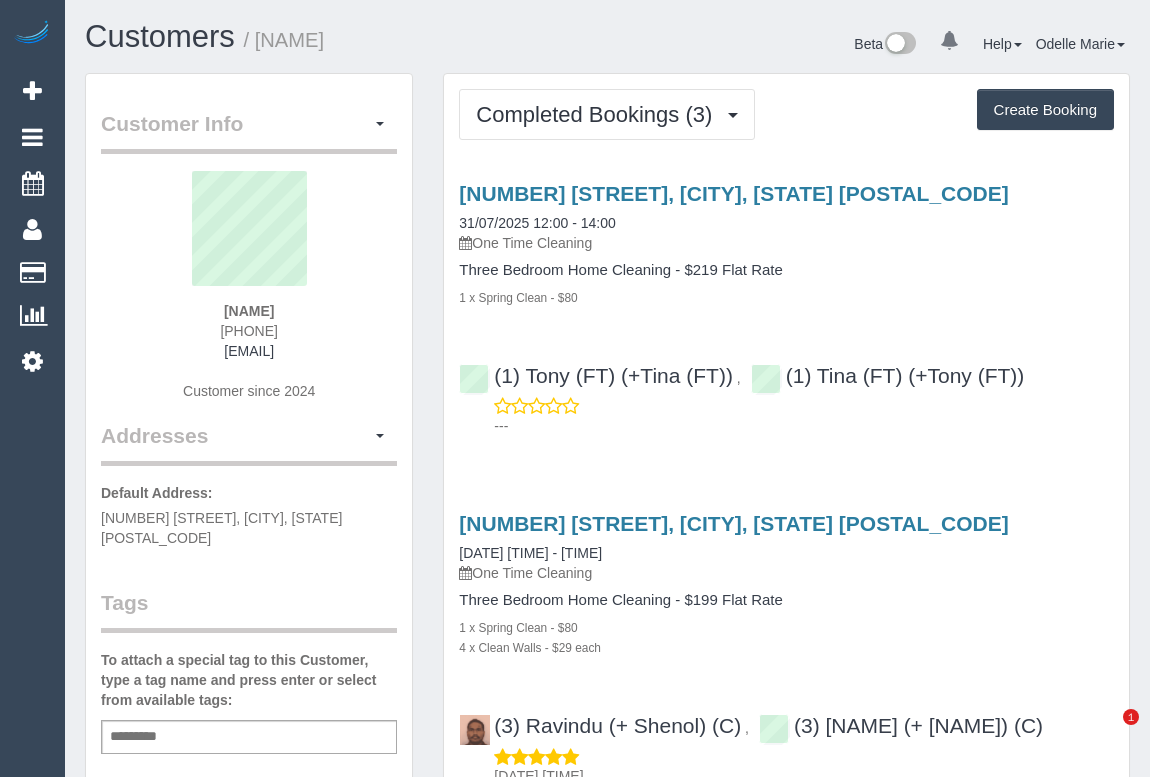scroll, scrollTop: 0, scrollLeft: 0, axis: both 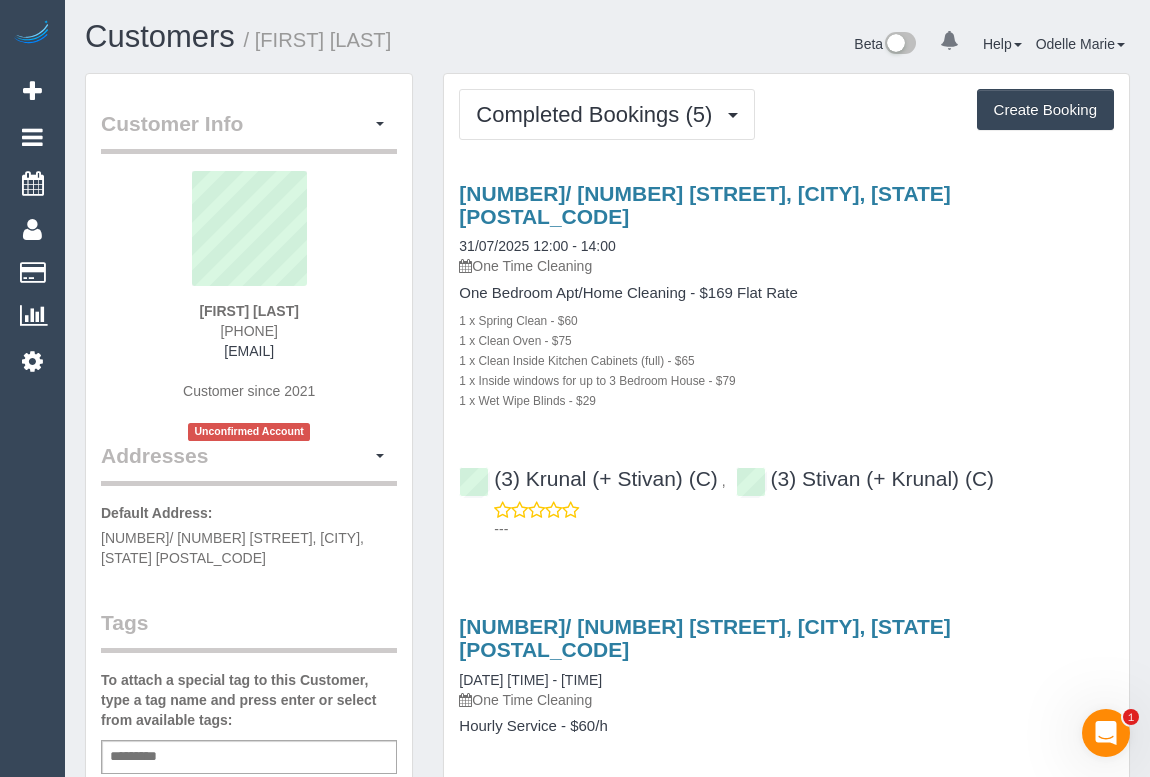 click on "One Bedroom Apt/Home Cleaning - $169 Flat Rate" at bounding box center [786, 293] 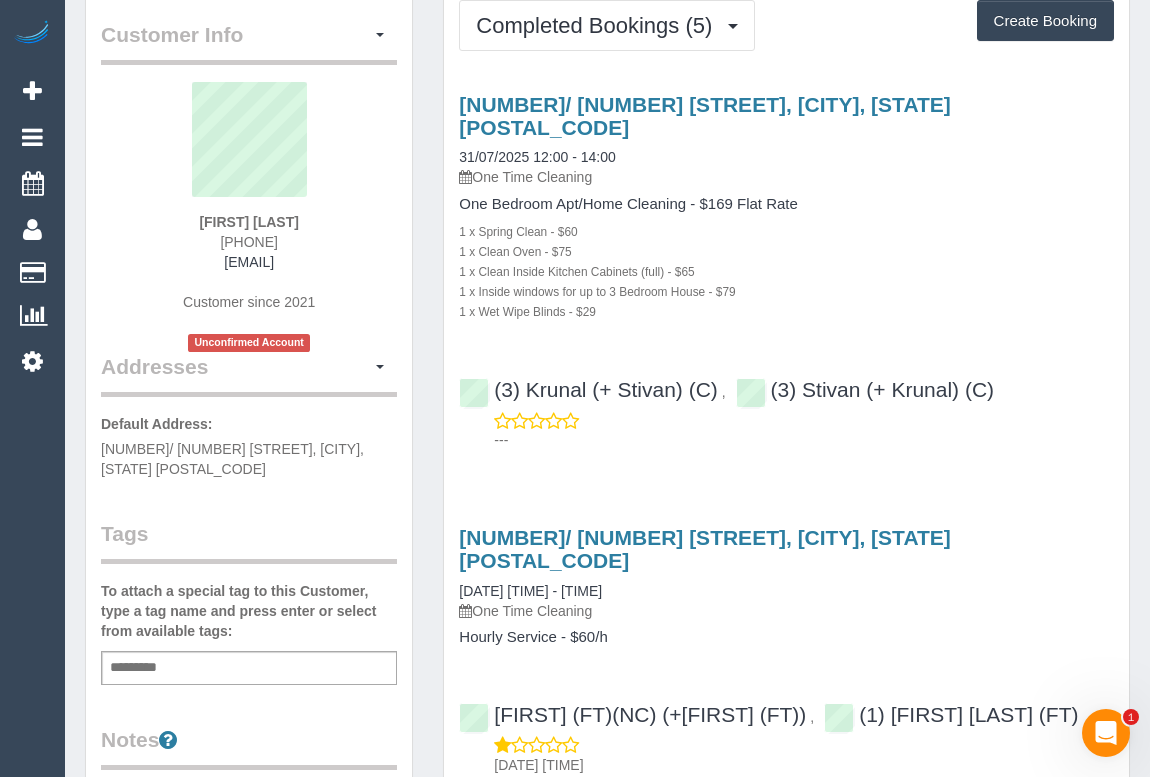 scroll, scrollTop: 0, scrollLeft: 0, axis: both 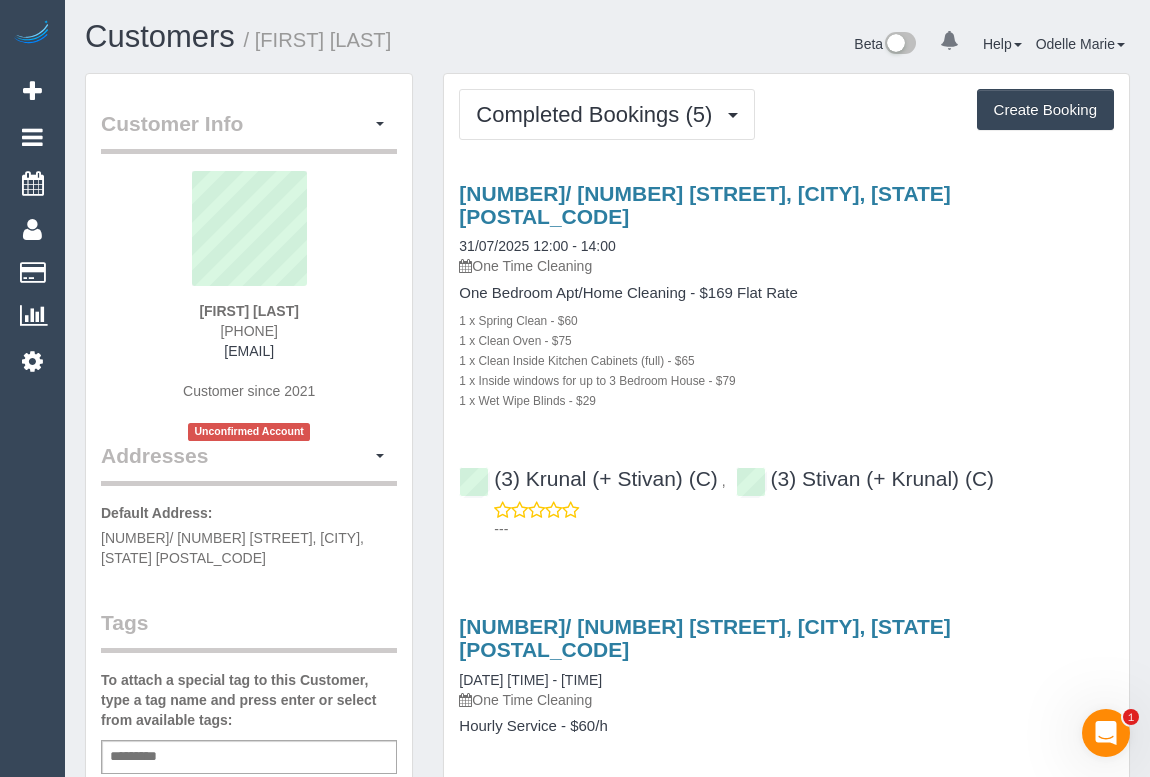 click on "1 x Wet Wipe Blinds  - $29" at bounding box center (786, 400) 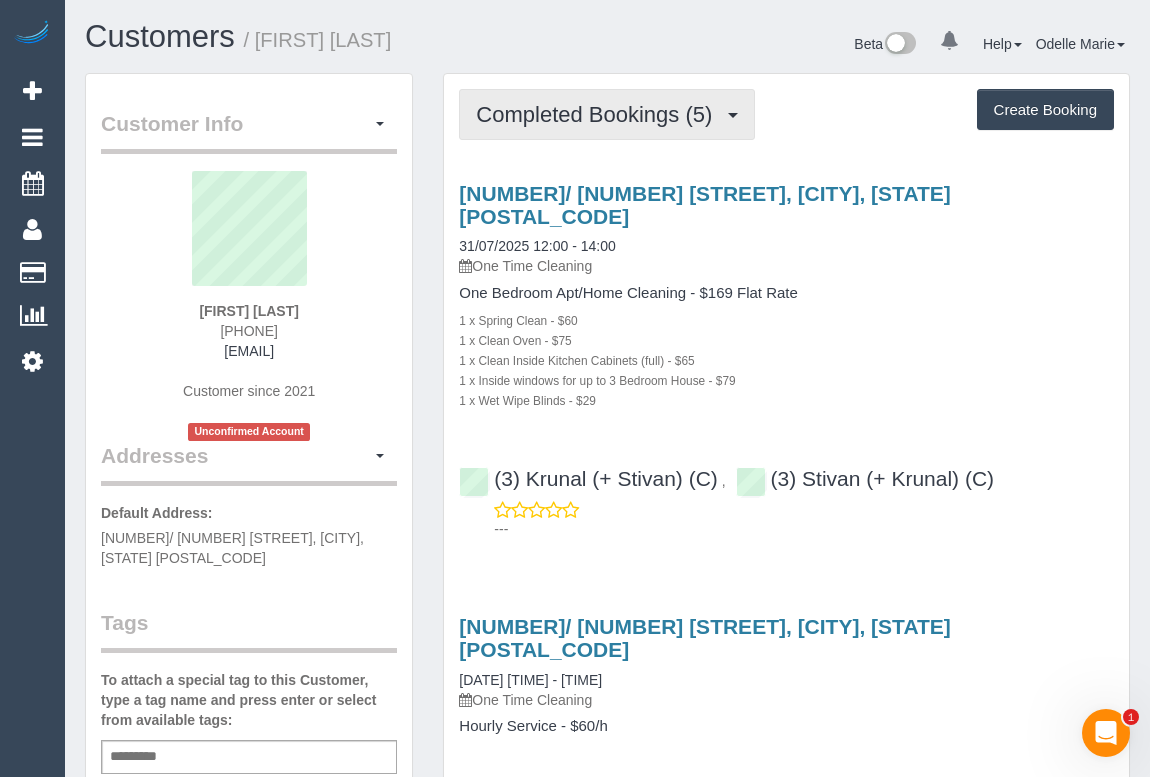 click on "Completed Bookings (5)" at bounding box center (599, 114) 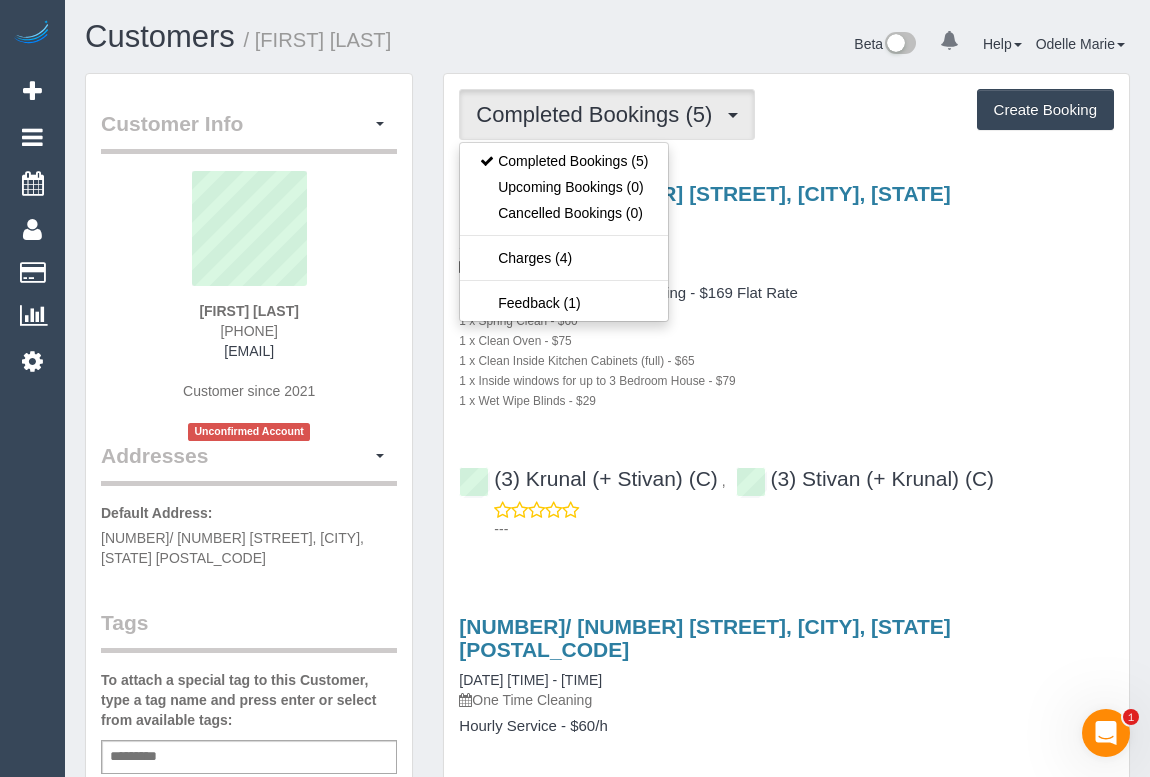 click on "1 x Clean Oven  - $75" at bounding box center [786, 340] 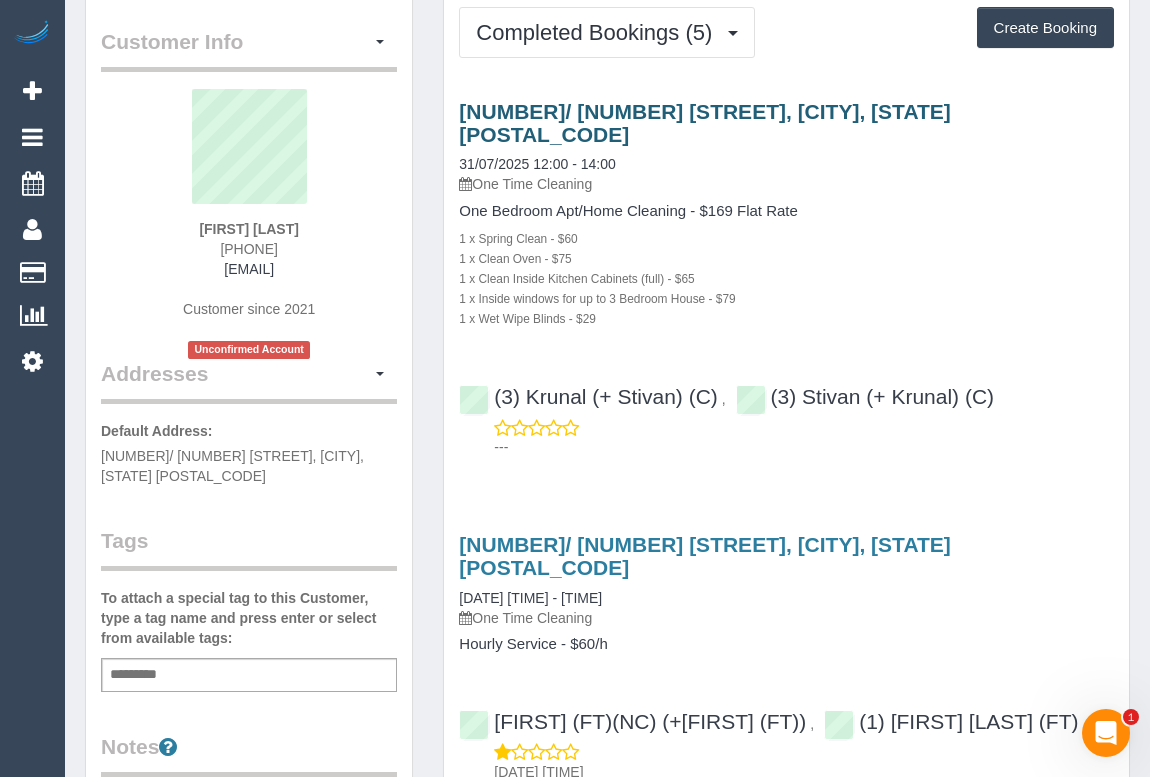 scroll, scrollTop: 0, scrollLeft: 0, axis: both 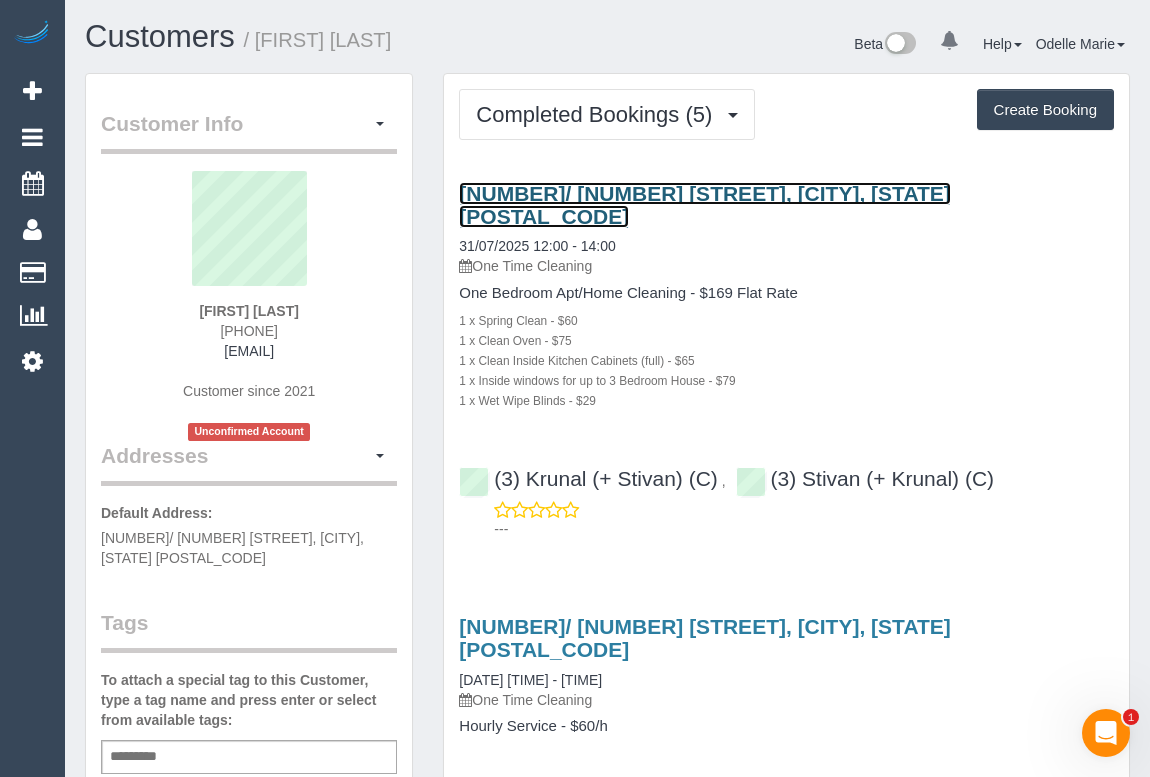 click on "203/ 63 Glass Street, Richmond, VIC 3121" at bounding box center (705, 205) 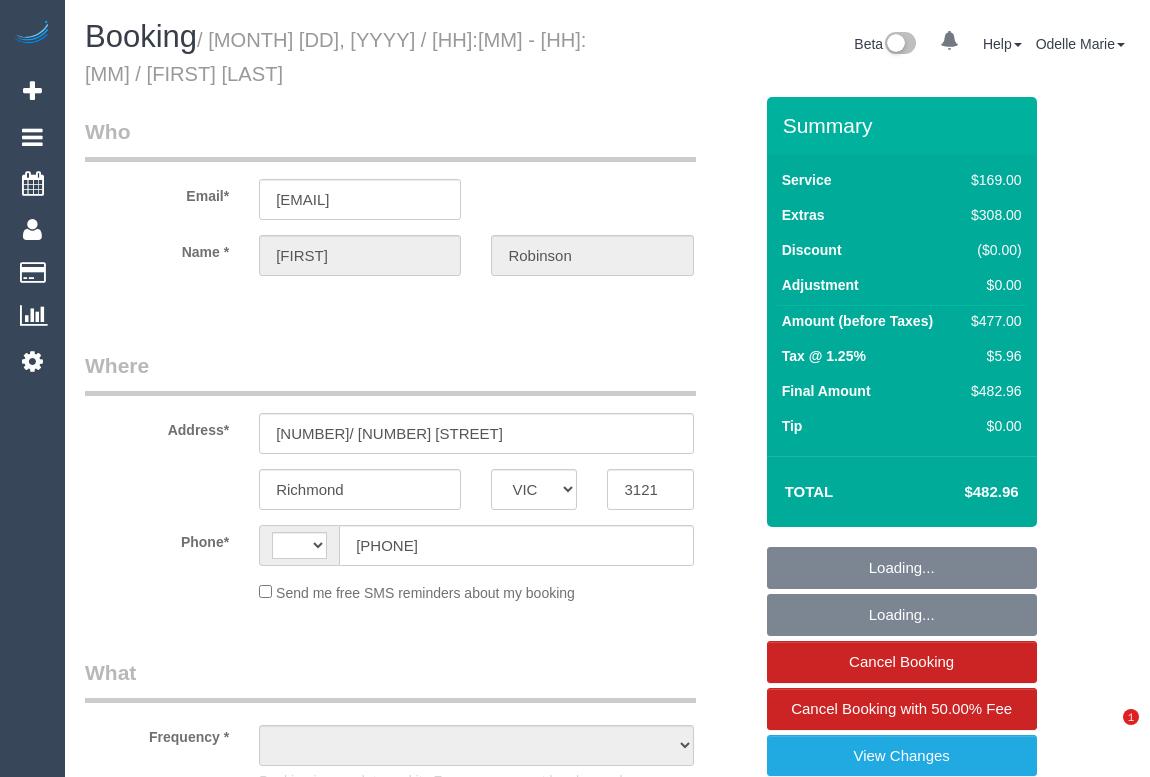 select on "VIC" 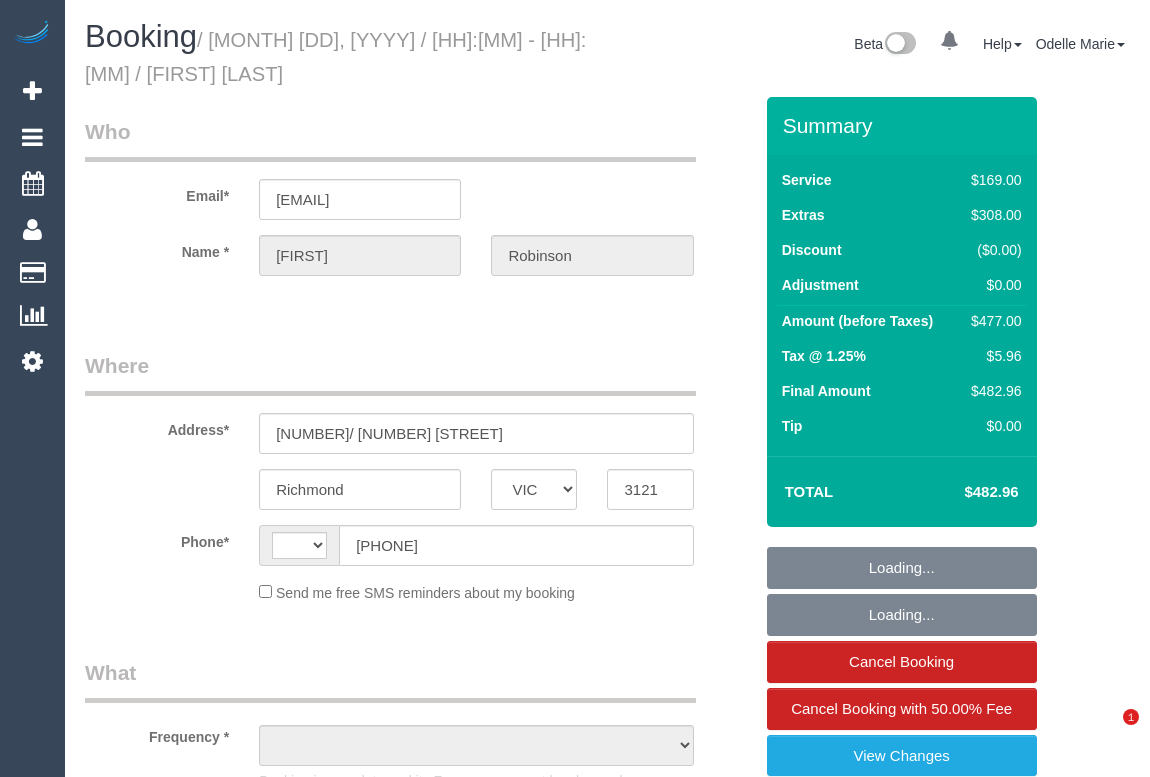 scroll, scrollTop: 0, scrollLeft: 0, axis: both 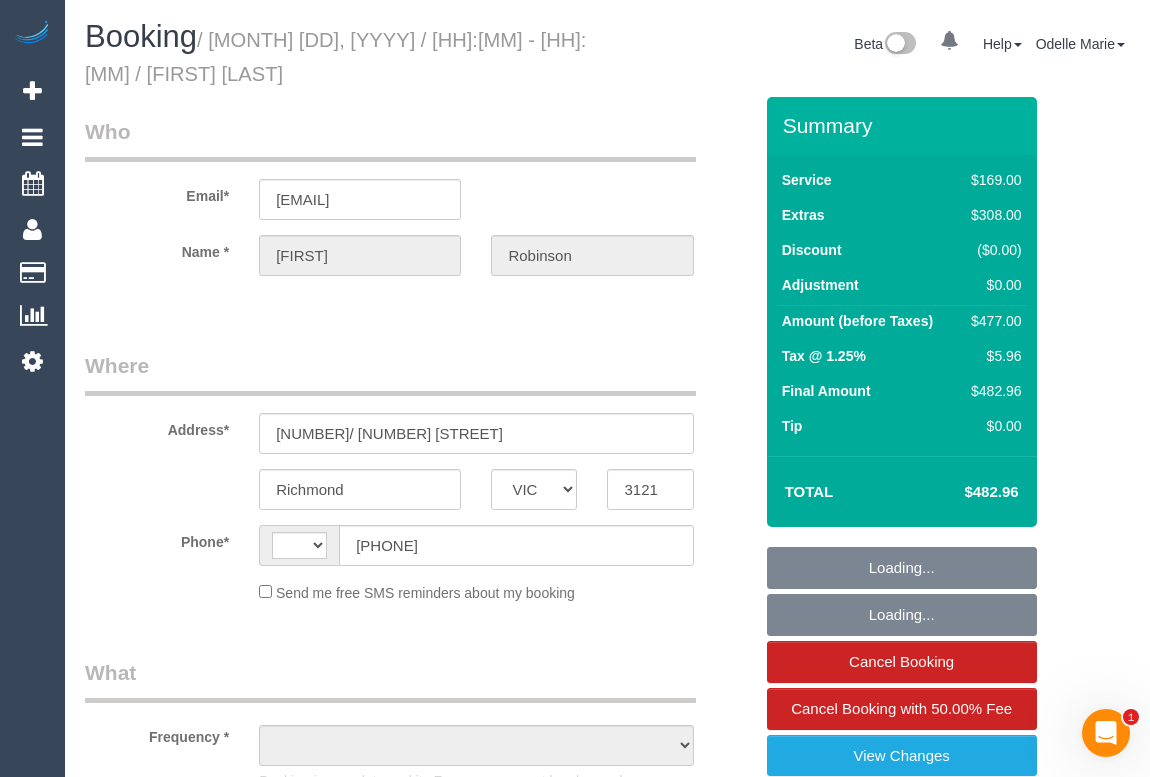 select on "string:stripe-pm_1RrBSa2GScqysDRVC4zcnyQO" 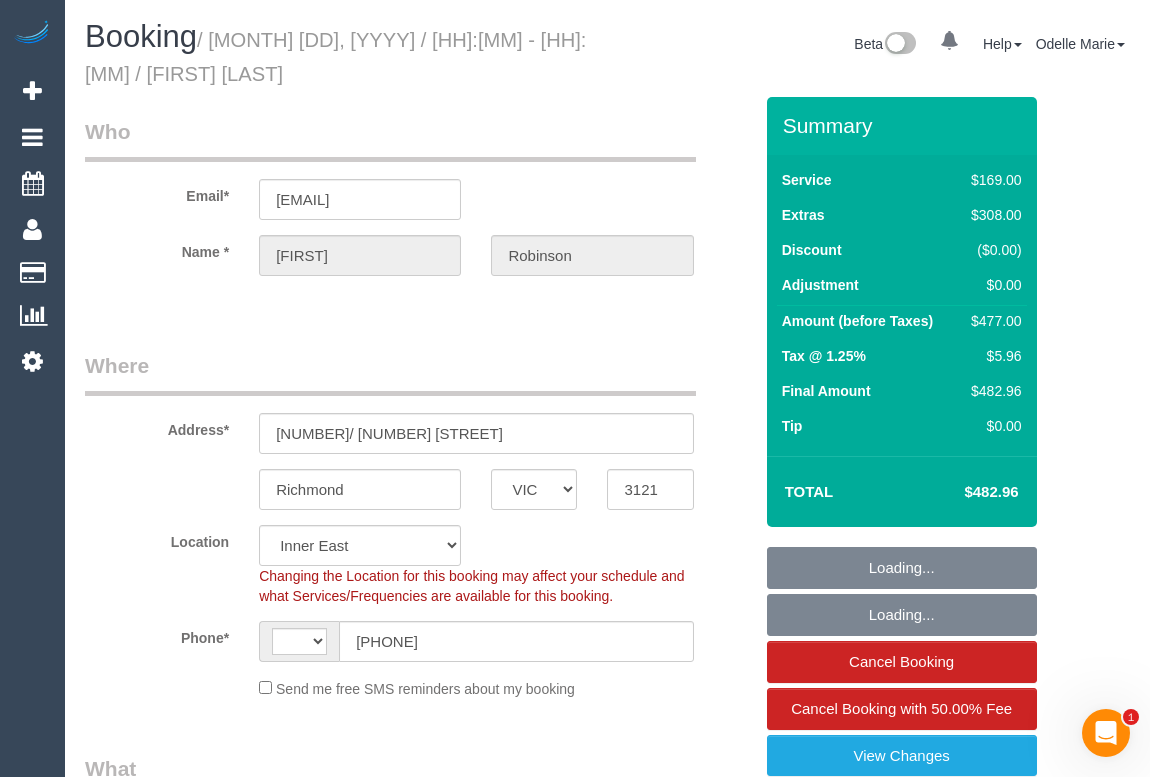 select on "string:AU" 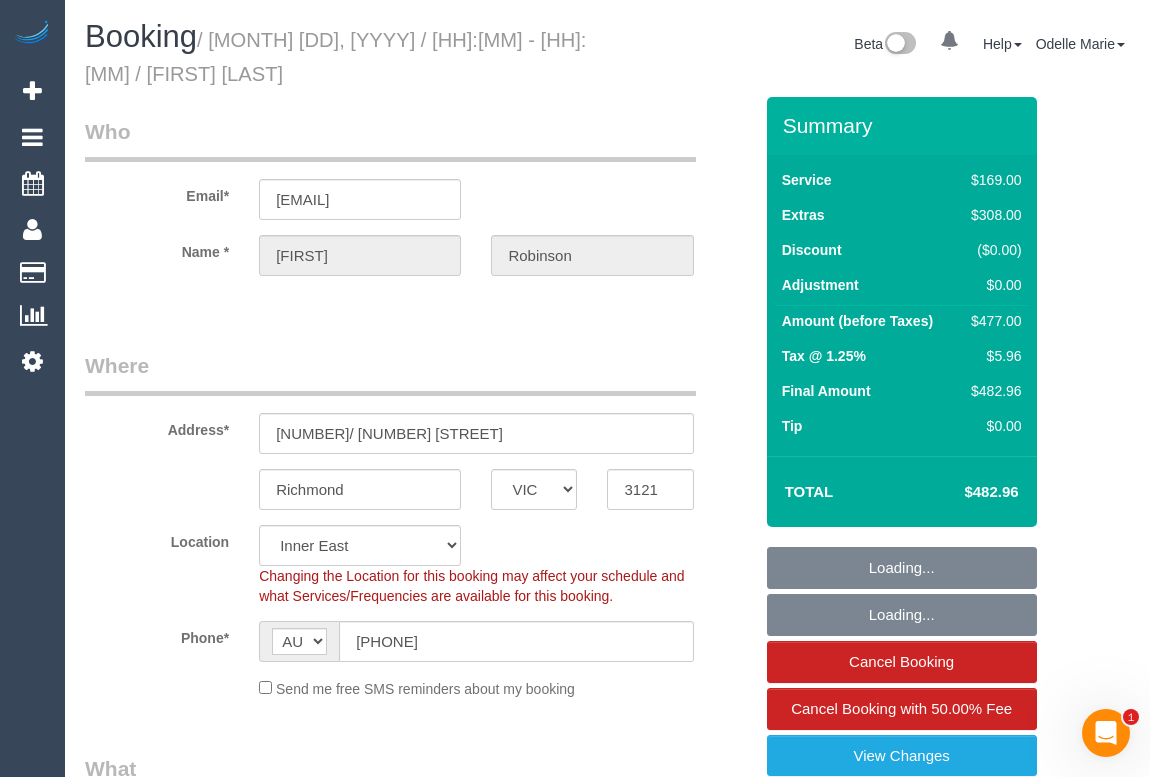 select on "number:28" 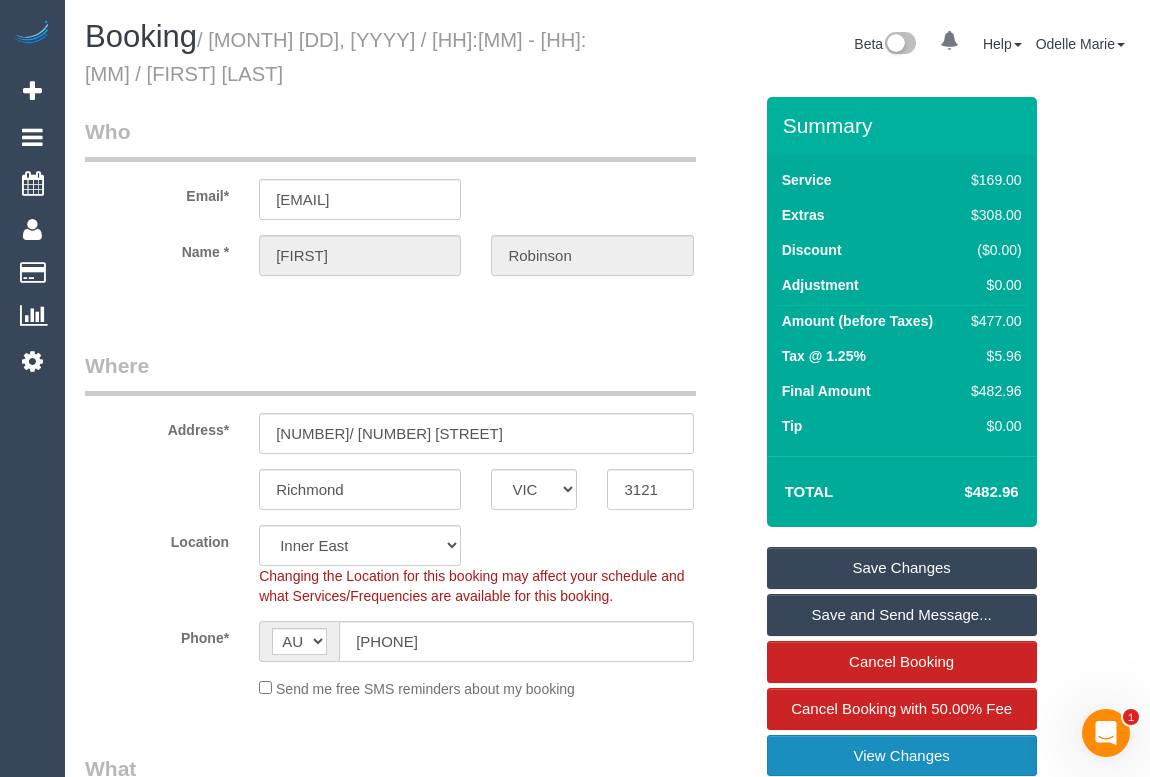 click on "View Changes" at bounding box center (902, 756) 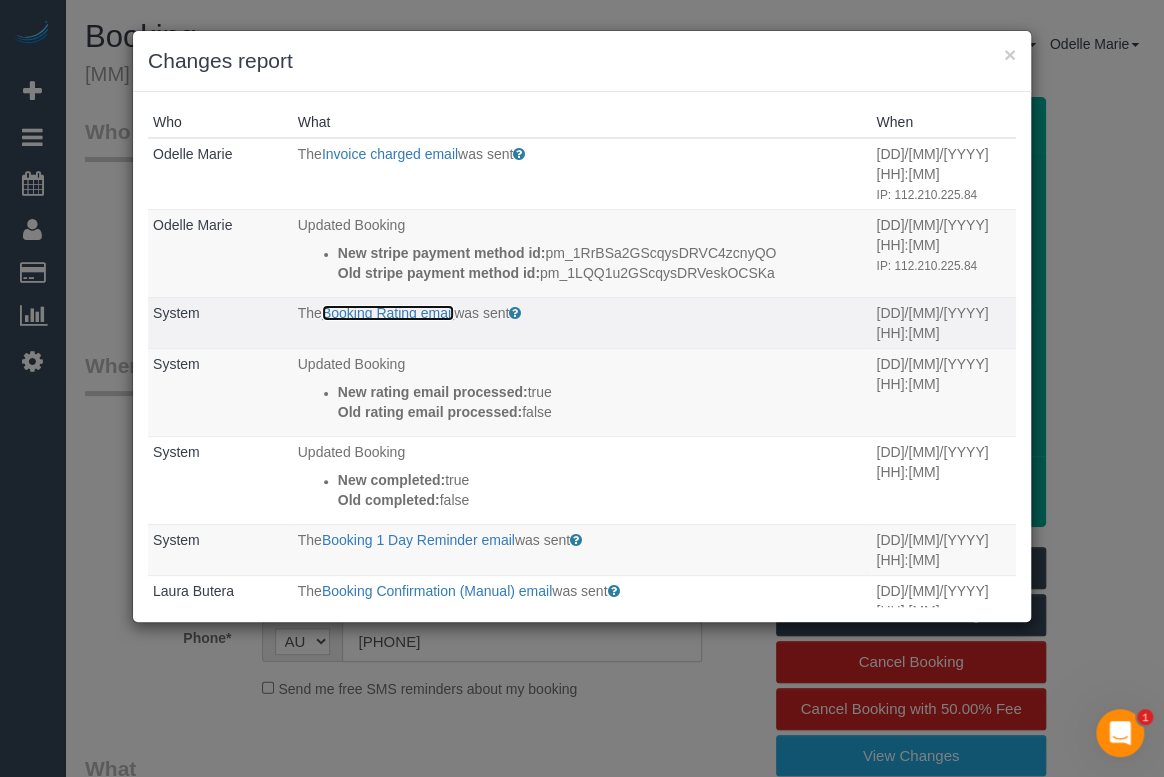 click on "Booking Rating email" at bounding box center [388, 313] 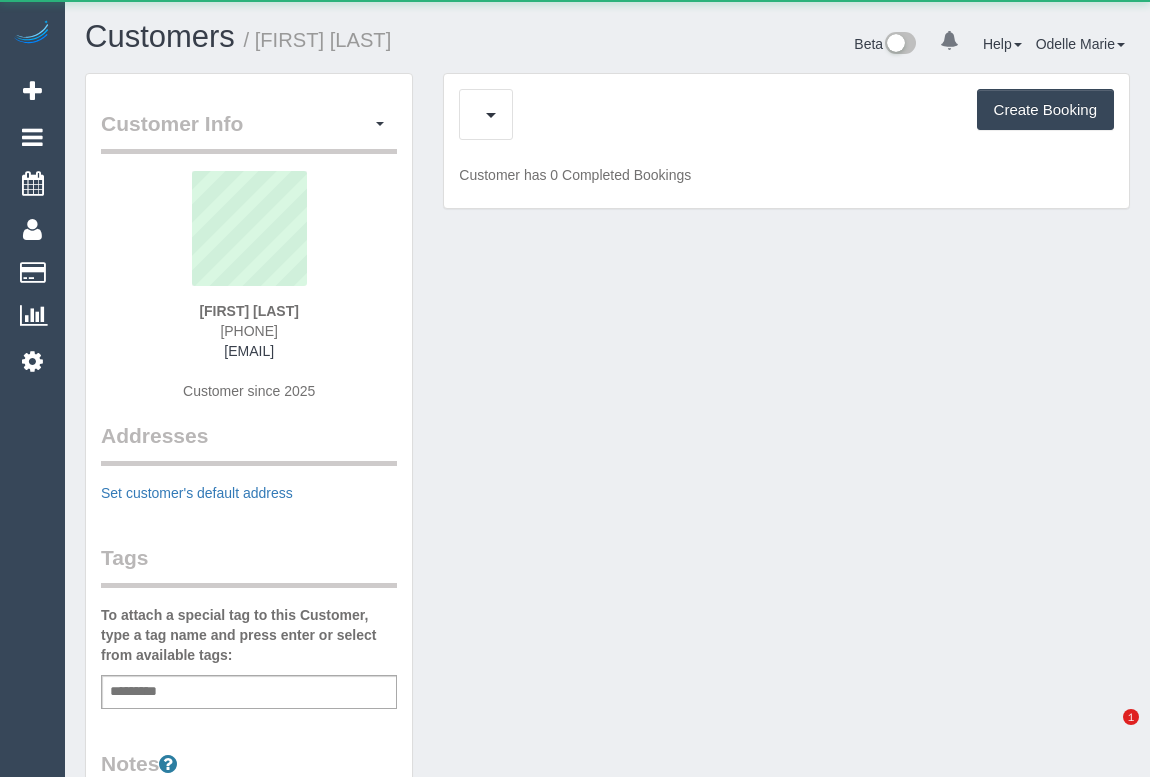 scroll, scrollTop: 0, scrollLeft: 0, axis: both 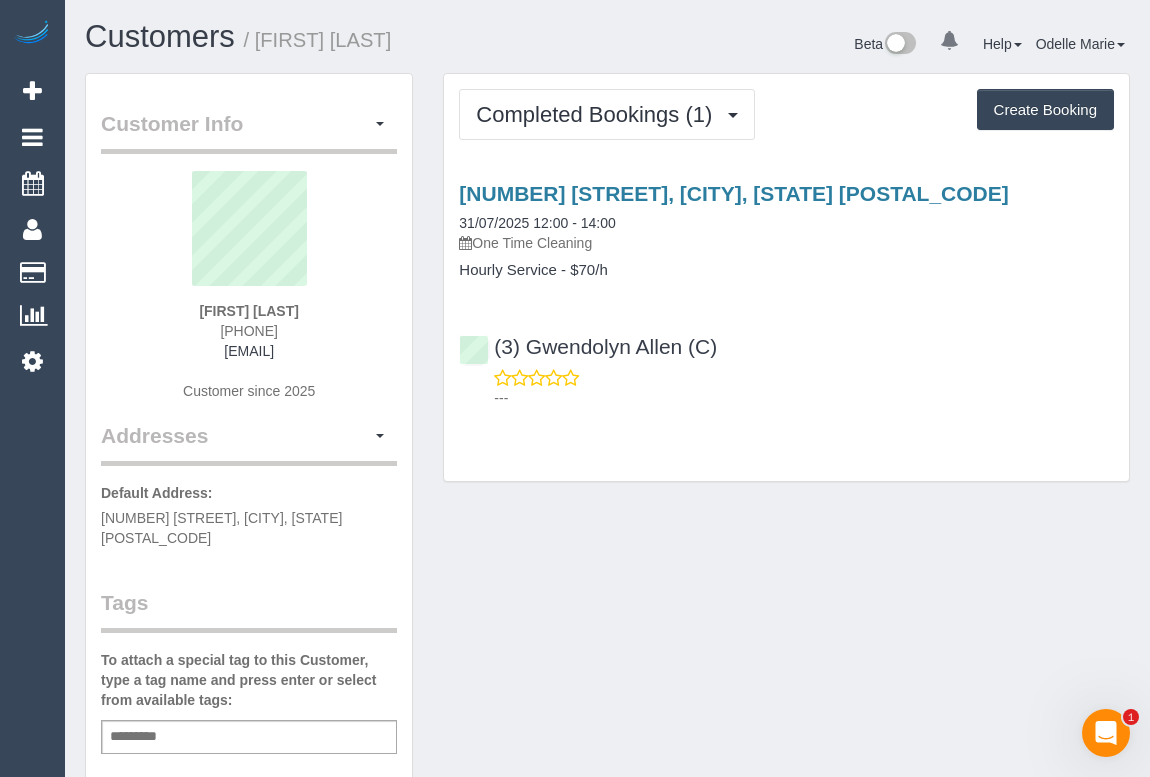 click on "(3) Gwendolyn Allen (C)
---" at bounding box center [786, 363] 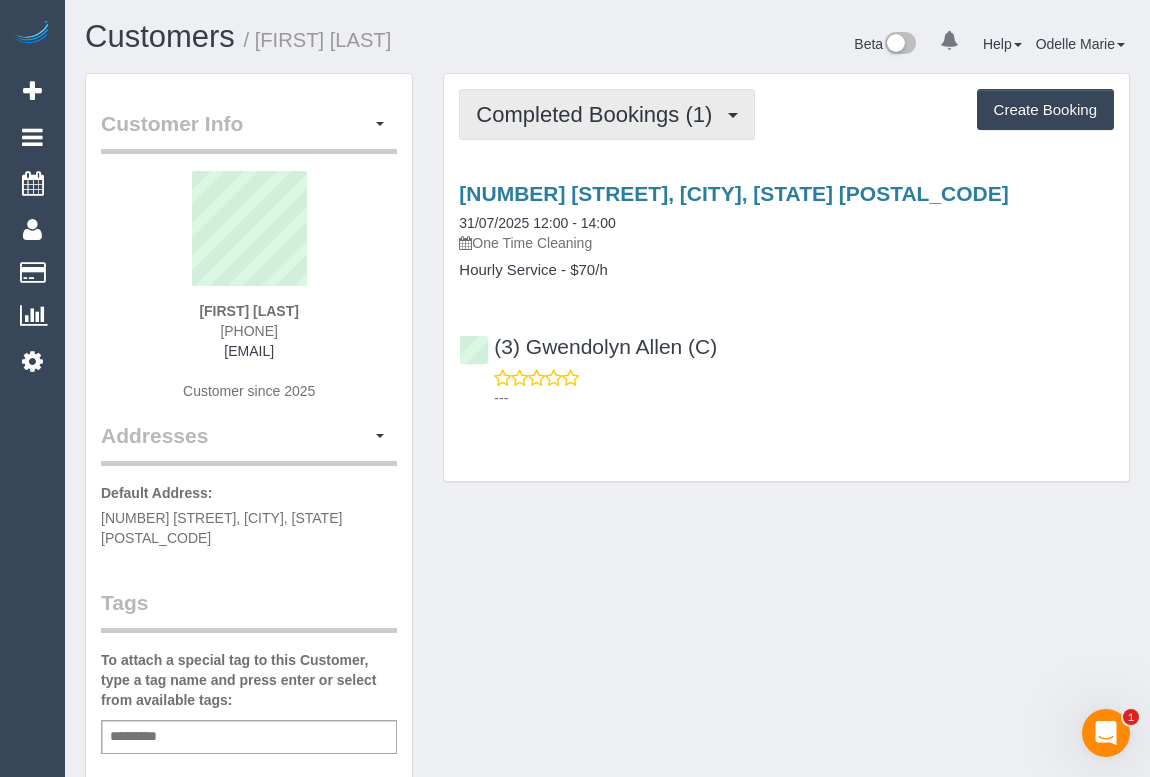 click on "Completed Bookings (1)" at bounding box center (607, 114) 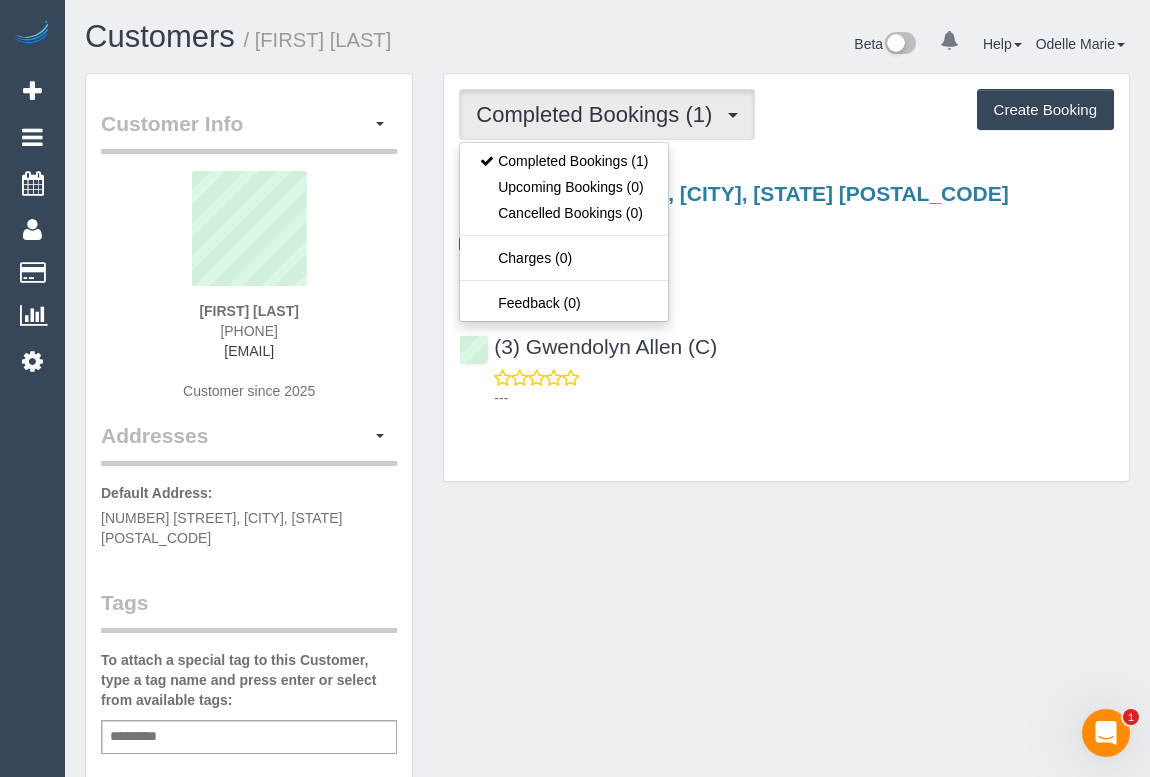 click on "3f/9 Waterside Place, Docklands, 3/F, Docklands, VIC 3008
31/07/2025 12:00 - 14:00
One Time Cleaning
Hourly Service - $70/h
(3) Gwendolyn Allen (C)
---" at bounding box center (786, 291) 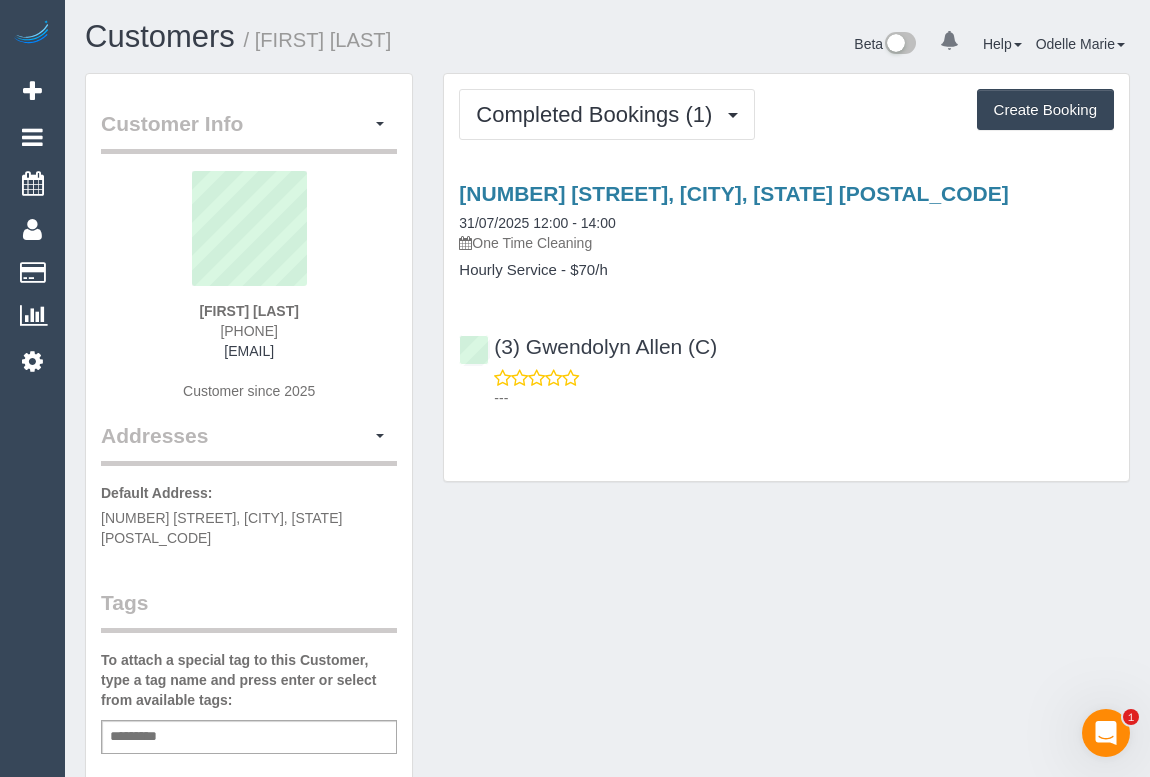 click on "3f/9 Waterside Place, Docklands, 3/F, Docklands, VIC 3008
31/07/2025 12:00 - 14:00
One Time Cleaning
Hourly Service - $70/h
(3) Gwendolyn Allen (C)
---" at bounding box center [786, 291] 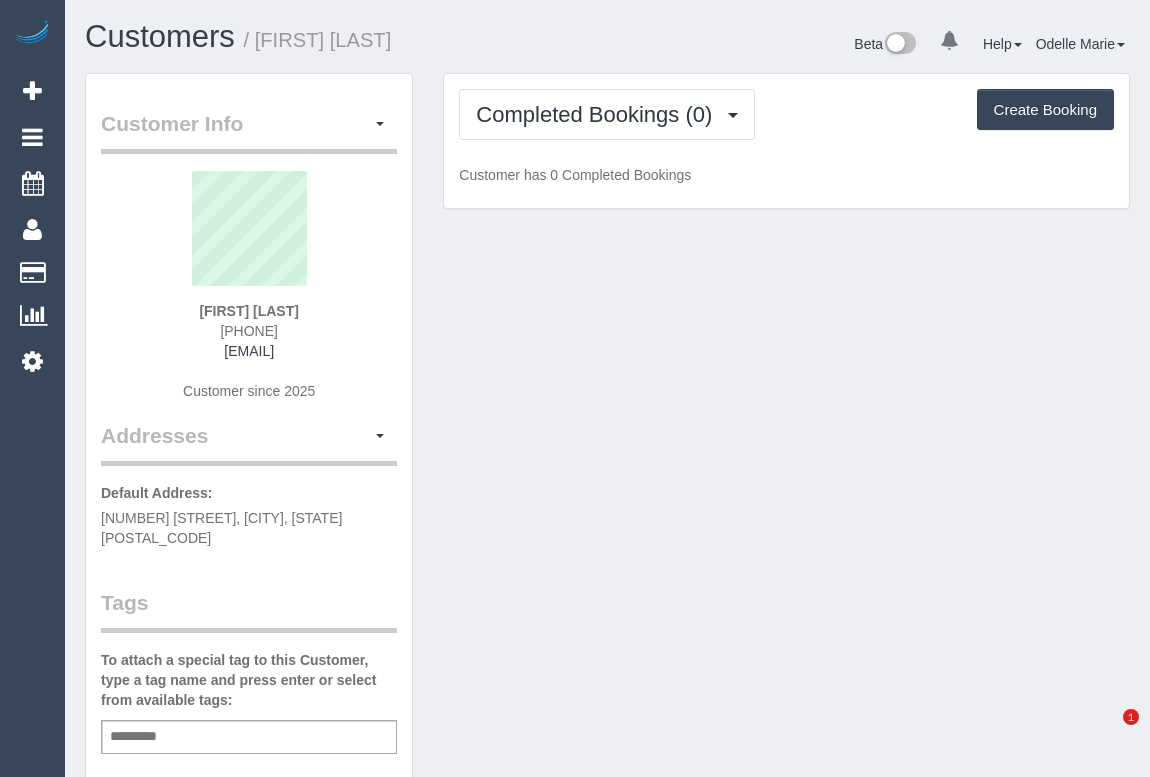 scroll, scrollTop: 0, scrollLeft: 0, axis: both 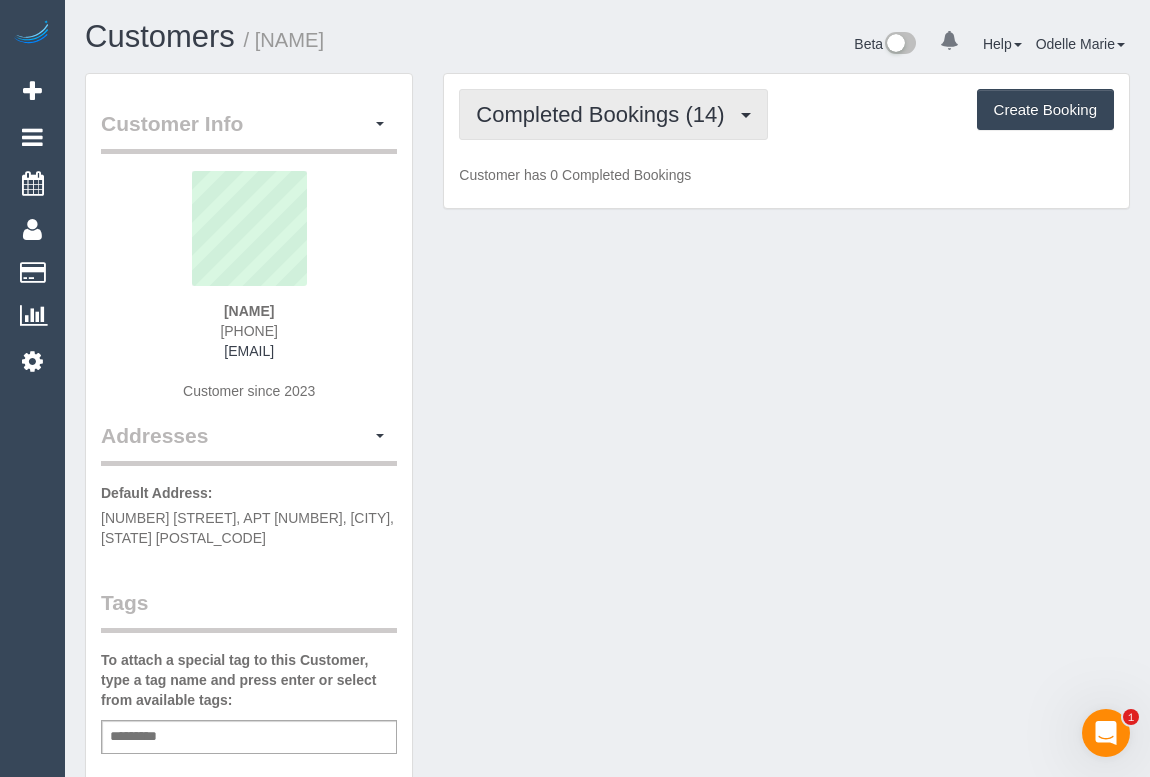 click on "Completed Bookings (14)" at bounding box center (605, 114) 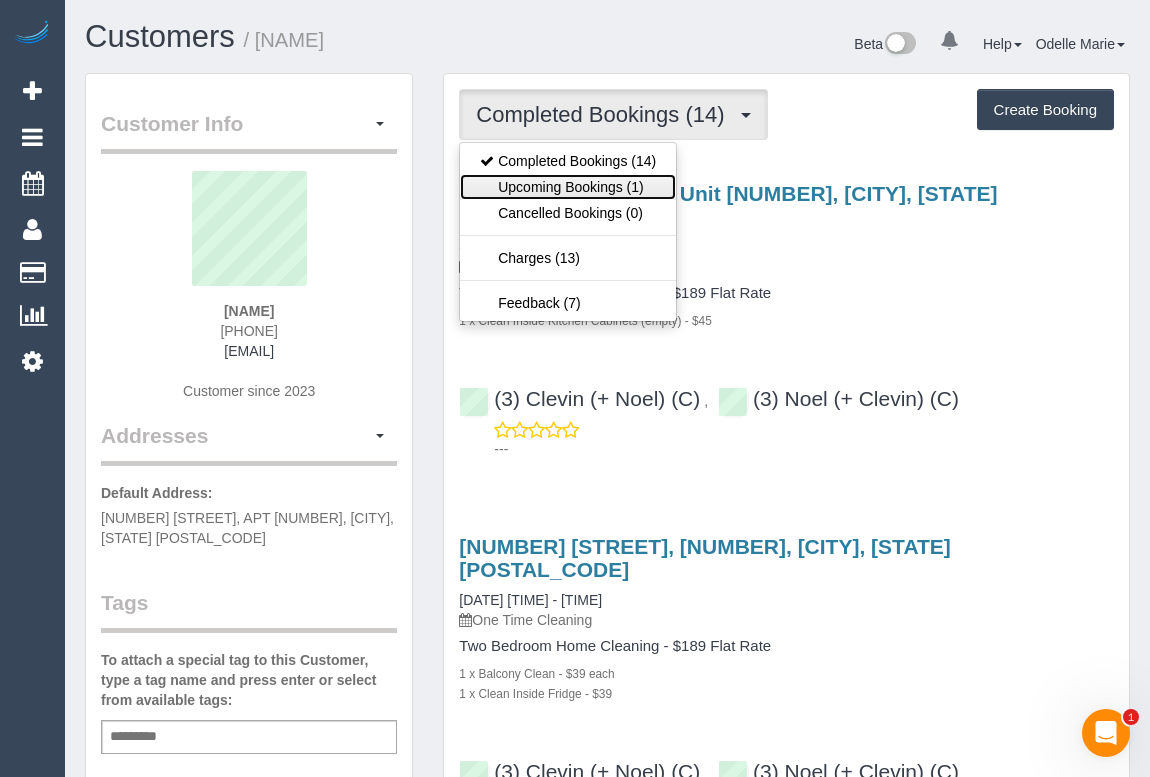 click on "Upcoming Bookings (1)" at bounding box center (568, 187) 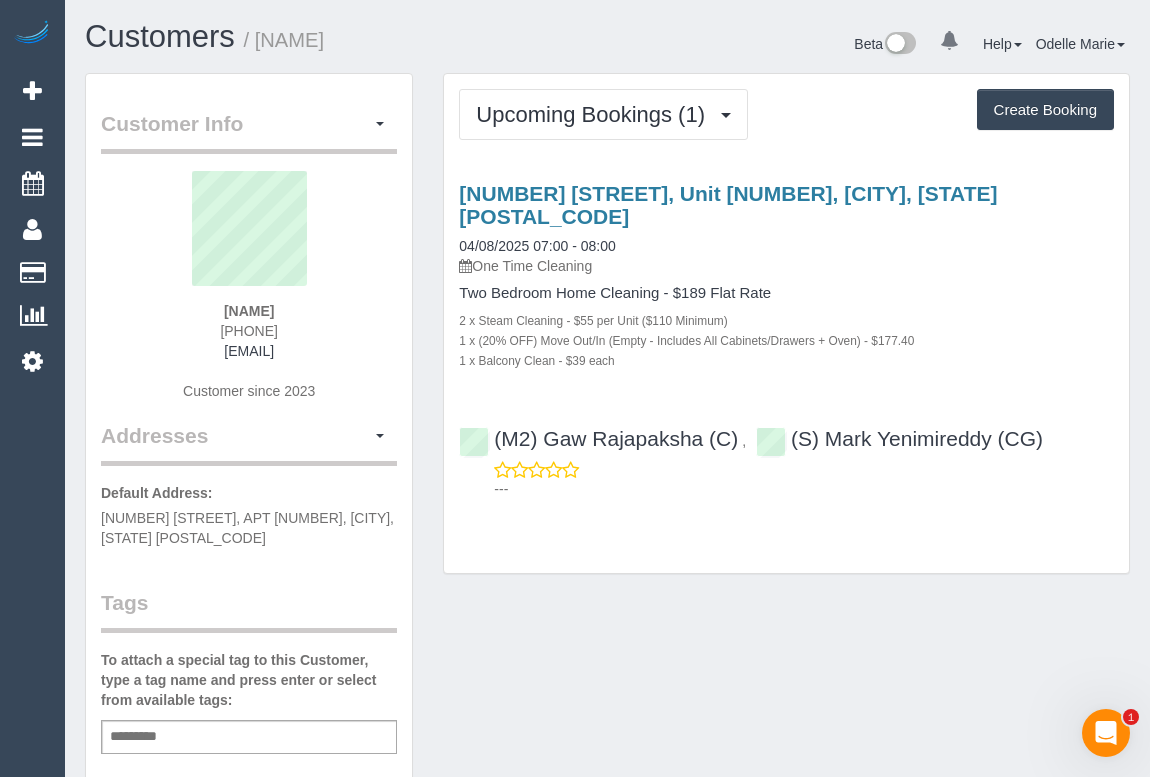 click on "Two Bedroom Home Cleaning - $189 Flat Rate" at bounding box center (786, 293) 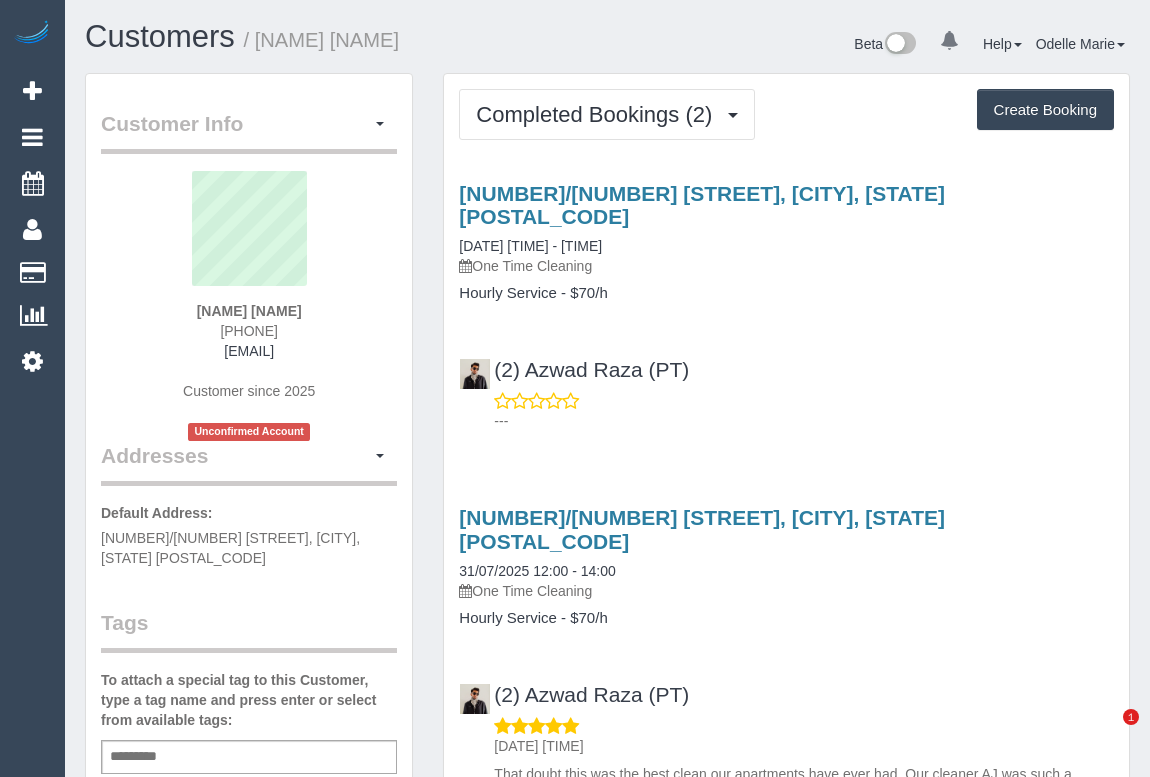 scroll, scrollTop: 0, scrollLeft: 0, axis: both 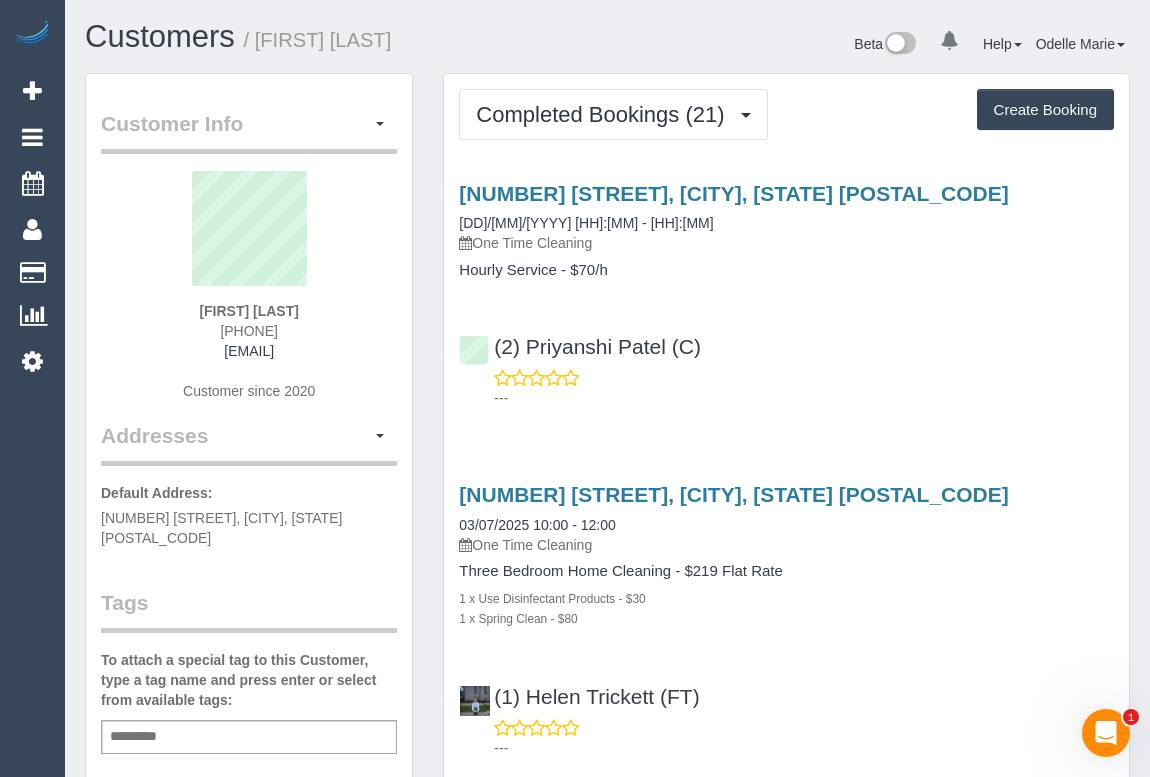 click on "(2) Priyanshi Patel (C)
---" at bounding box center [786, 363] 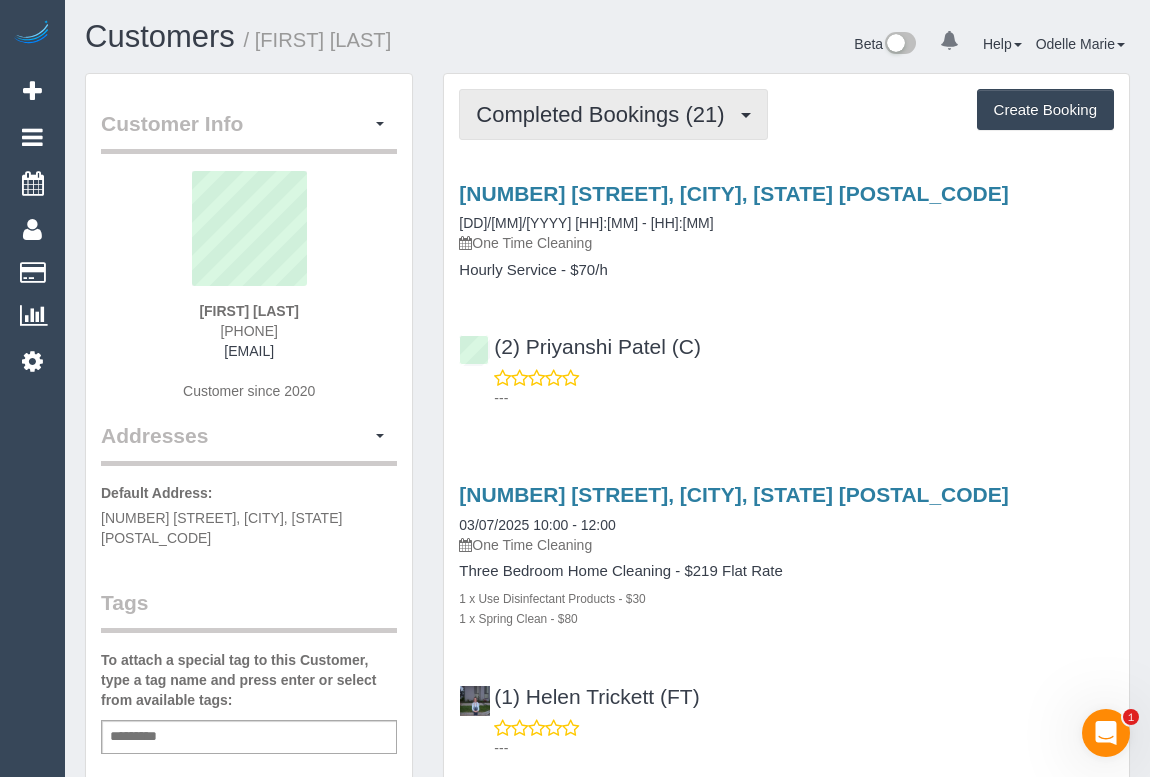 click on "Completed Bookings (21)" at bounding box center (605, 114) 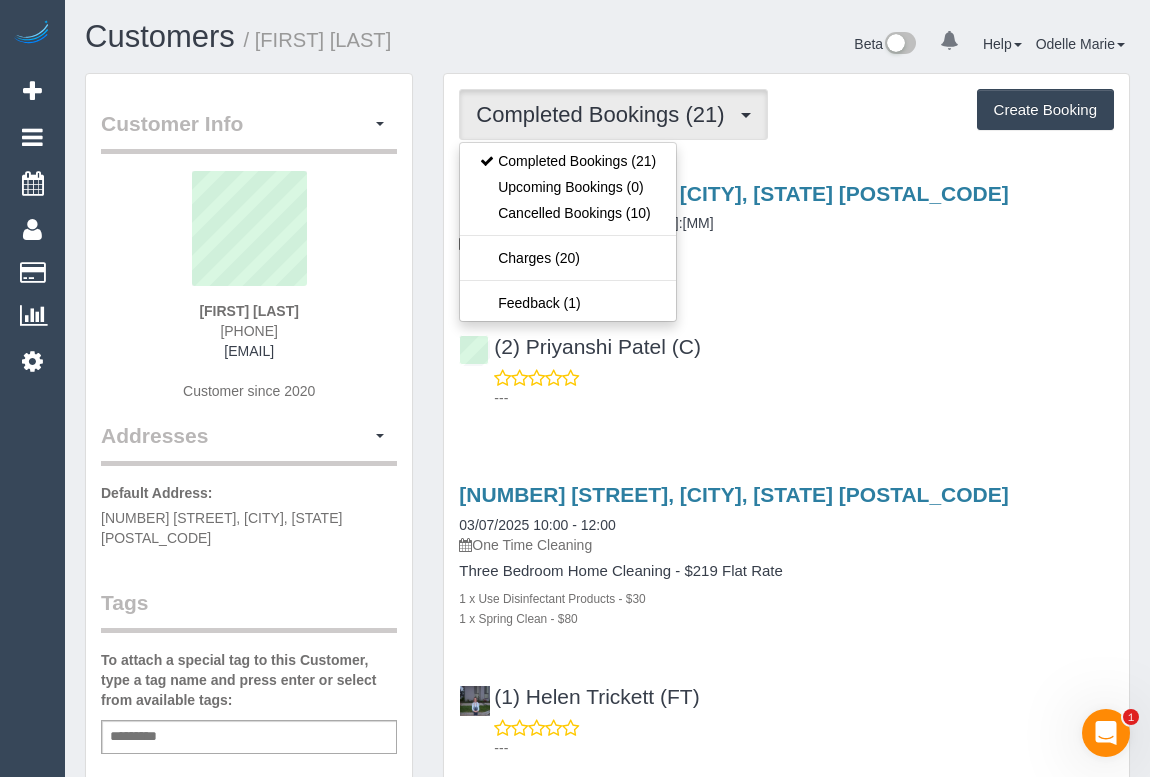 drag, startPoint x: 860, startPoint y: 388, endPoint x: 836, endPoint y: 27, distance: 361.7969 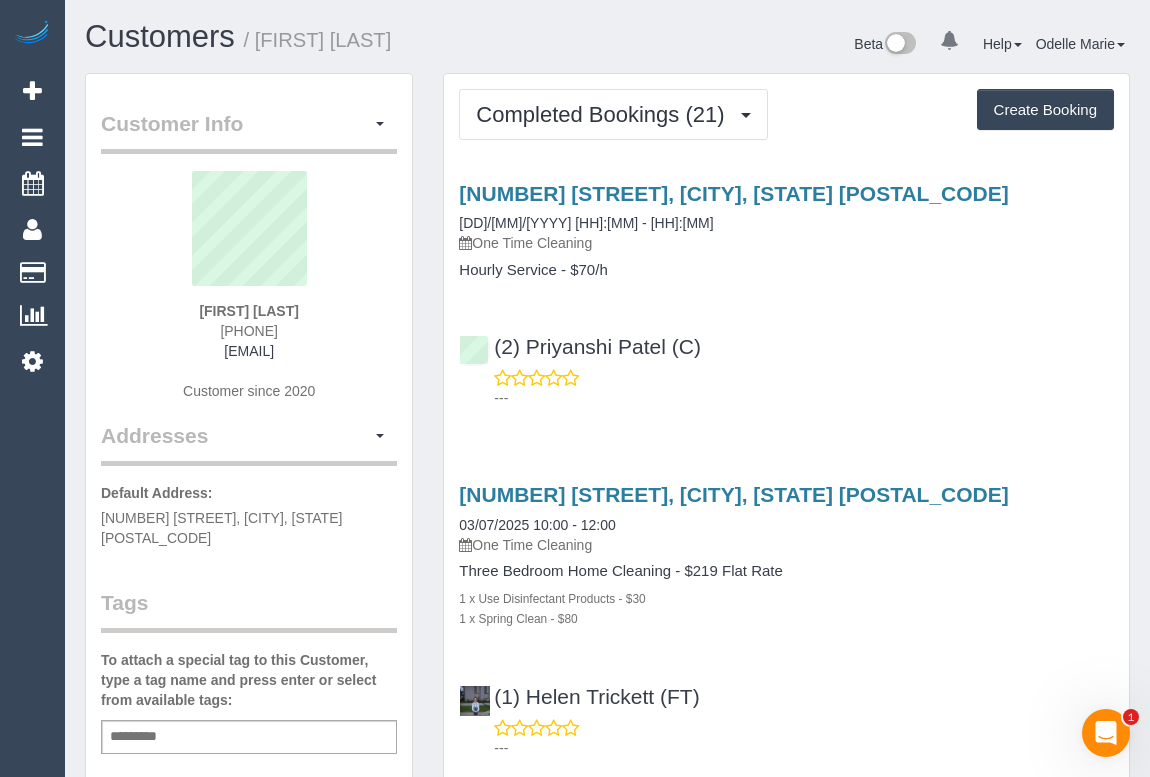 click on "---" at bounding box center [786, 388] 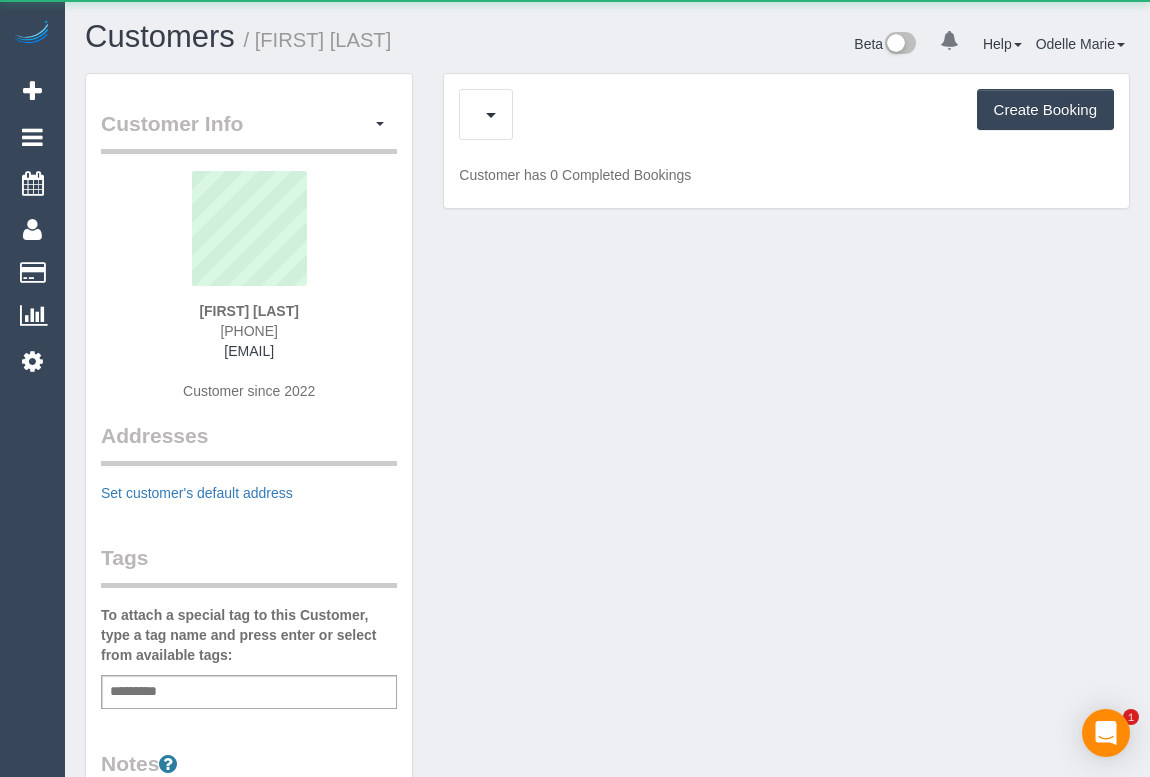 scroll, scrollTop: 0, scrollLeft: 0, axis: both 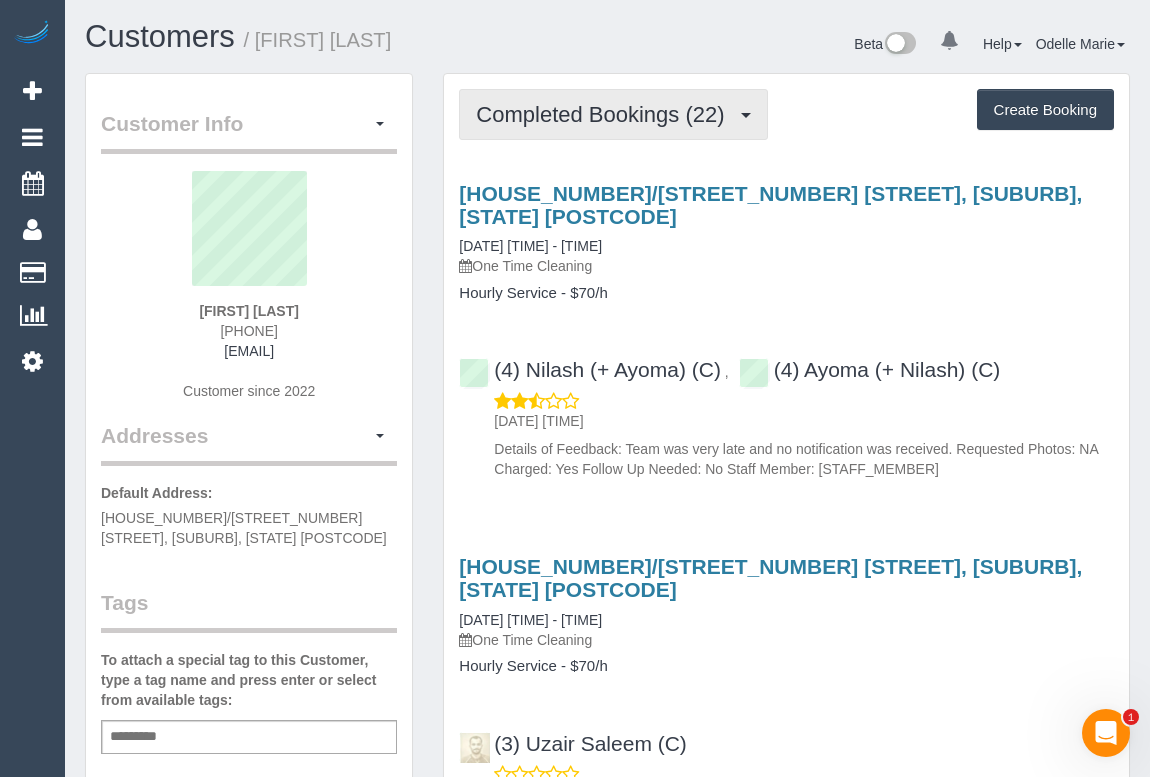 click on "Completed Bookings (22)" at bounding box center (605, 114) 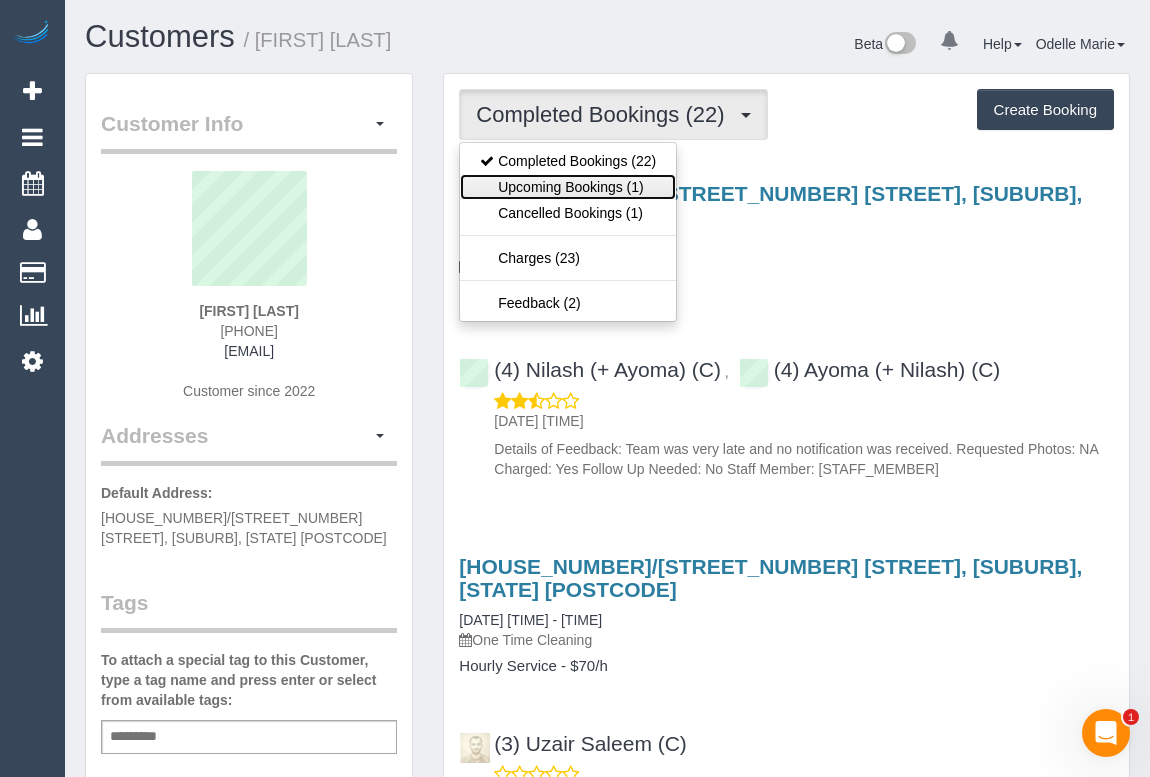 click on "Upcoming Bookings (1)" at bounding box center [568, 187] 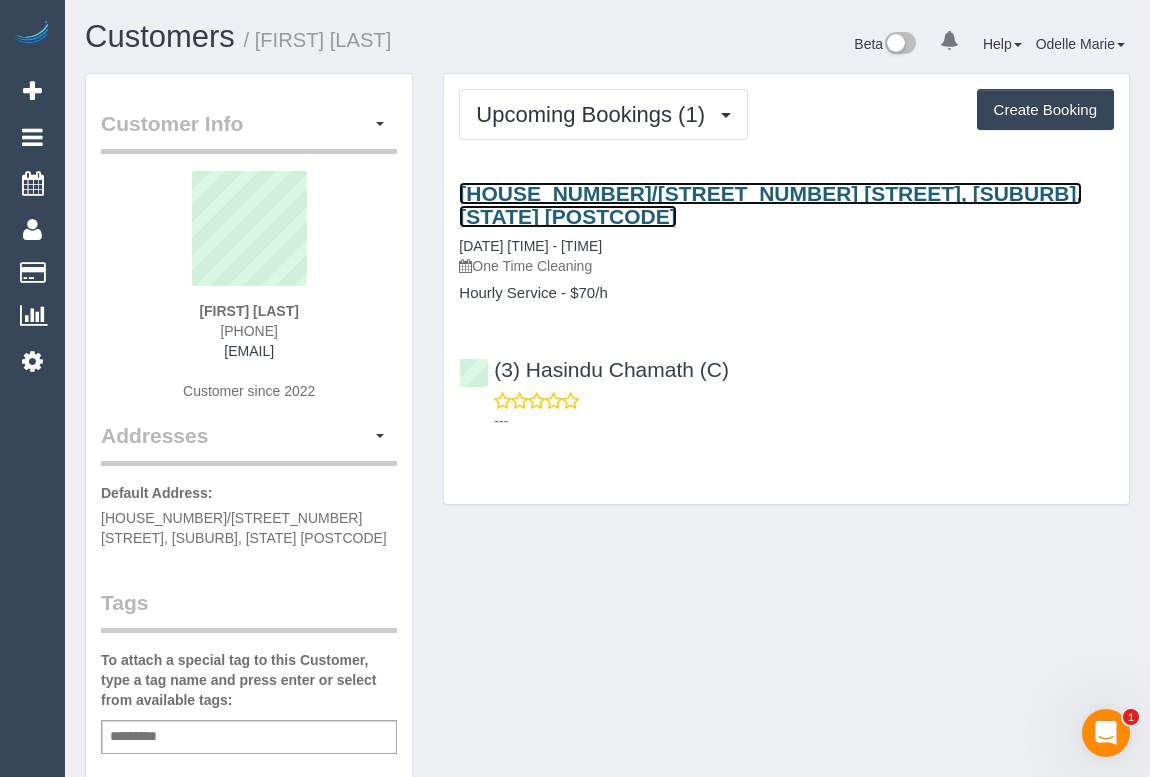 click on "2/28 Quick Street, Pascoe Vale, VIC 3044" at bounding box center (770, 205) 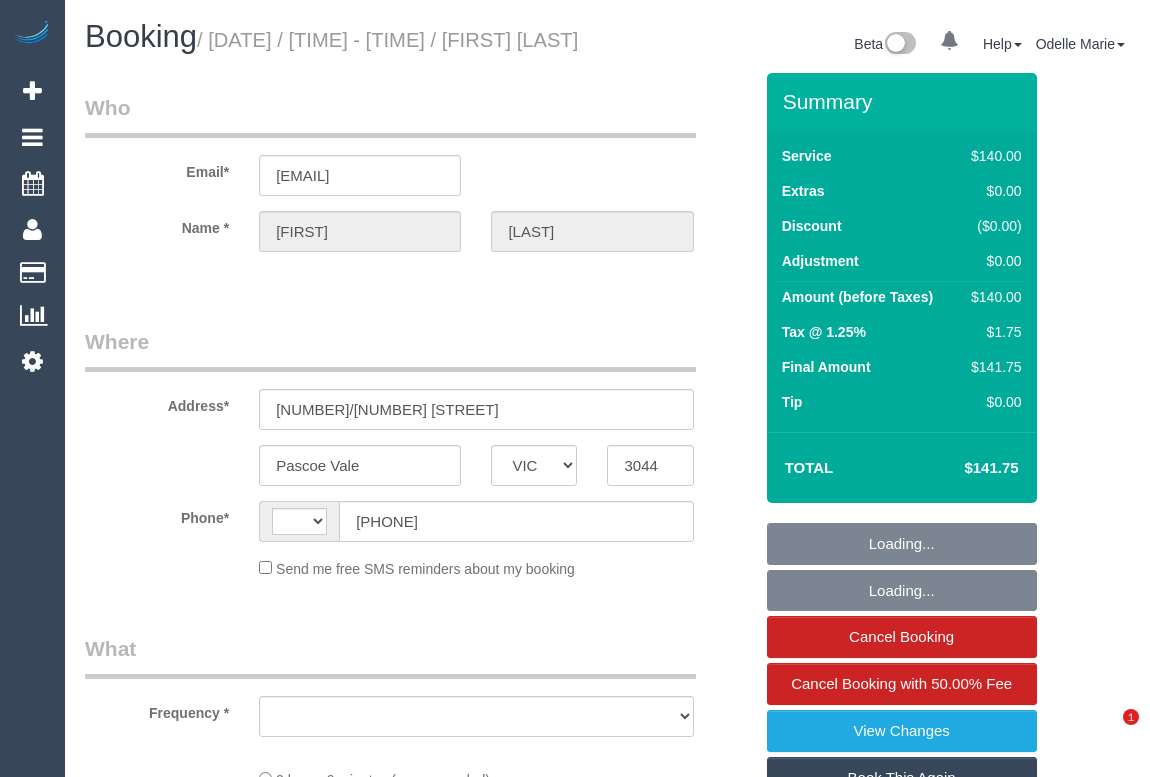 select on "VIC" 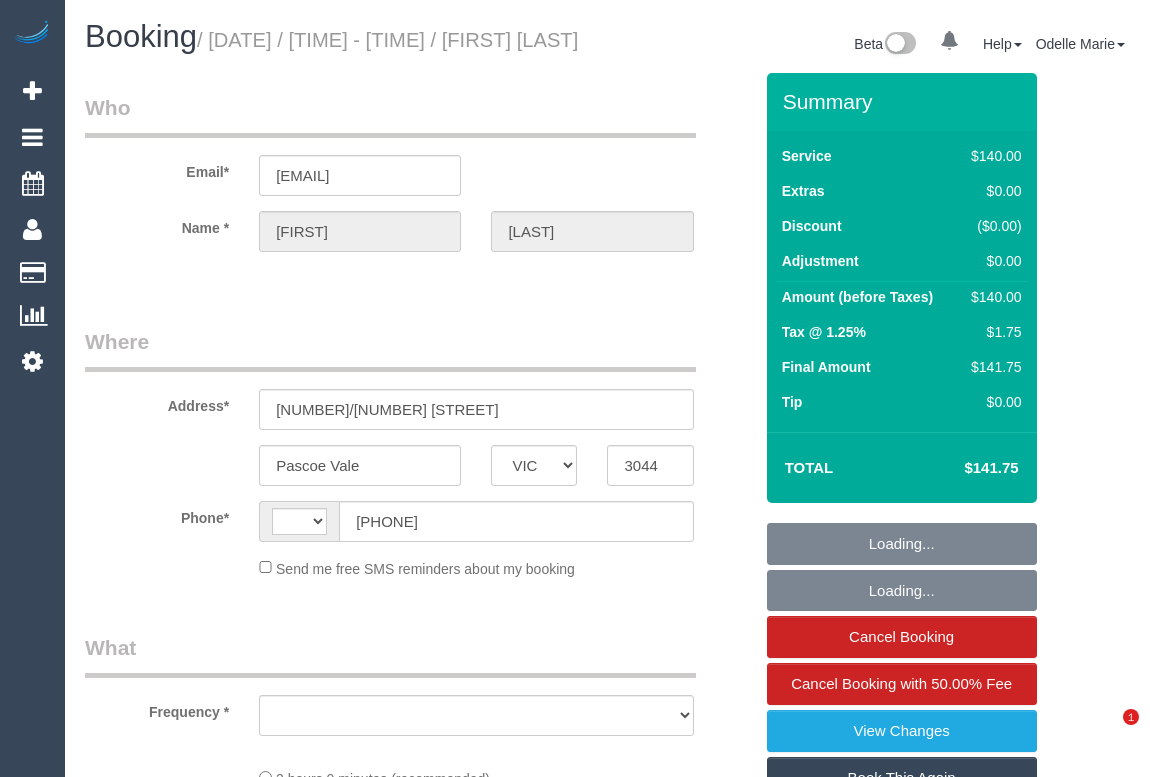 scroll, scrollTop: 0, scrollLeft: 0, axis: both 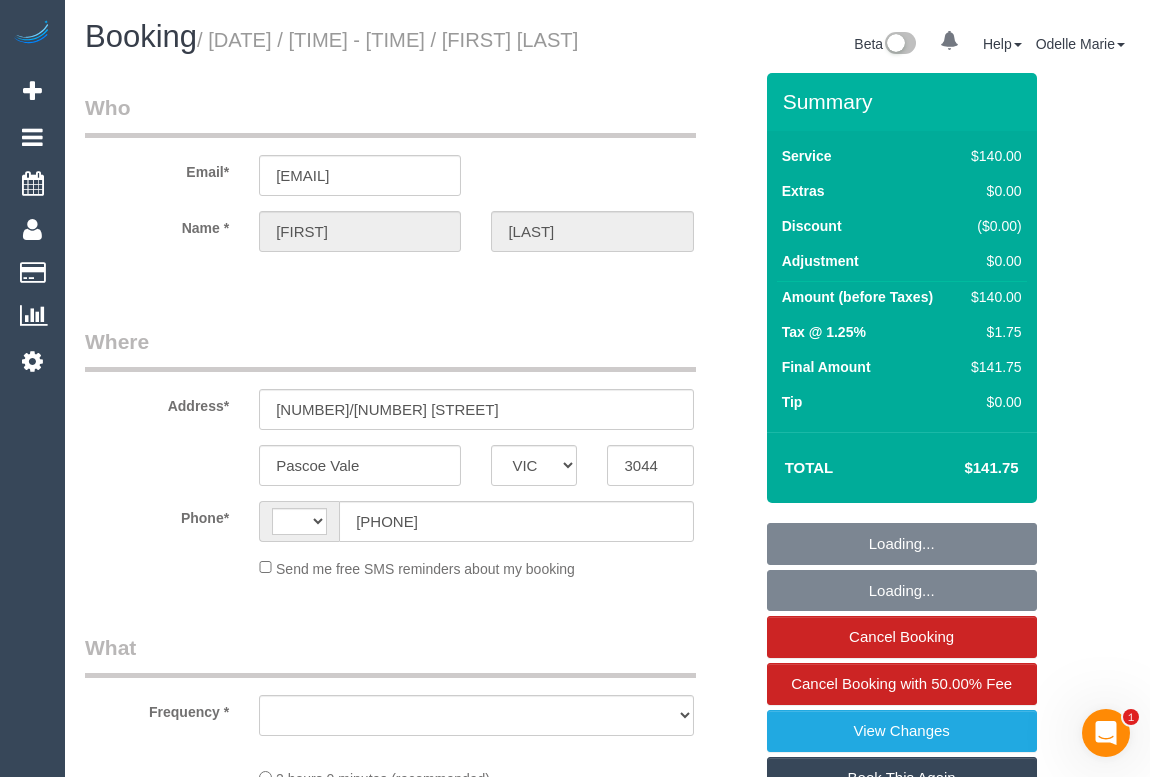 select on "object:285" 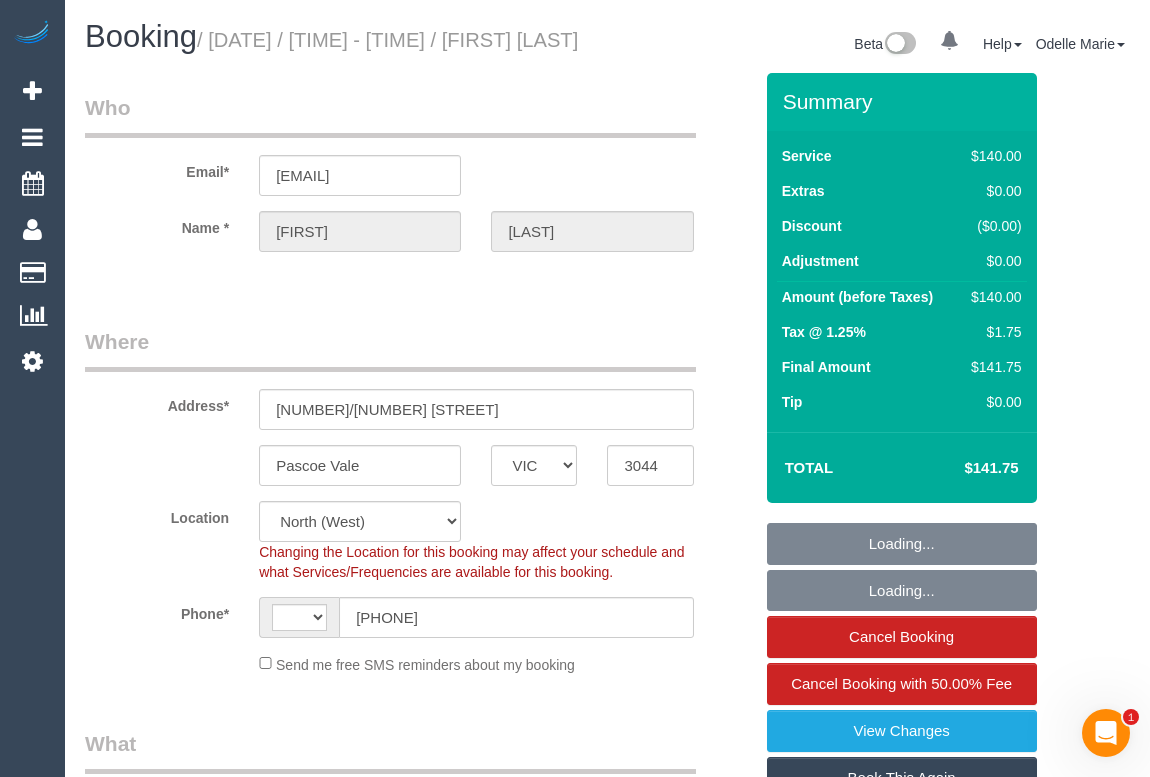 select on "object:724" 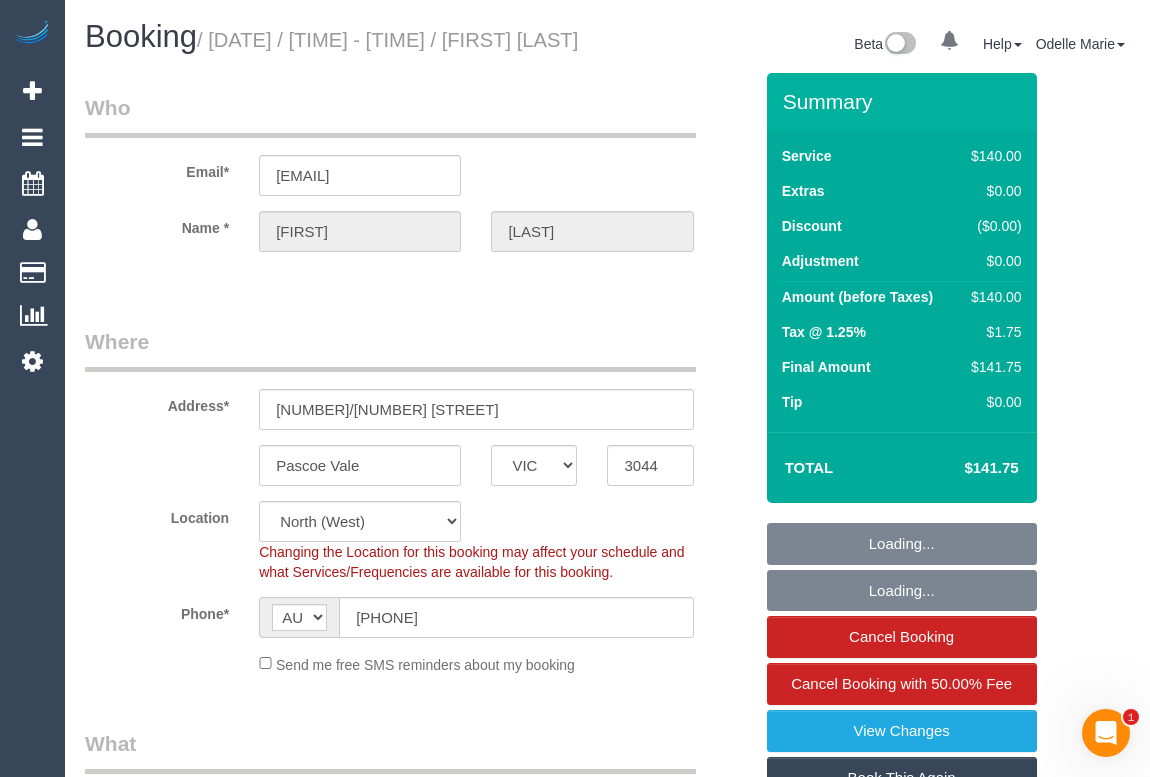 select on "number:28" 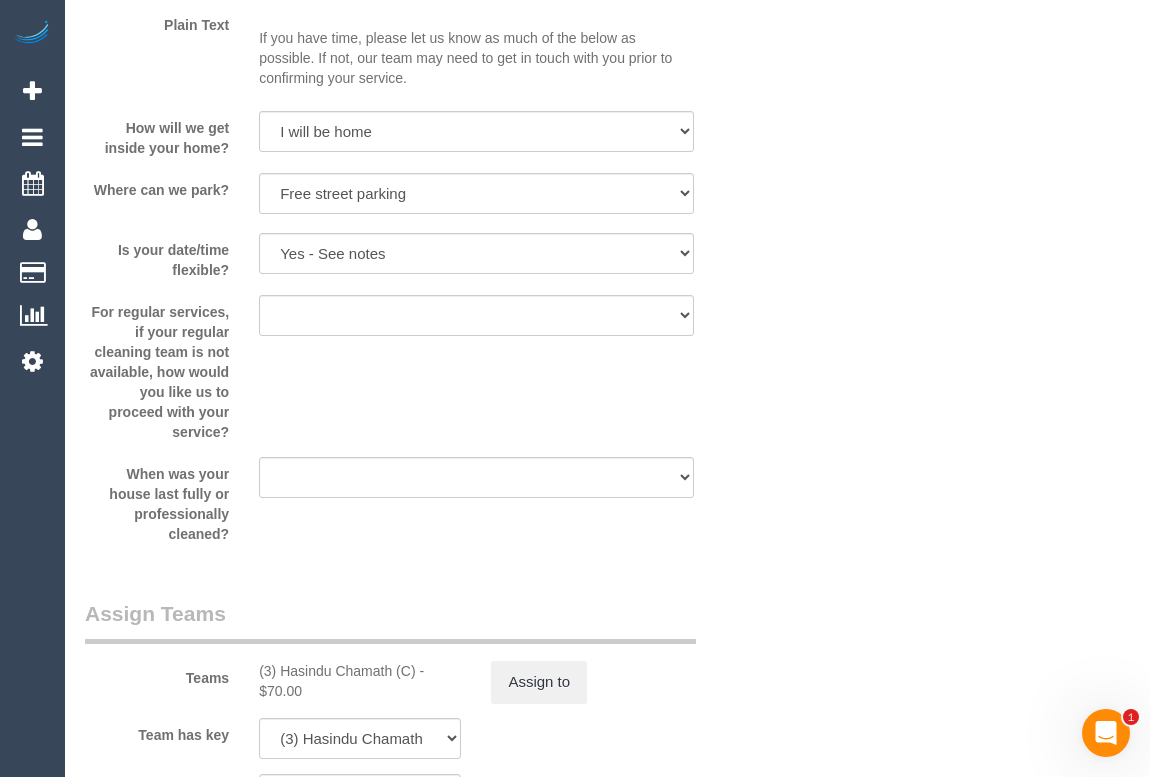 scroll, scrollTop: 2090, scrollLeft: 0, axis: vertical 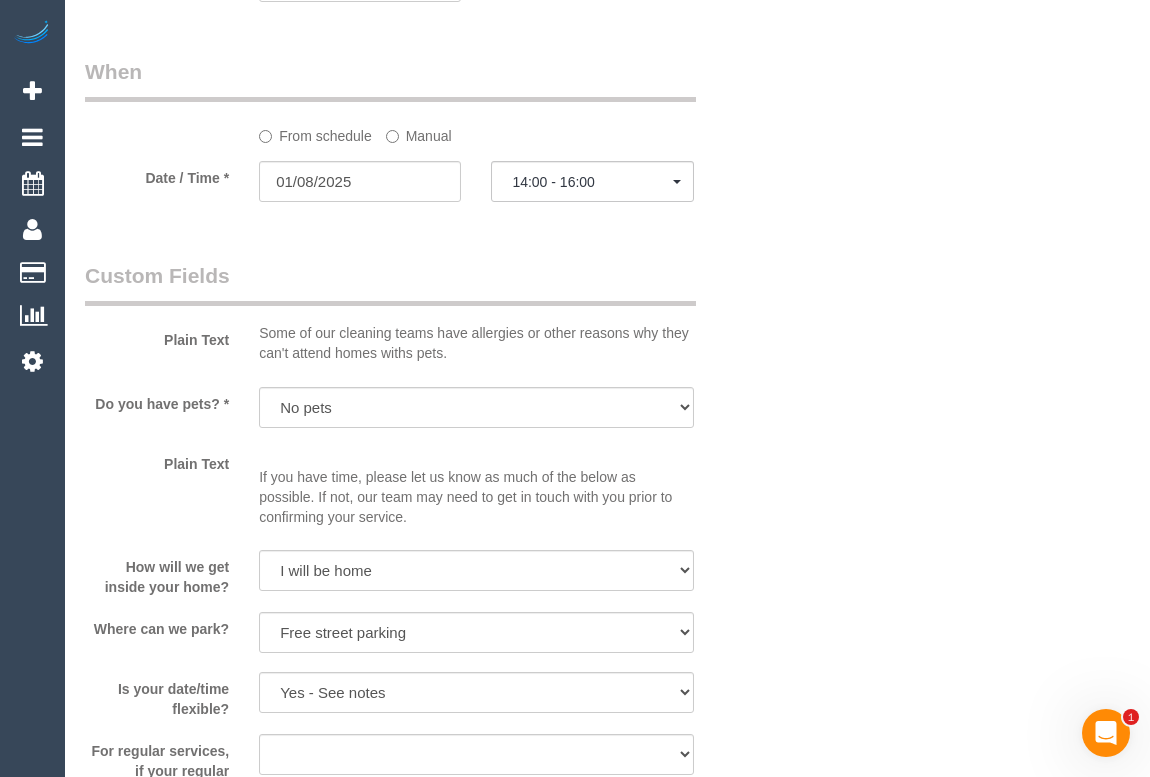 drag, startPoint x: 471, startPoint y: 63, endPoint x: 497, endPoint y: 90, distance: 37.48333 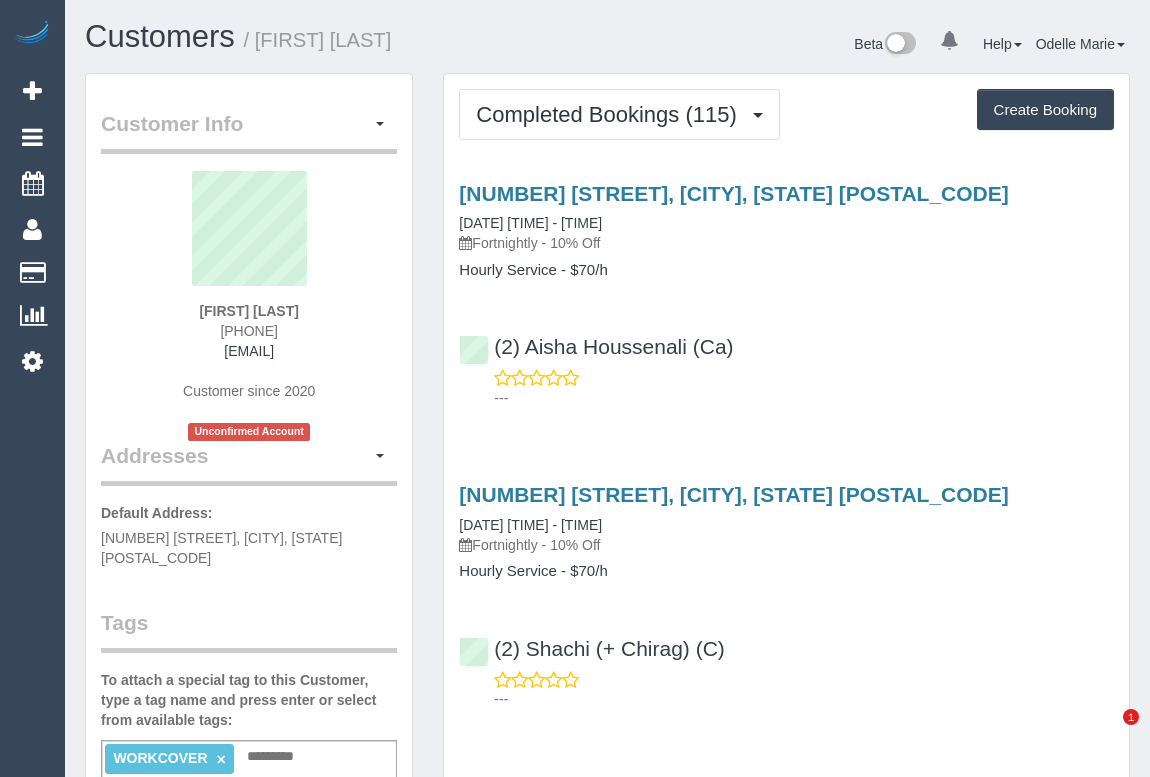 scroll, scrollTop: 0, scrollLeft: 0, axis: both 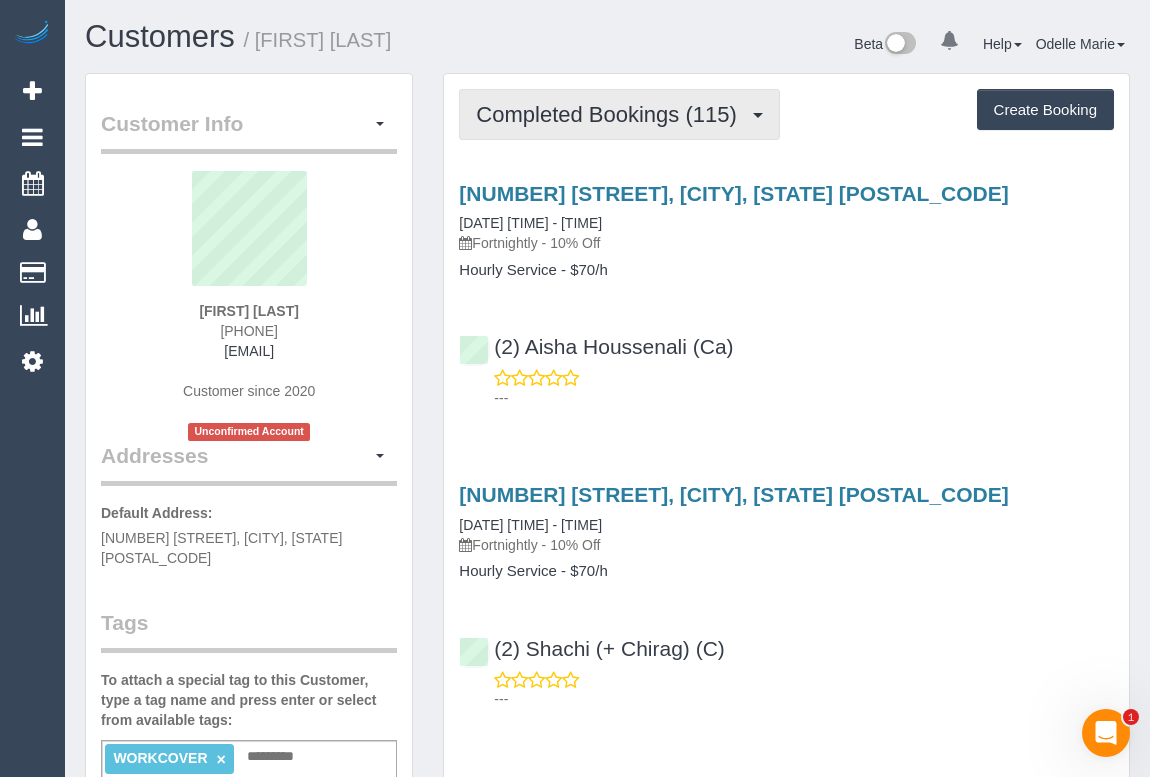 click on "Completed Bookings (115)" at bounding box center [611, 114] 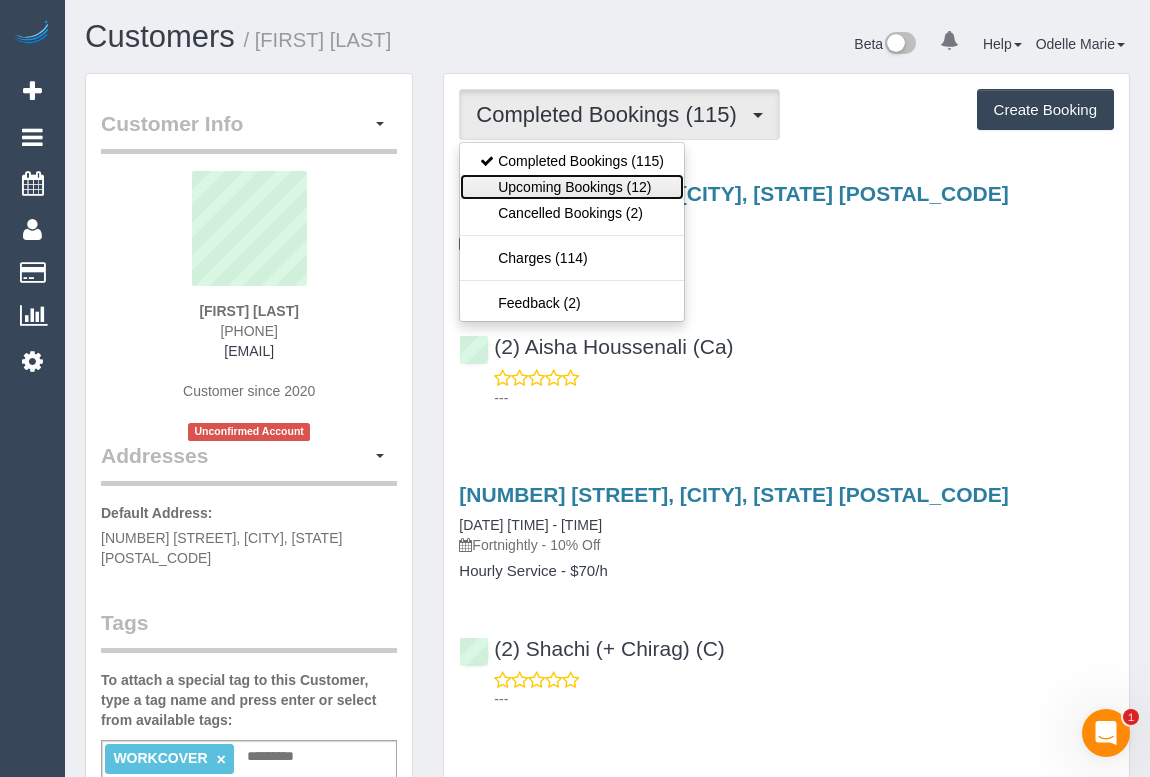 click on "Upcoming Bookings (12)" at bounding box center [572, 187] 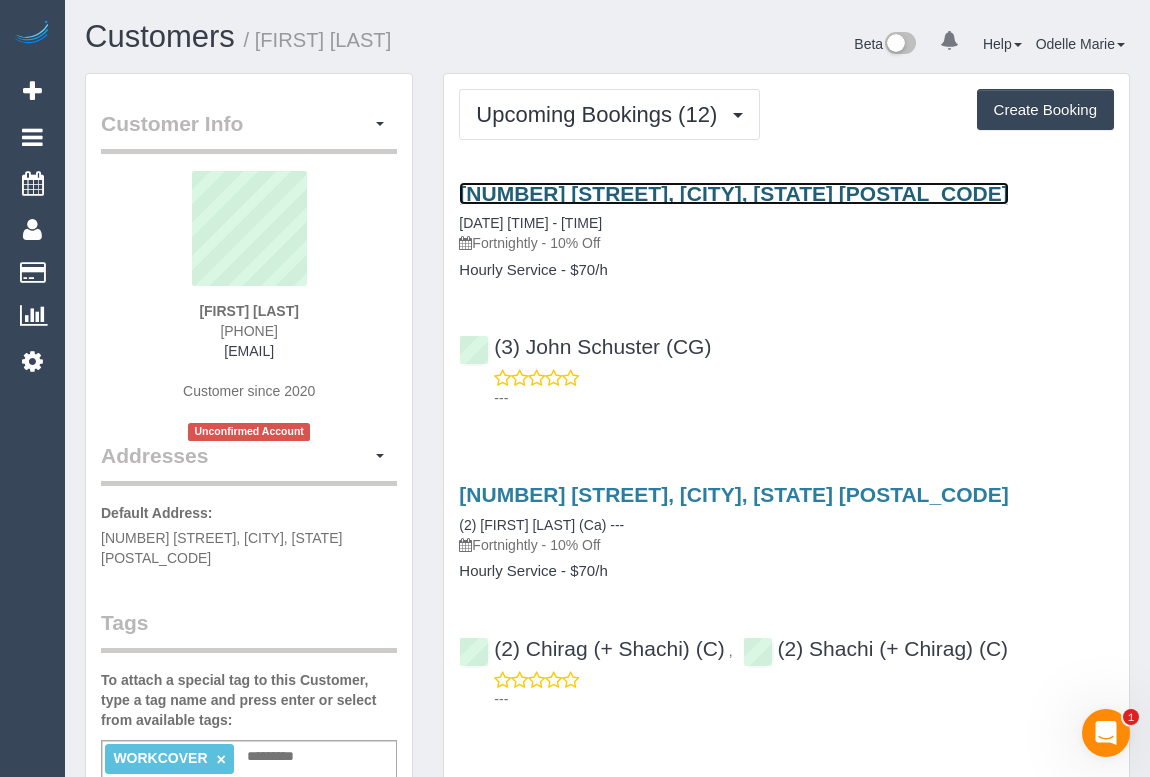 click on "2 Smith Aveune, Williamstown, VIC 3016" at bounding box center [733, 193] 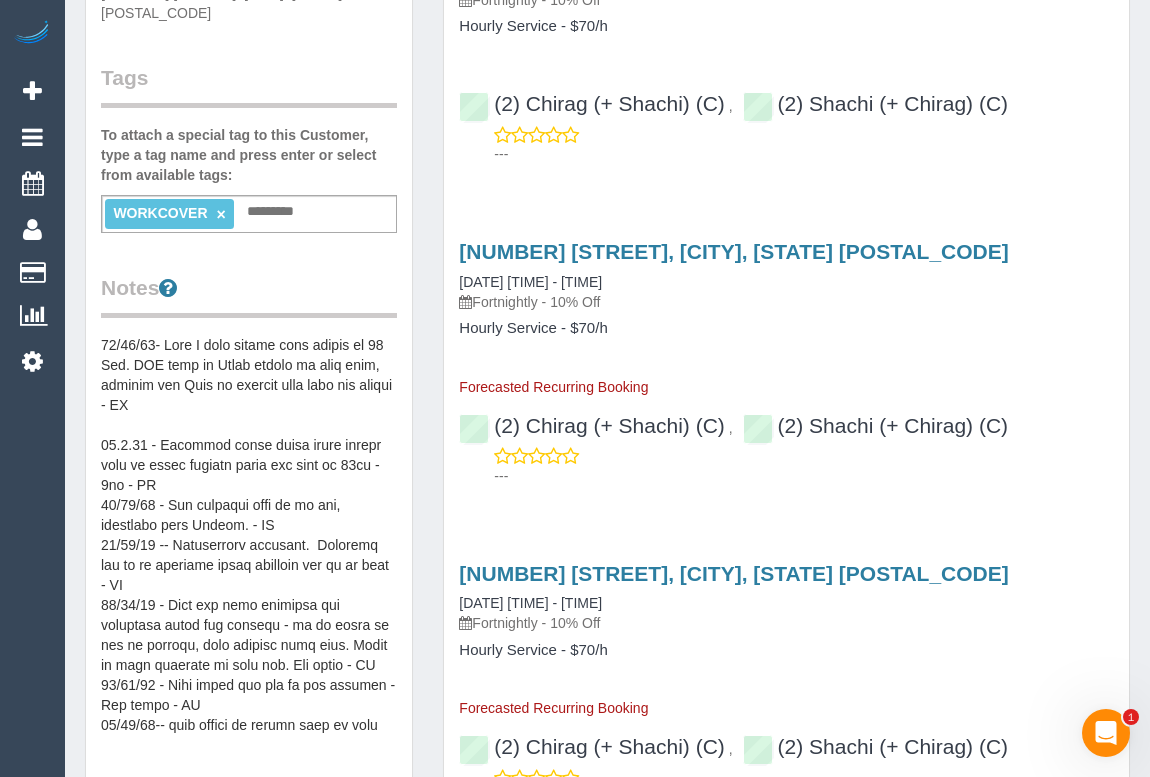 scroll, scrollTop: 0, scrollLeft: 0, axis: both 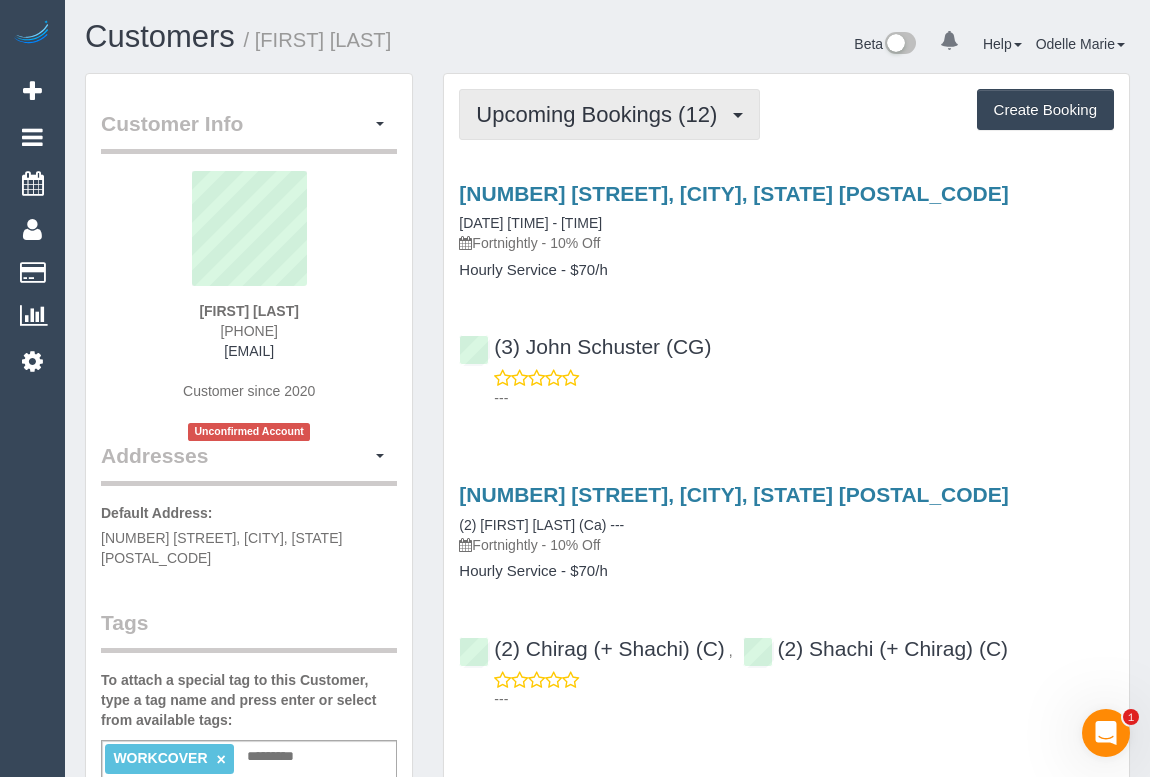 click on "Upcoming Bookings (12)" at bounding box center [601, 114] 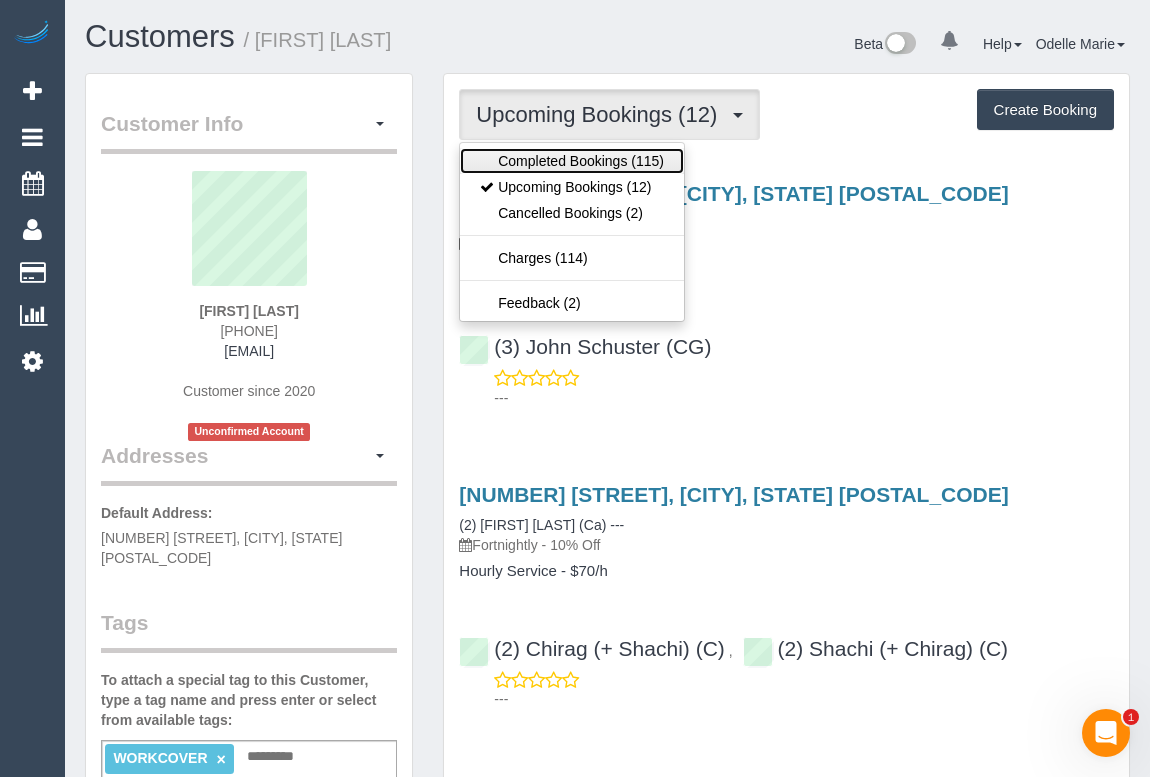 click on "Completed Bookings (115)" at bounding box center (572, 161) 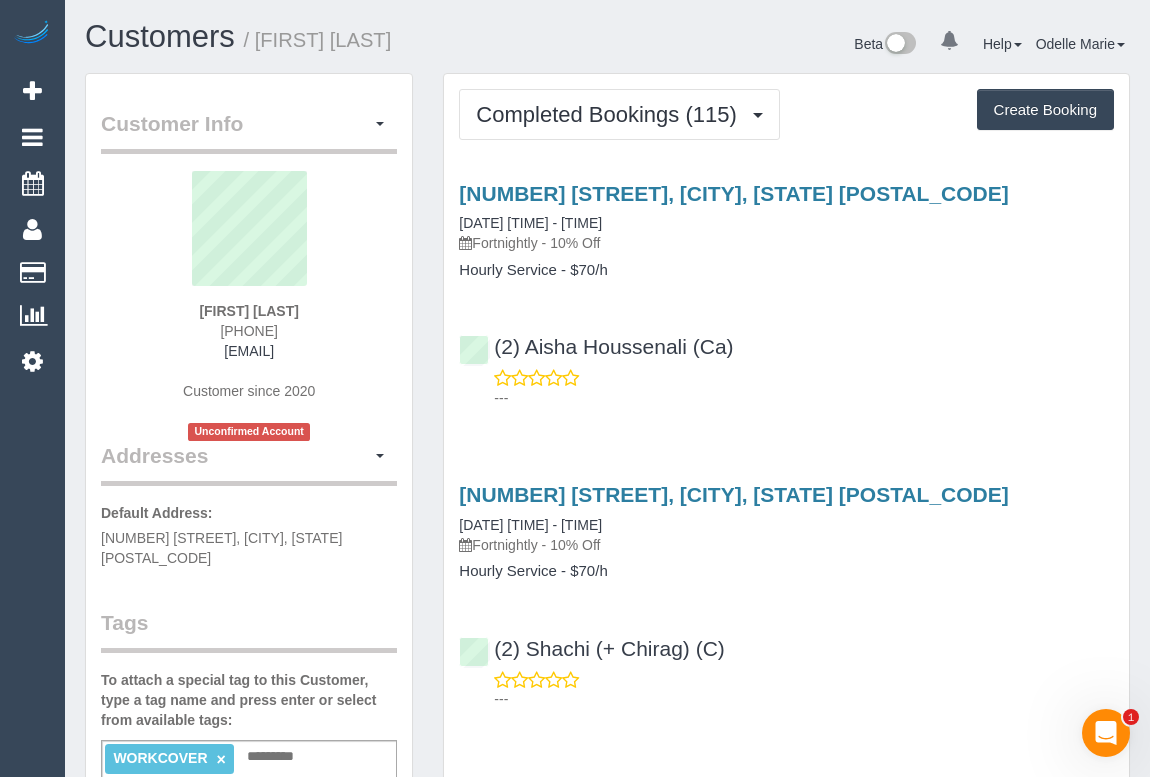 click on "---" at bounding box center (786, 388) 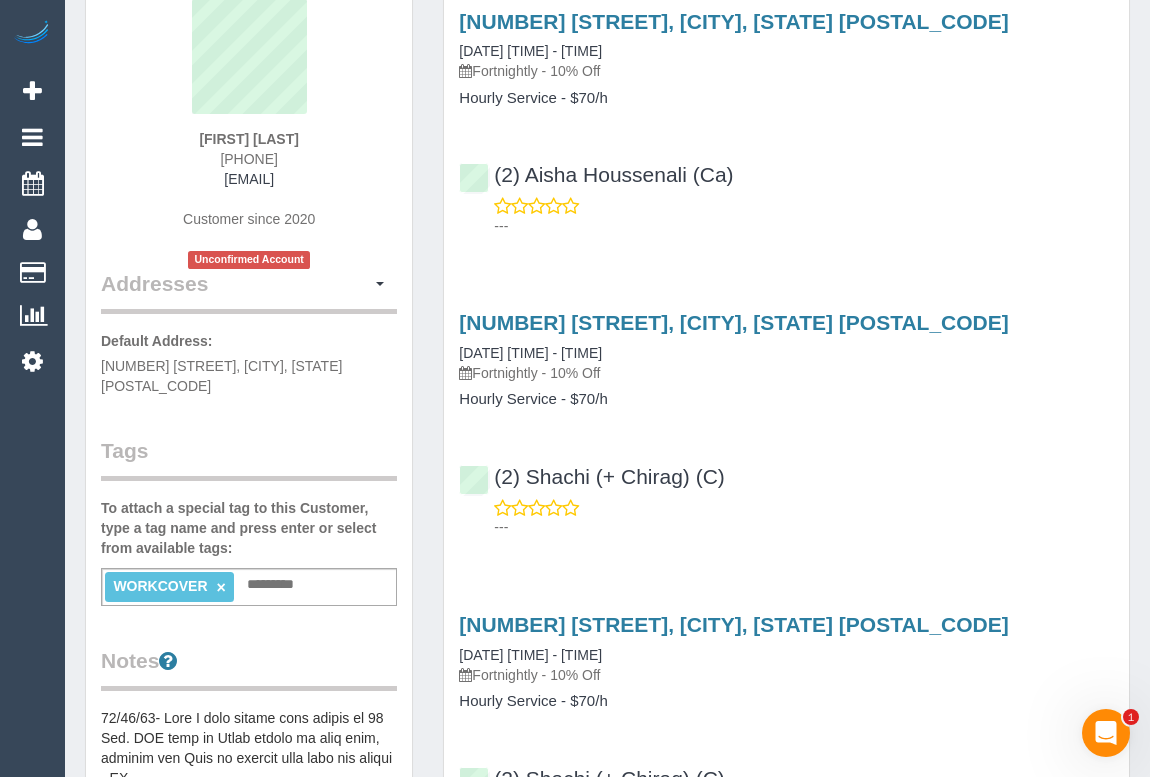 scroll, scrollTop: 181, scrollLeft: 0, axis: vertical 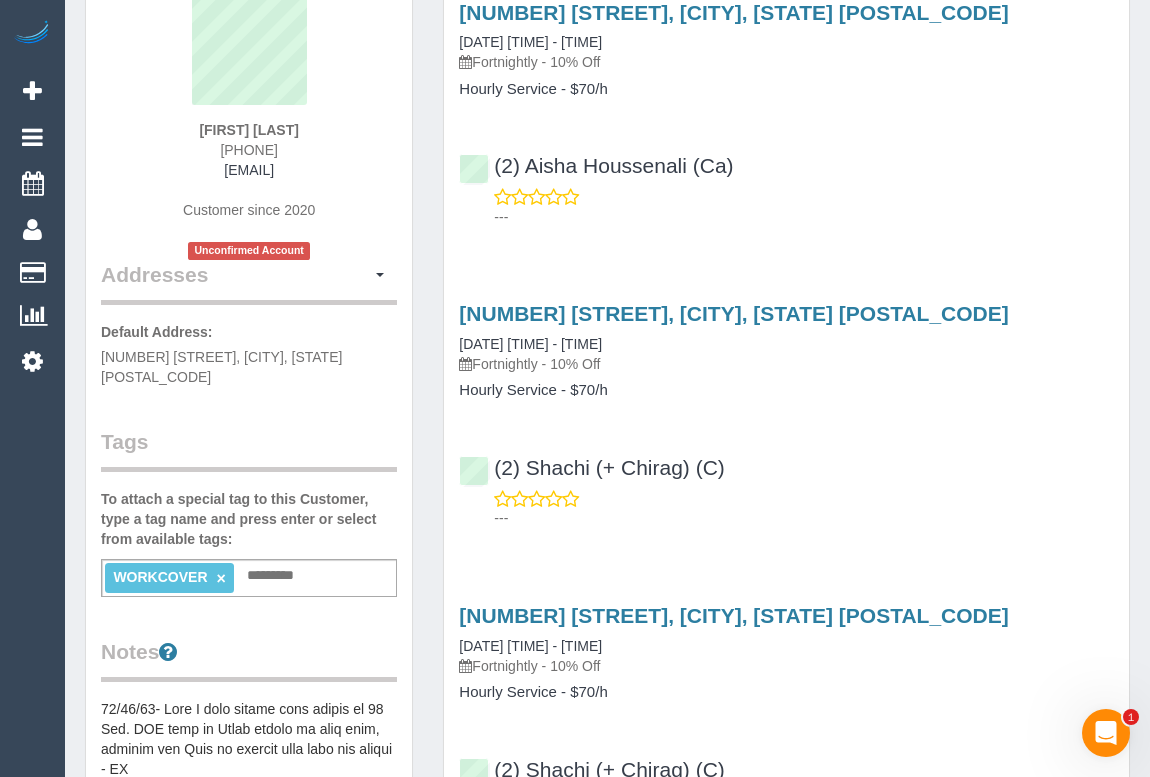 drag, startPoint x: 206, startPoint y: 149, endPoint x: 319, endPoint y: 150, distance: 113.004425 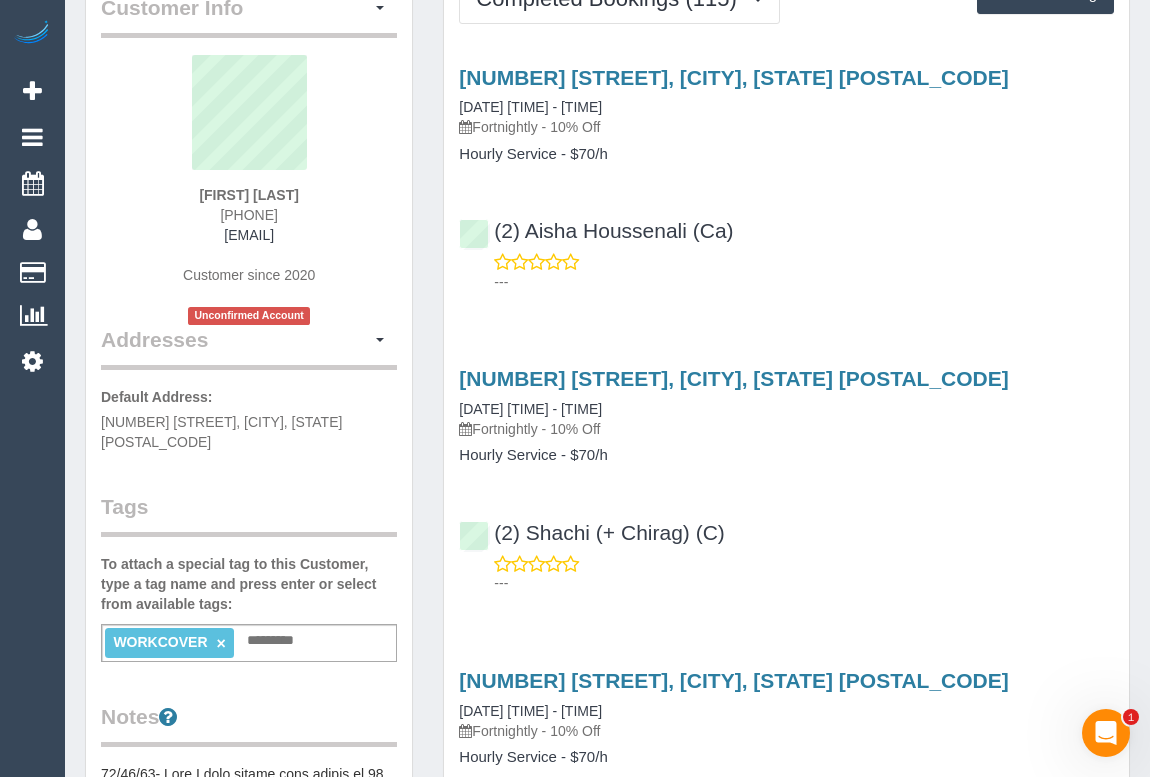 scroll, scrollTop: 0, scrollLeft: 0, axis: both 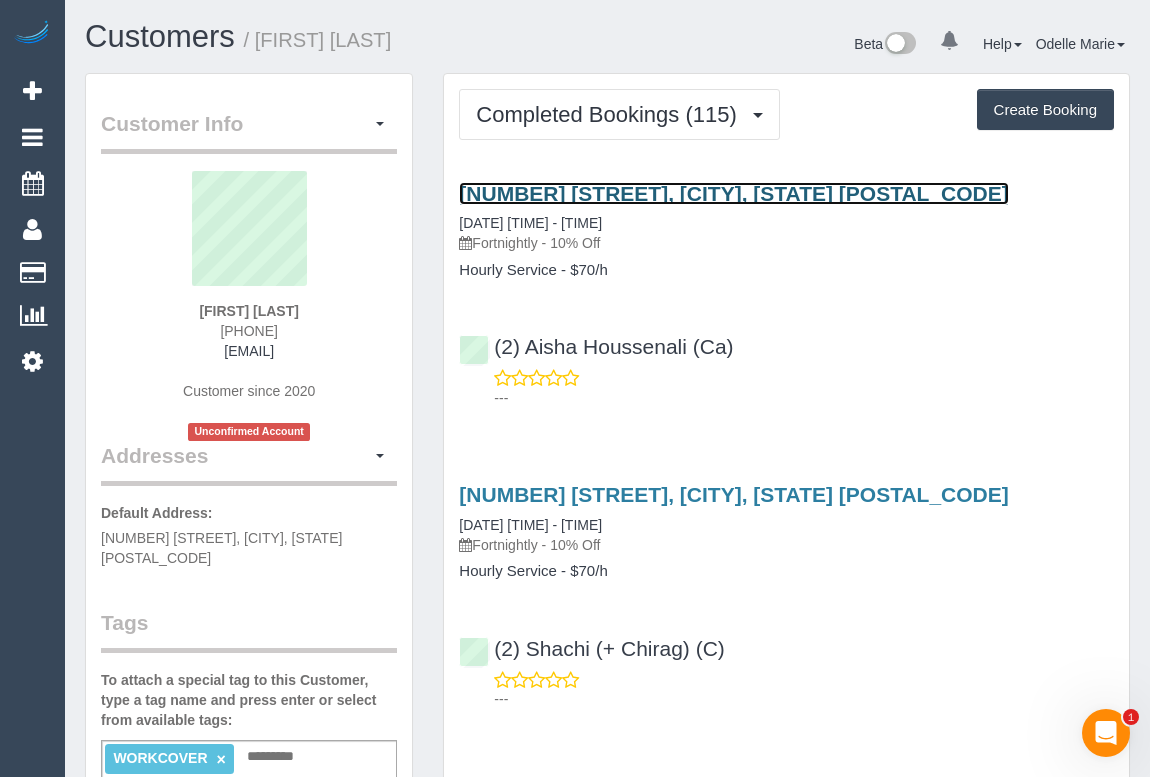 click on "2 Smith Aveune, Williamstown, VIC 3016" at bounding box center [733, 193] 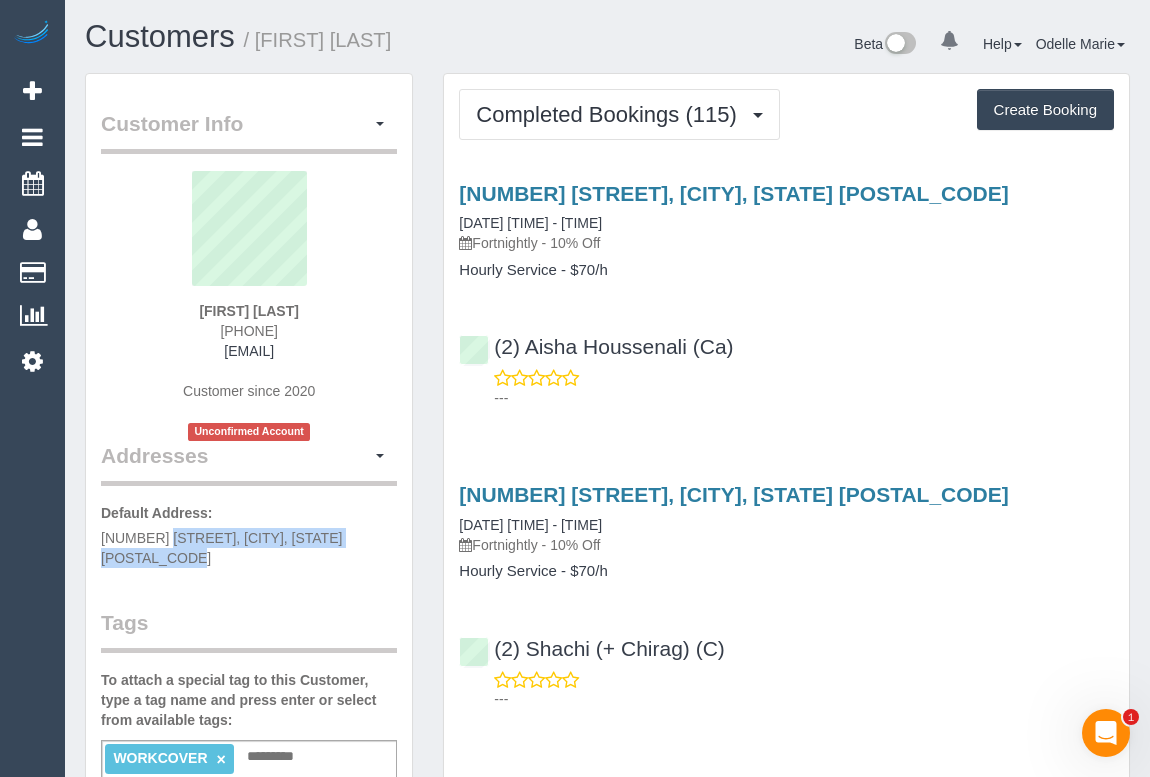 drag, startPoint x: 95, startPoint y: 533, endPoint x: 360, endPoint y: 537, distance: 265.03018 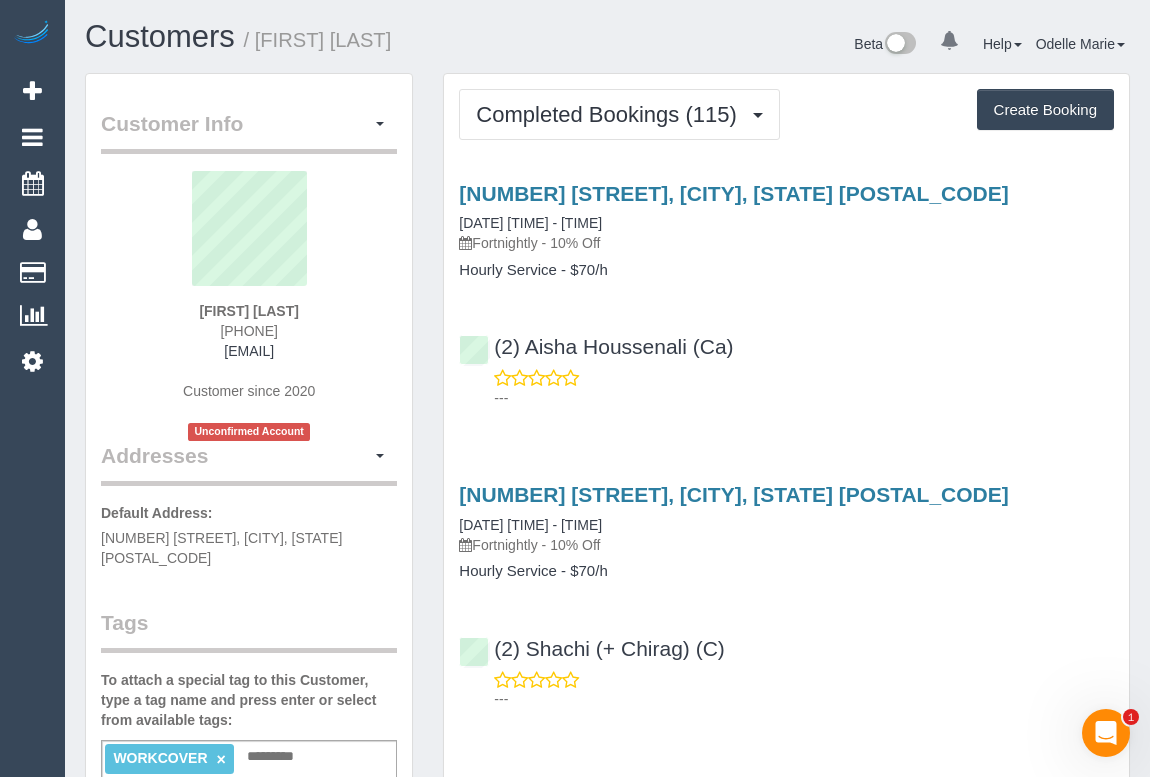 click on "(2) Aisha Houssenali (Ca)
---" at bounding box center (786, 363) 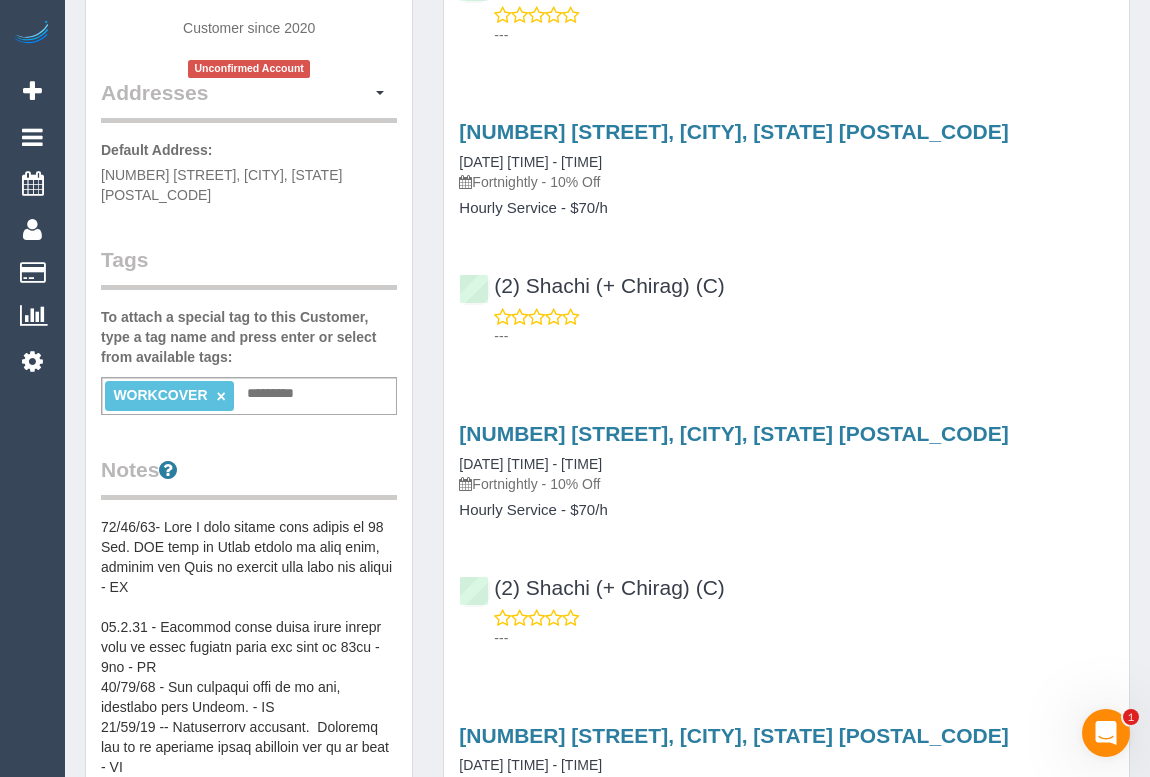 scroll, scrollTop: 0, scrollLeft: 0, axis: both 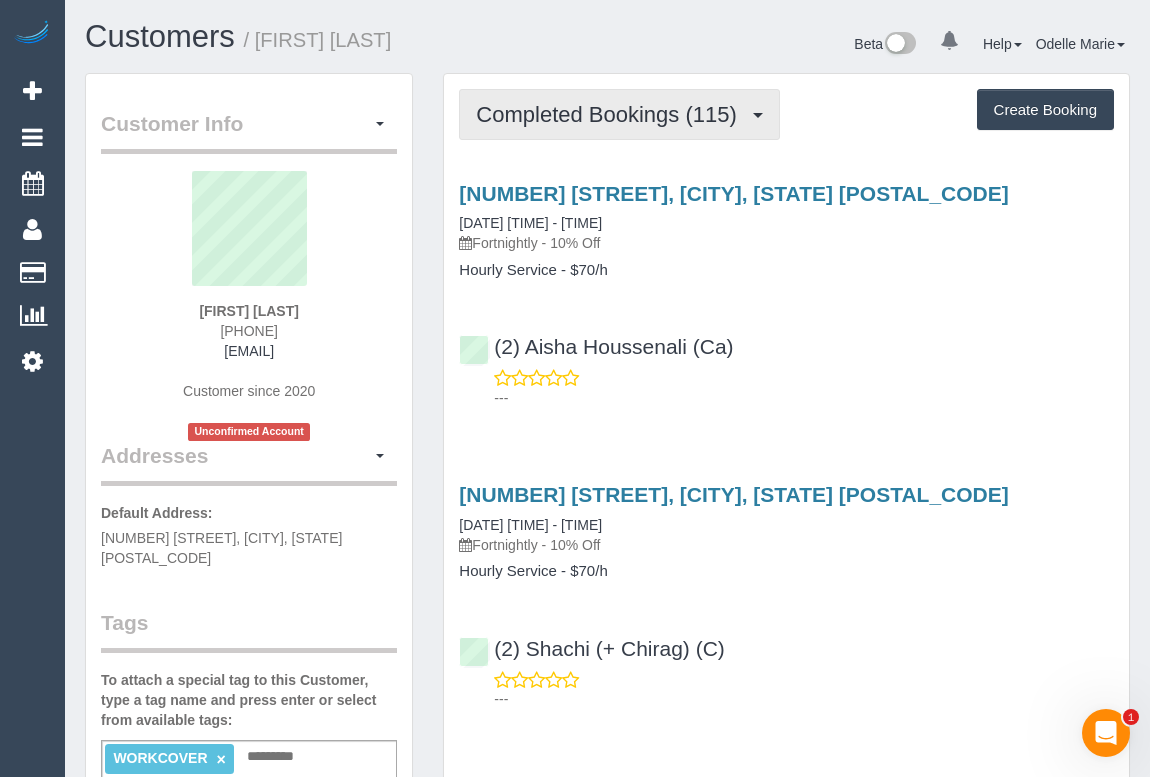 drag, startPoint x: 680, startPoint y: 116, endPoint x: 656, endPoint y: 162, distance: 51.884487 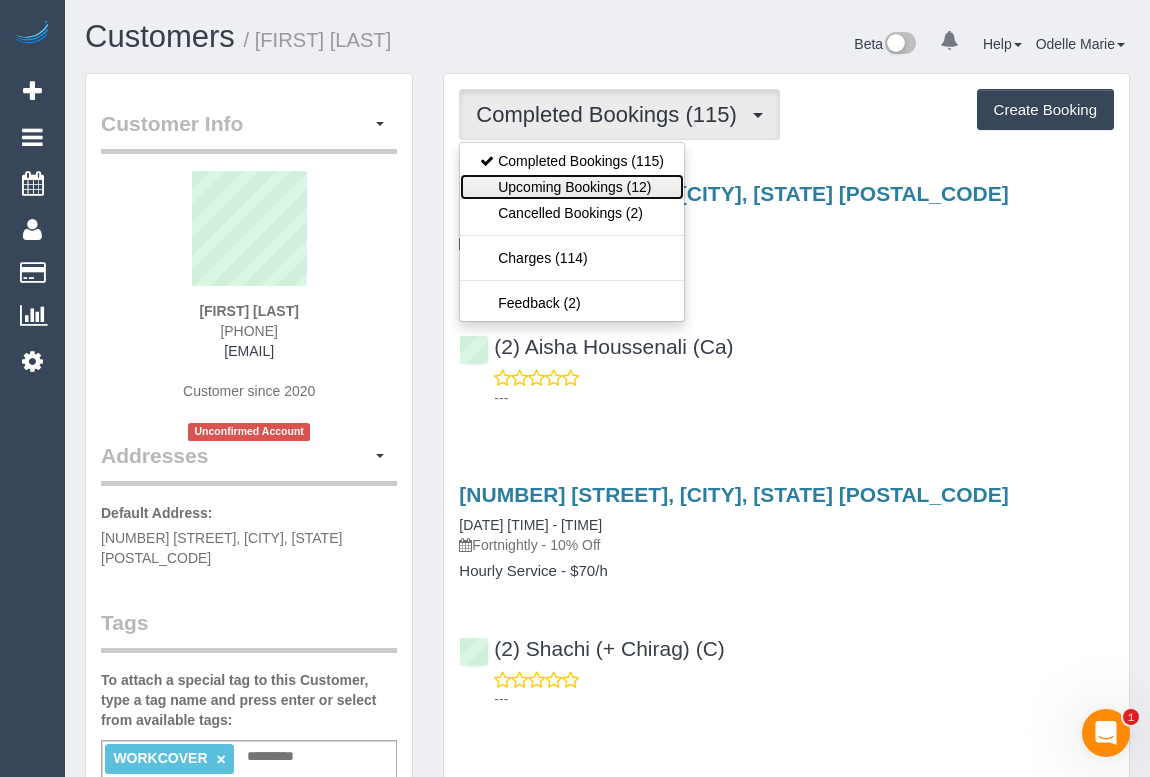 click on "Upcoming Bookings (12)" at bounding box center [572, 187] 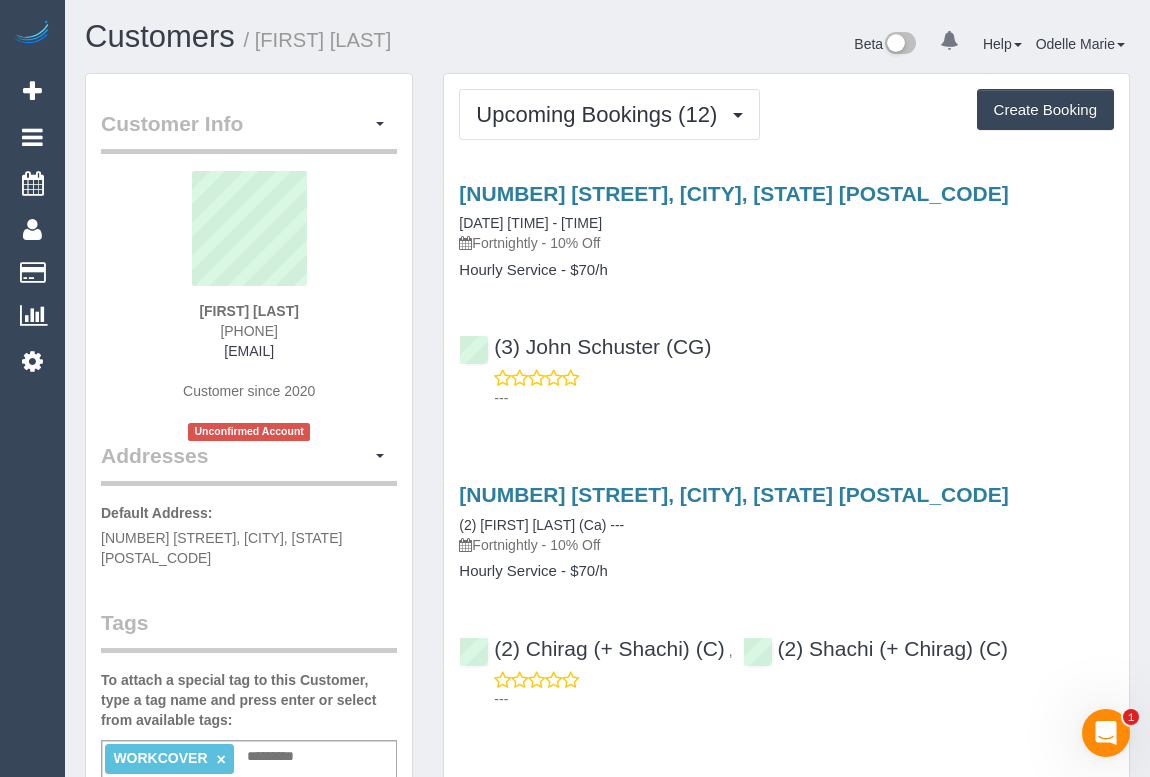 click on "(3) John Schuster (CG)
---" at bounding box center [786, 363] 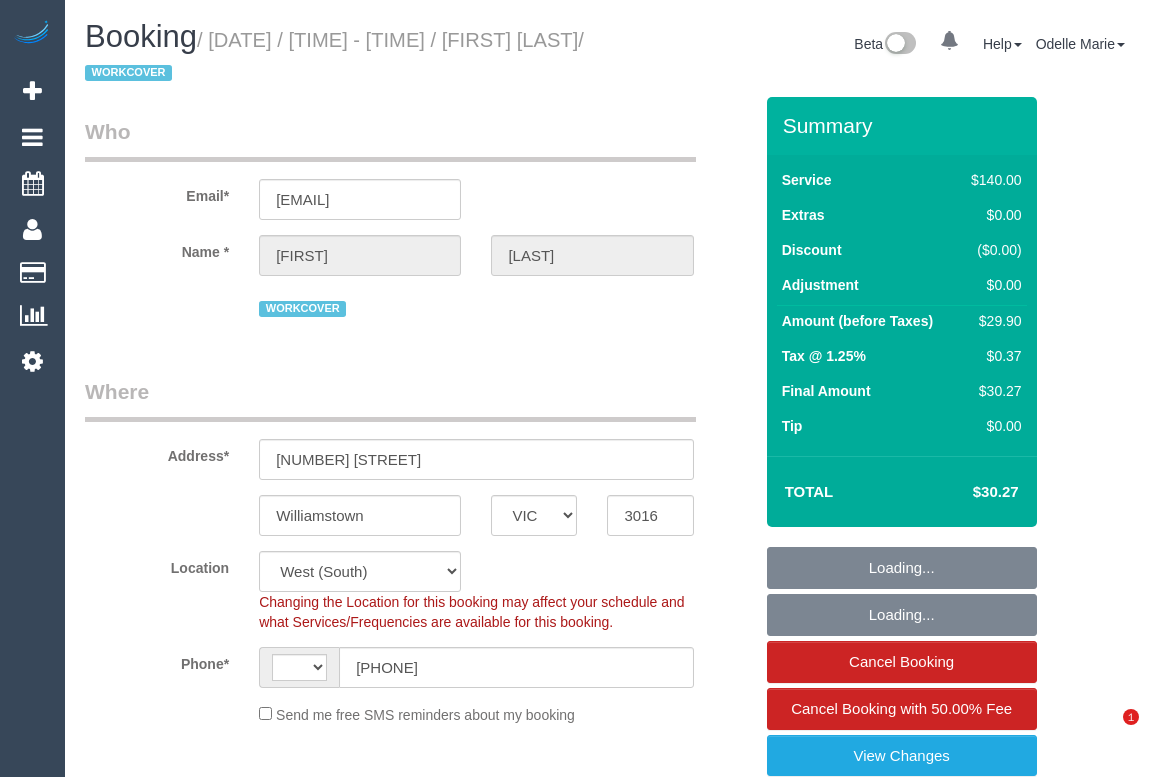 select on "VIC" 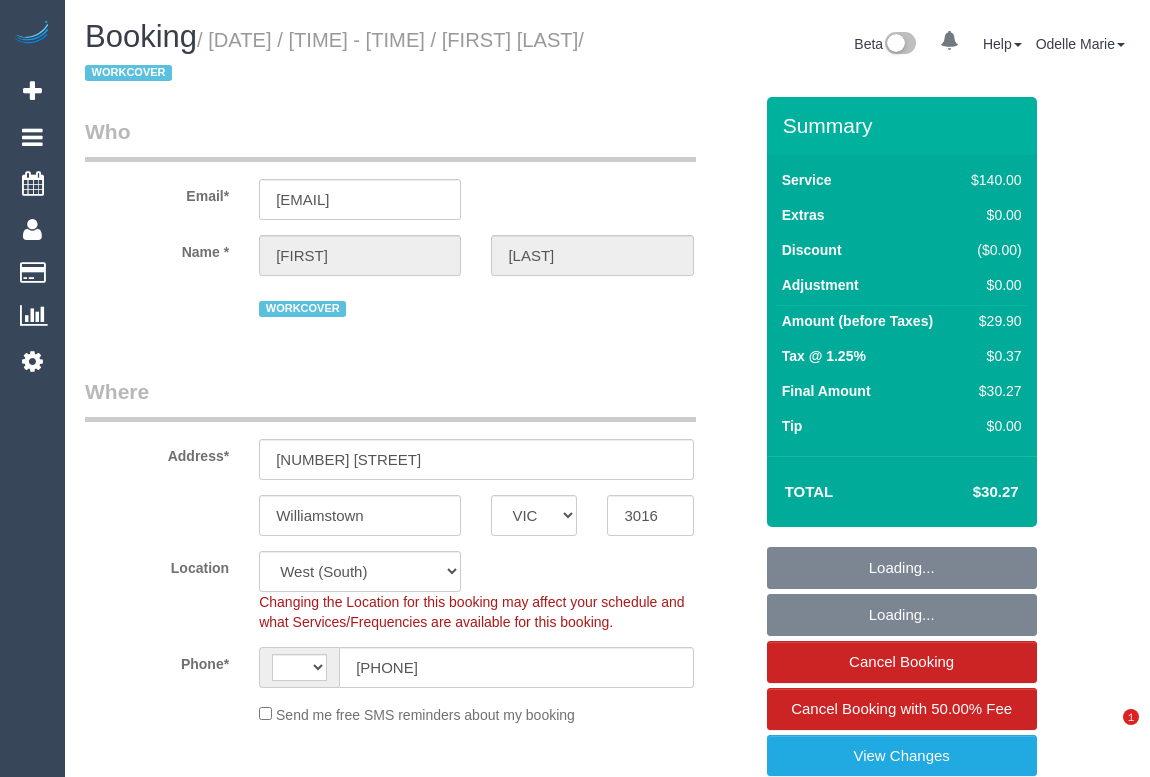 scroll, scrollTop: 0, scrollLeft: 0, axis: both 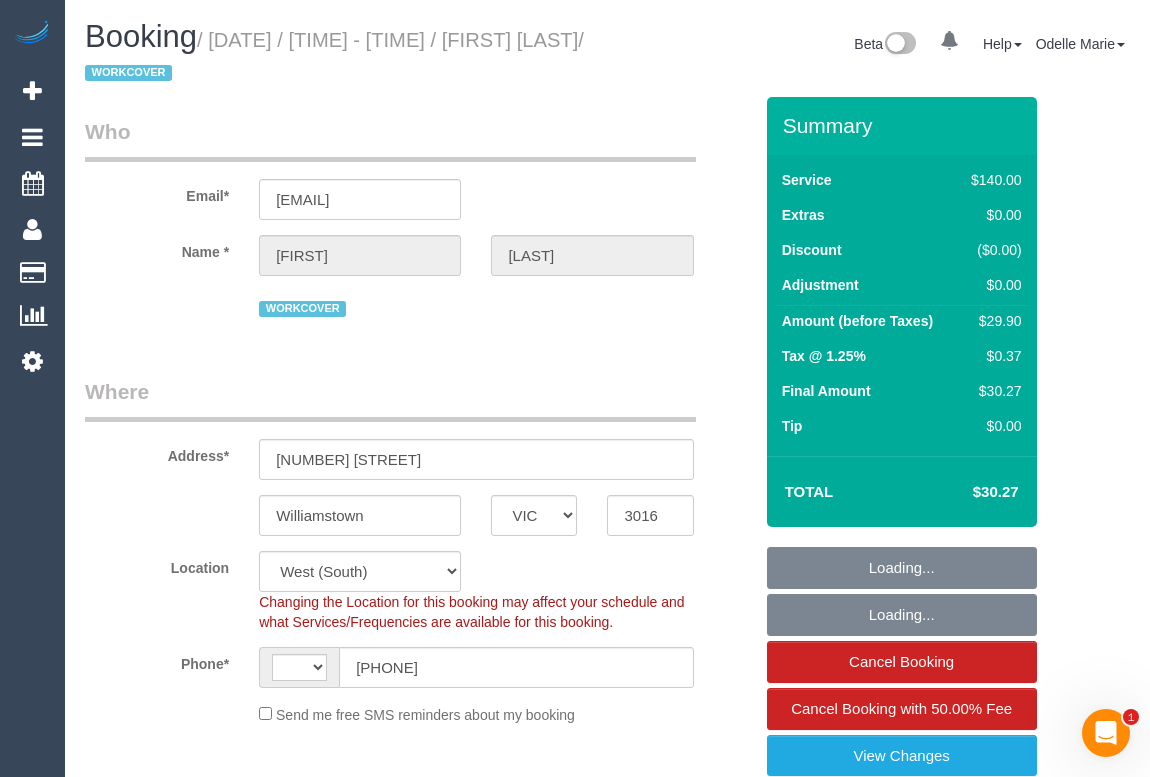 select on "string:stripe-pm_1PsGkp2GScqysDRVohq4Oho1" 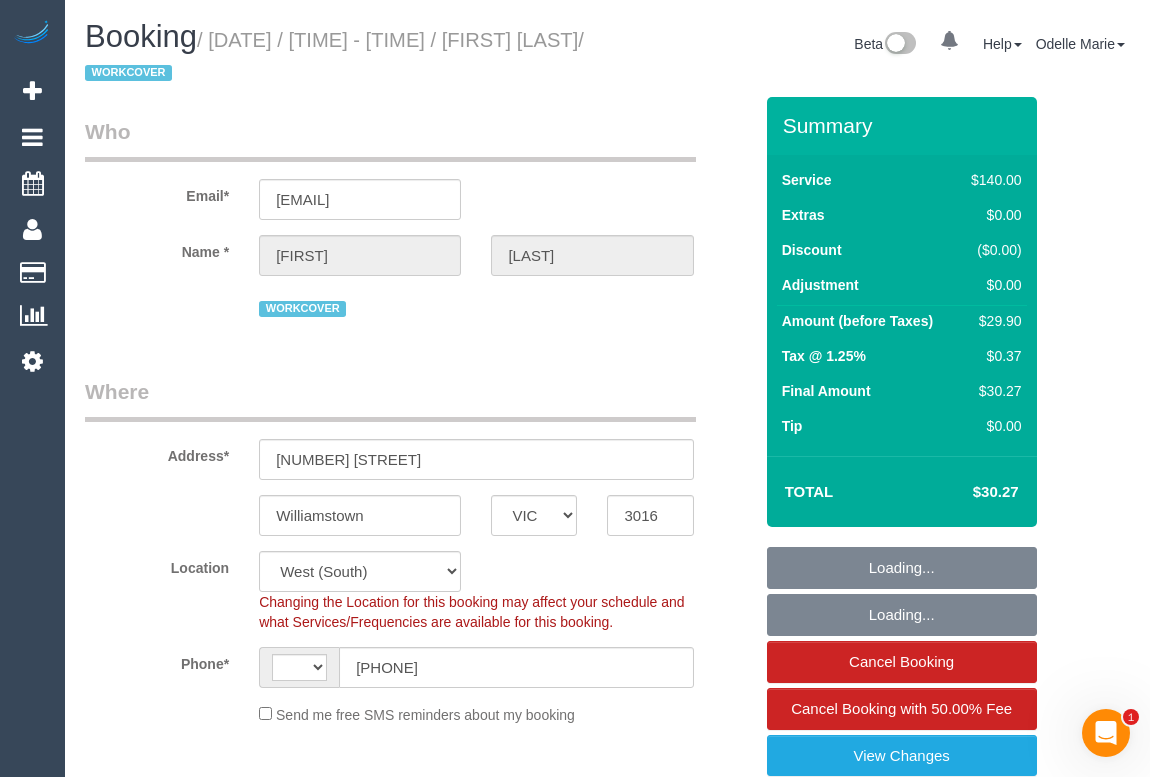 select on "string:AU" 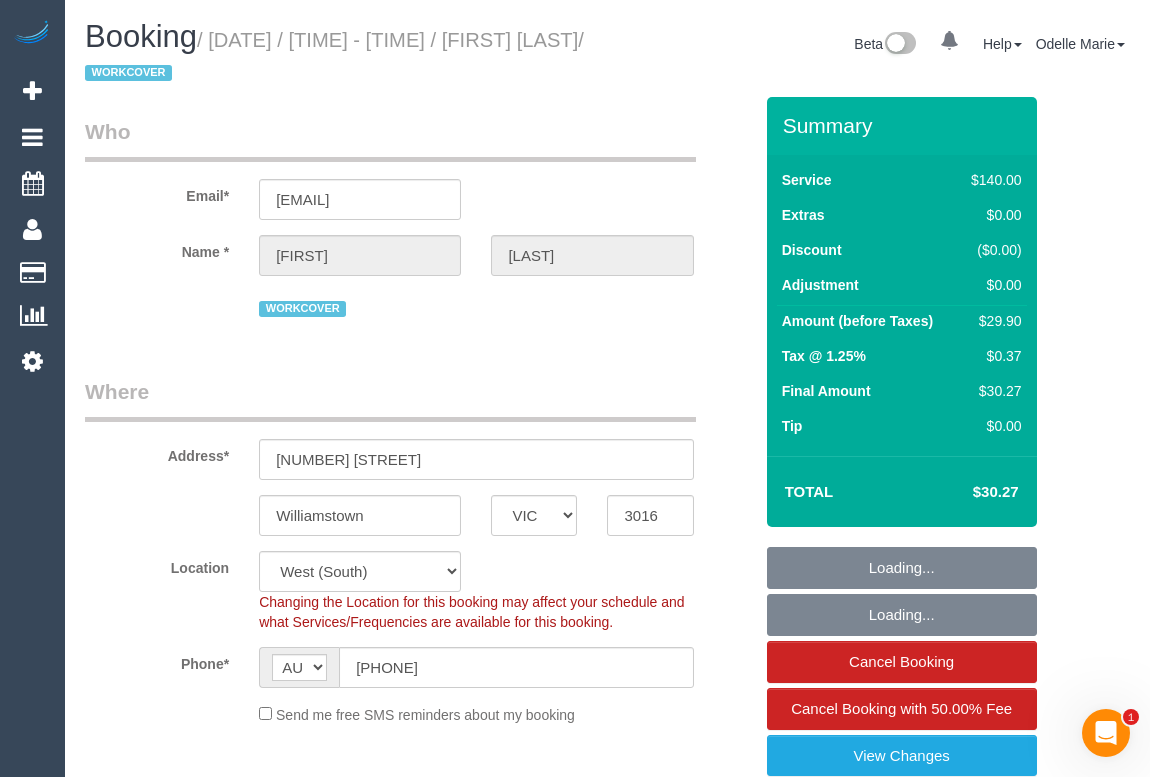 select on "object:919" 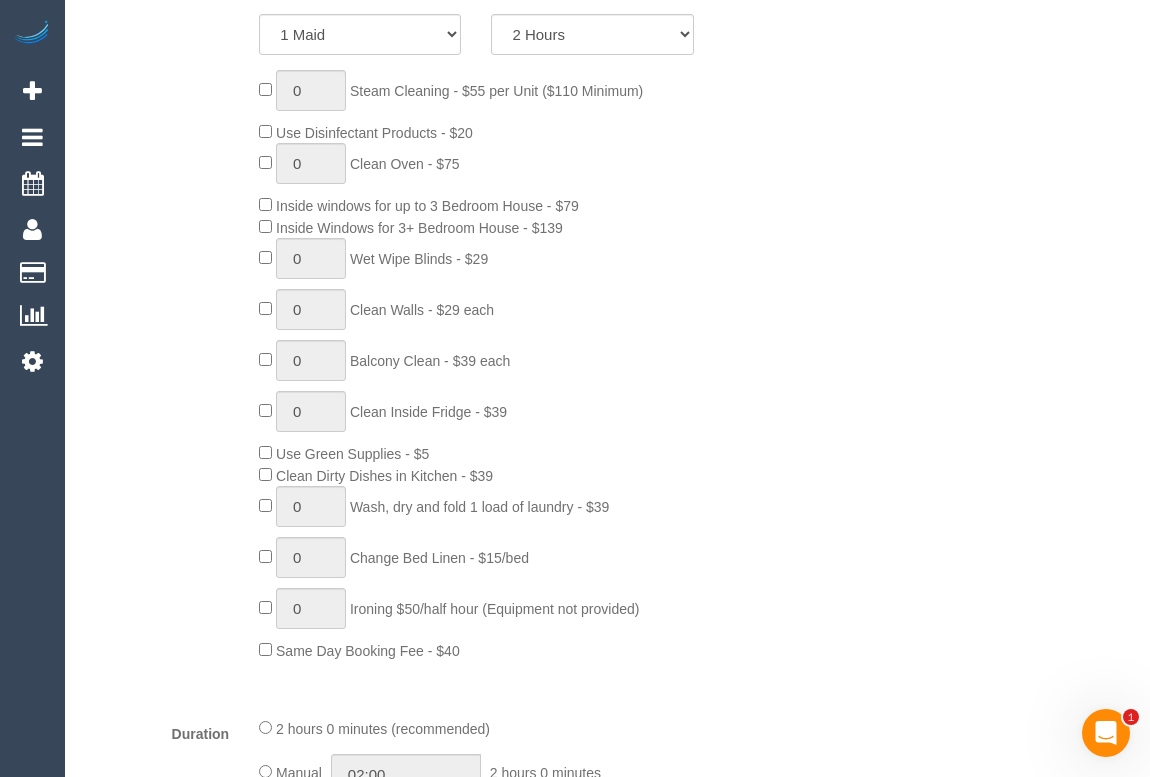 scroll, scrollTop: 818, scrollLeft: 0, axis: vertical 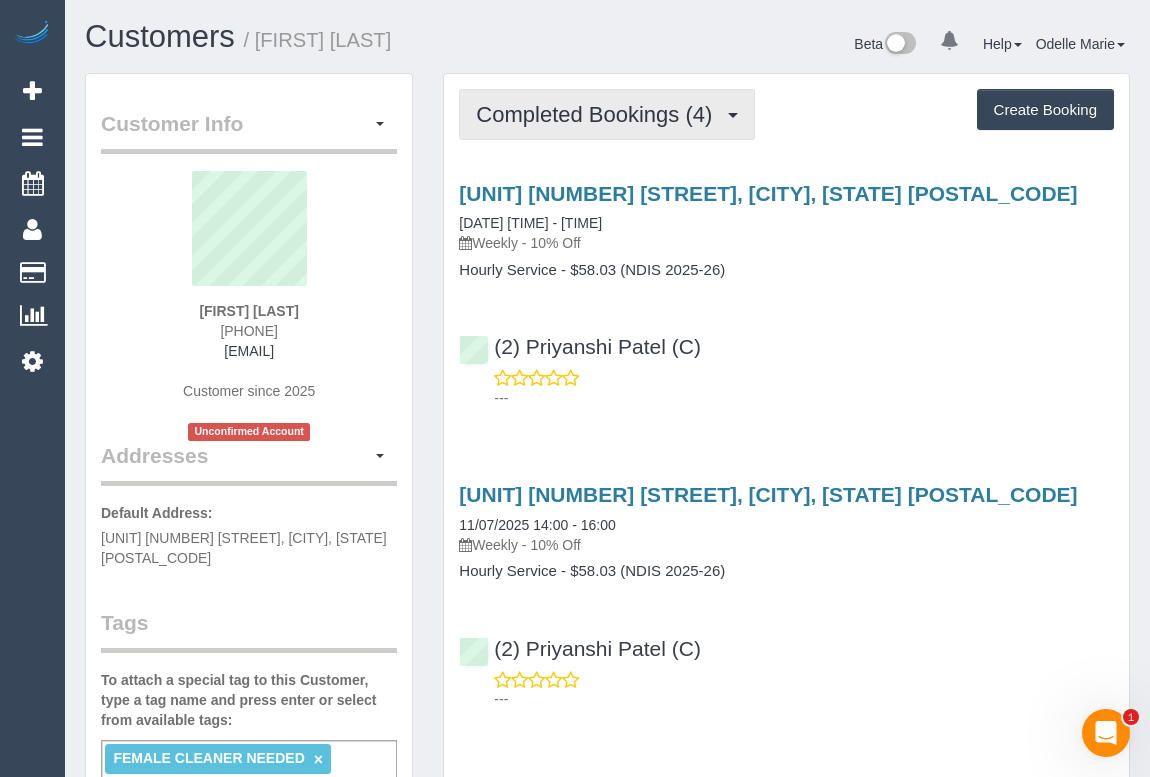click on "Completed Bookings (4)" at bounding box center (599, 114) 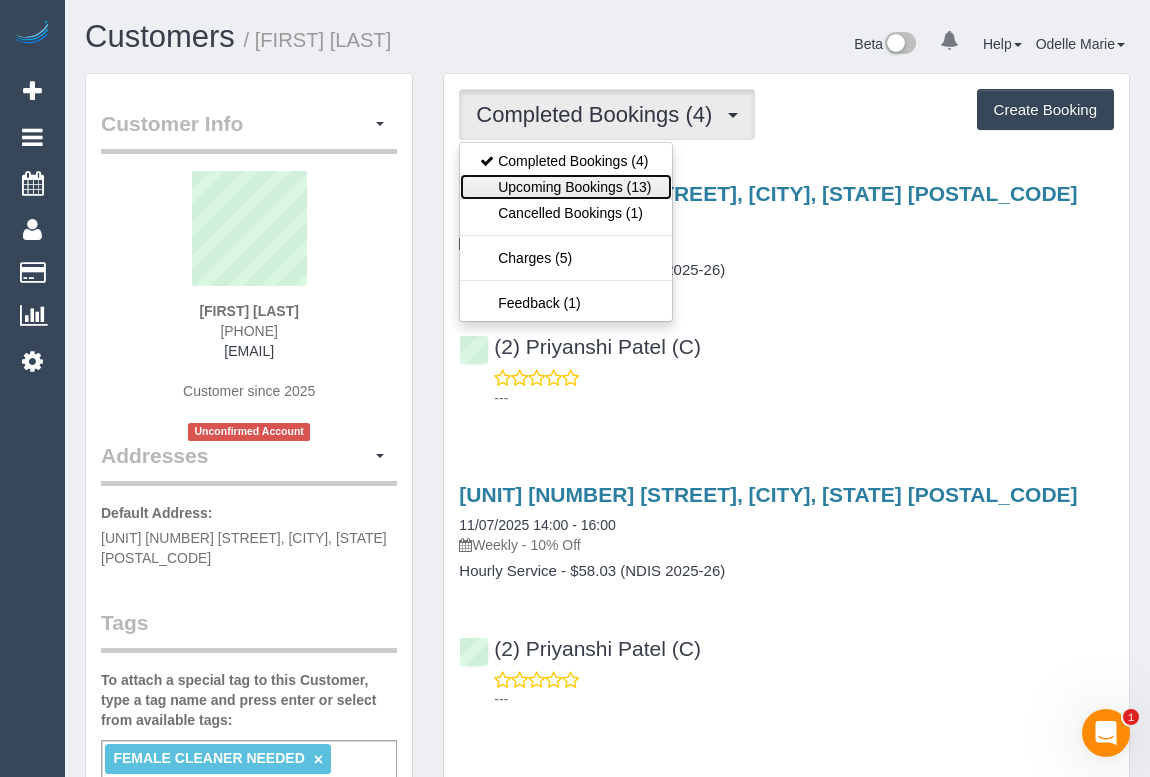click on "Upcoming Bookings (13)" at bounding box center [565, 187] 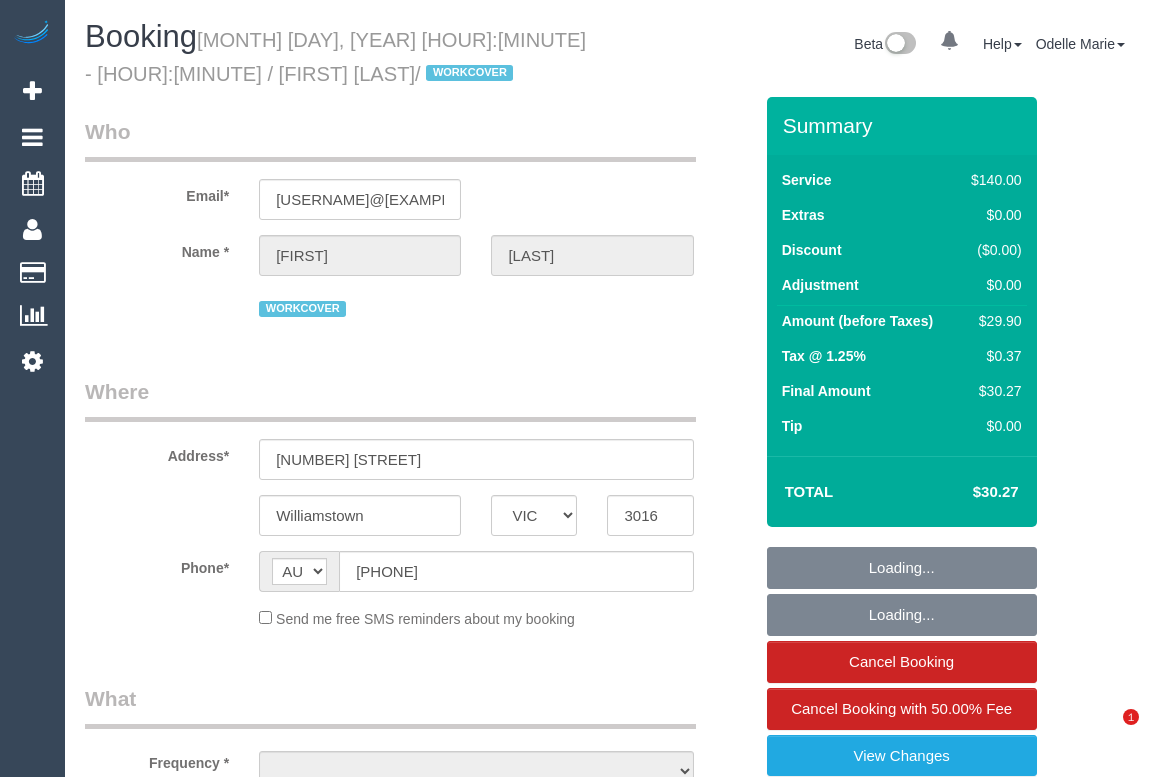 select on "VIC" 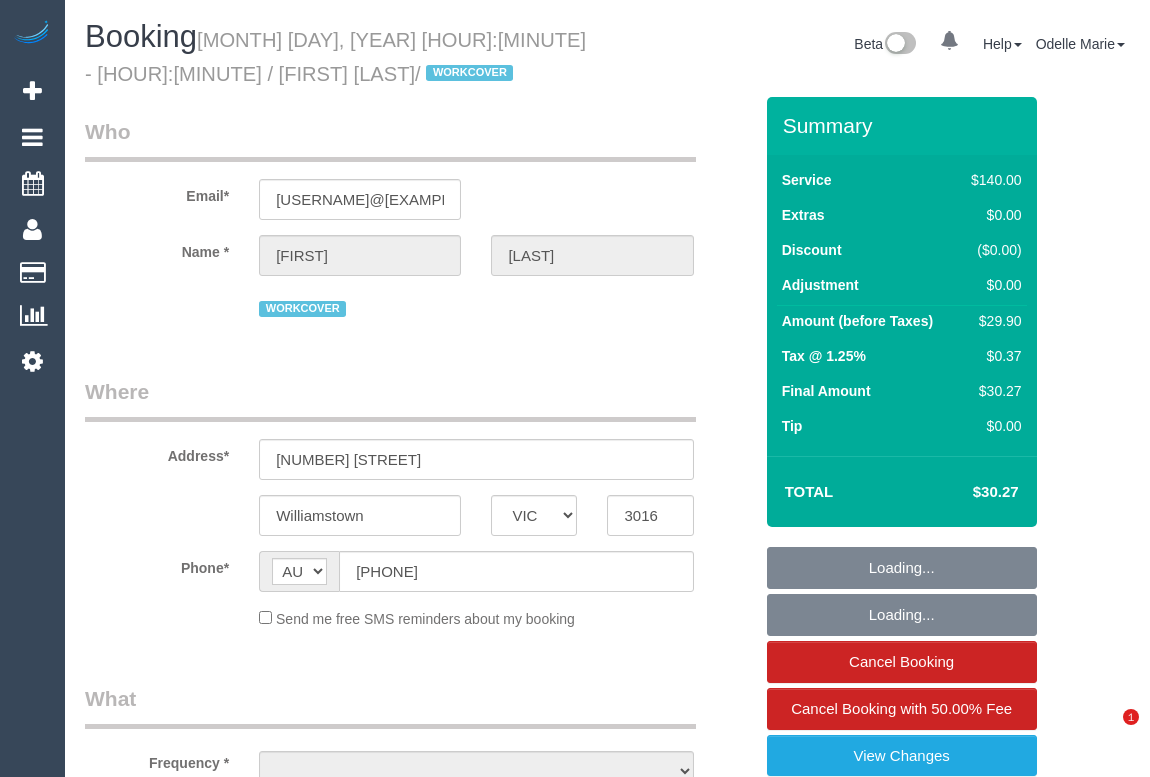 scroll, scrollTop: 0, scrollLeft: 0, axis: both 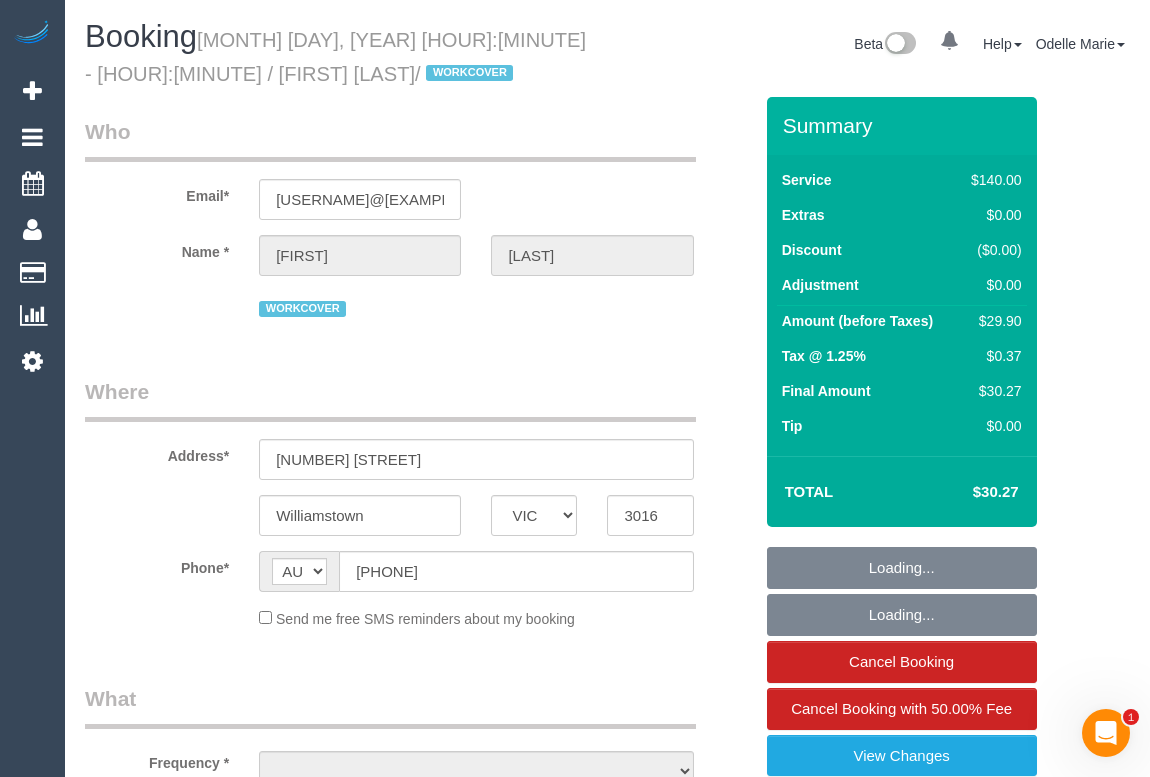 select on "string:stripe-pm_1PsGkp2GScqysDRVohq4Oho1" 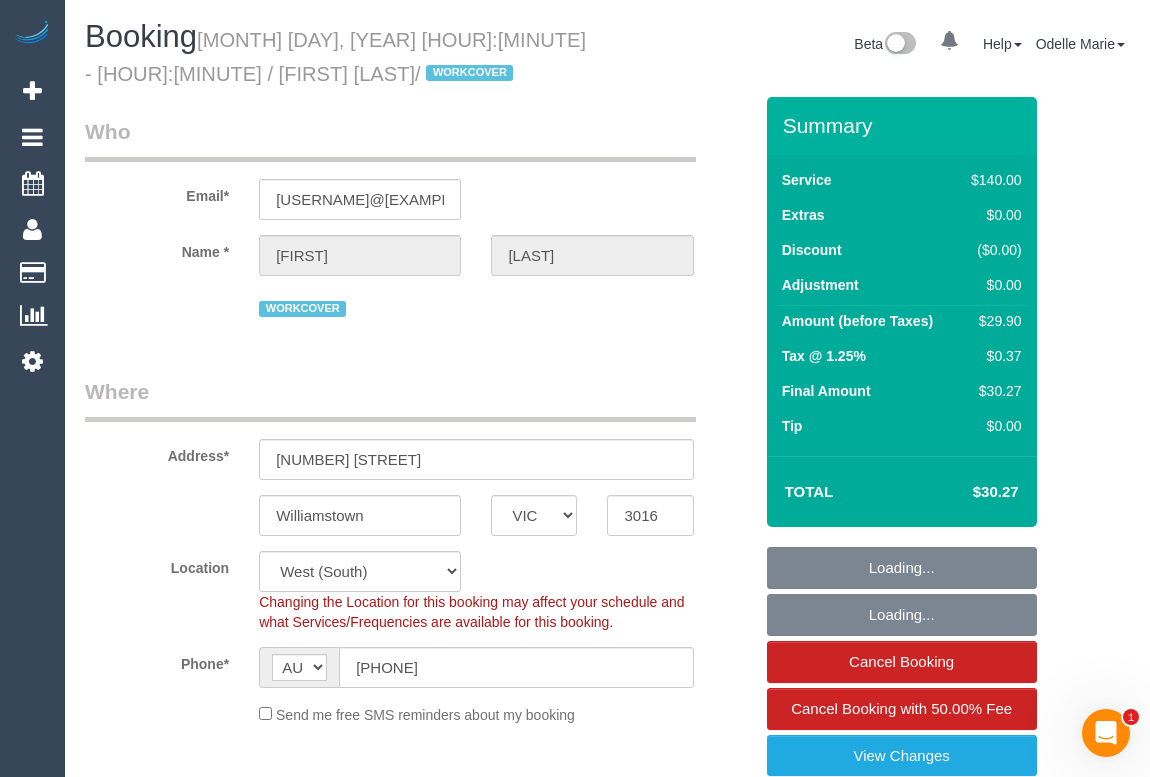 select on "object:572" 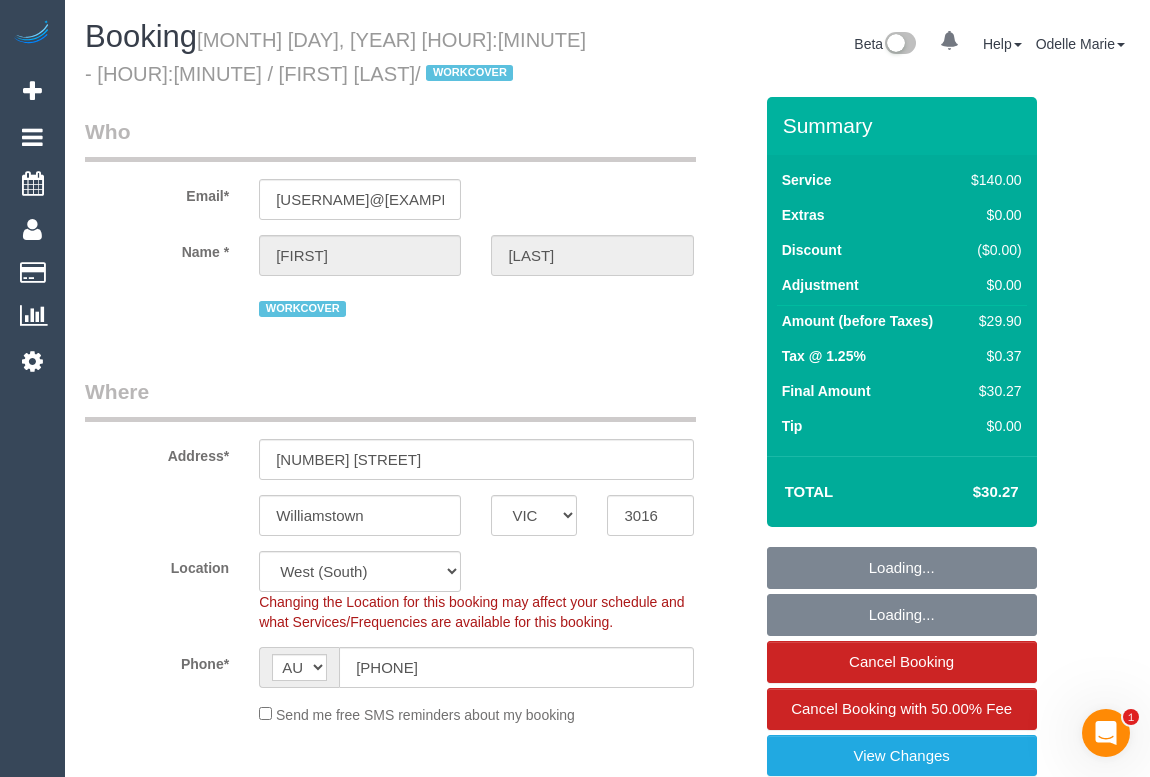 select on "number:28" 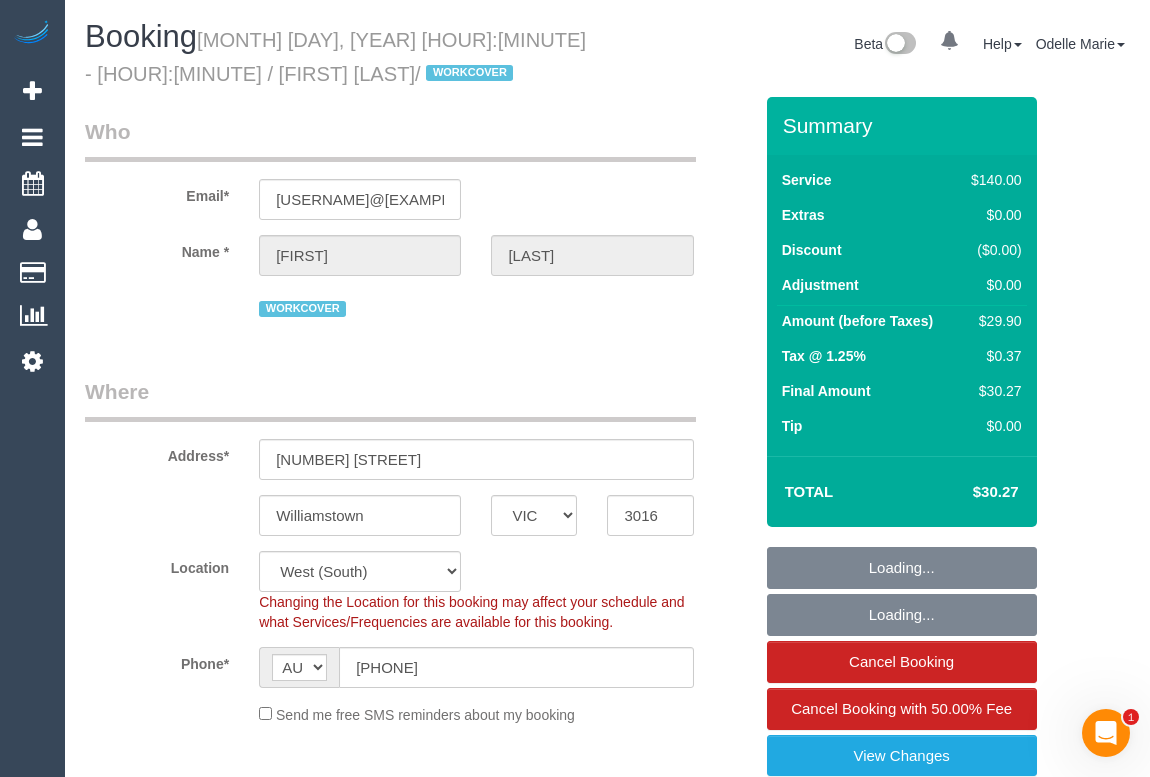 select on "object:1369" 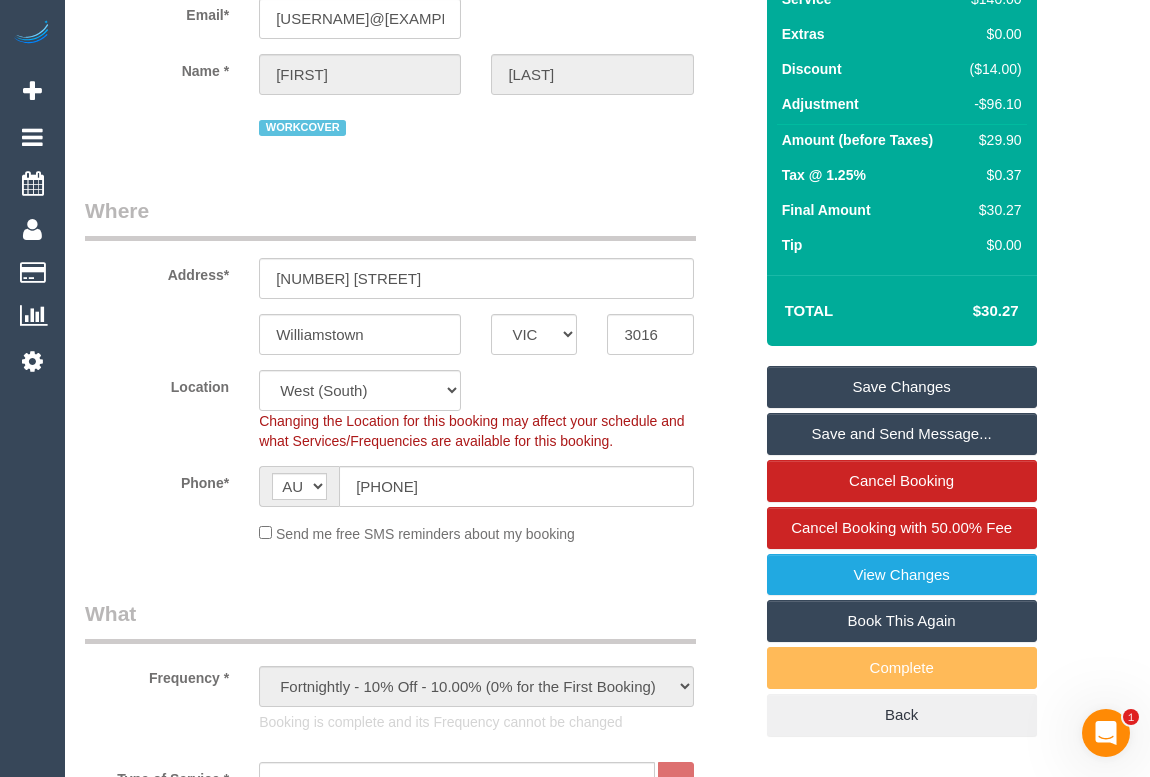 scroll, scrollTop: 0, scrollLeft: 0, axis: both 